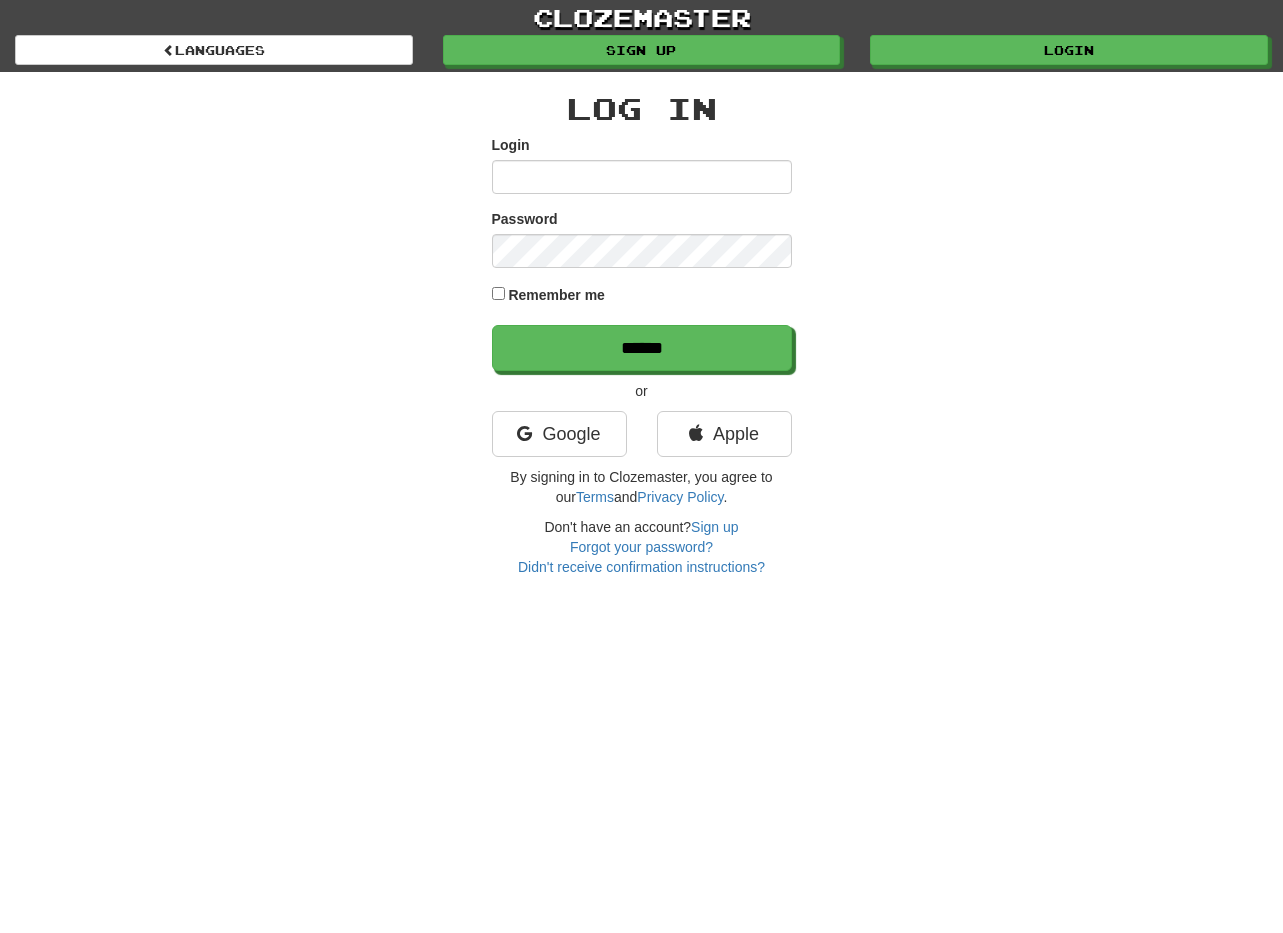 scroll, scrollTop: 0, scrollLeft: 0, axis: both 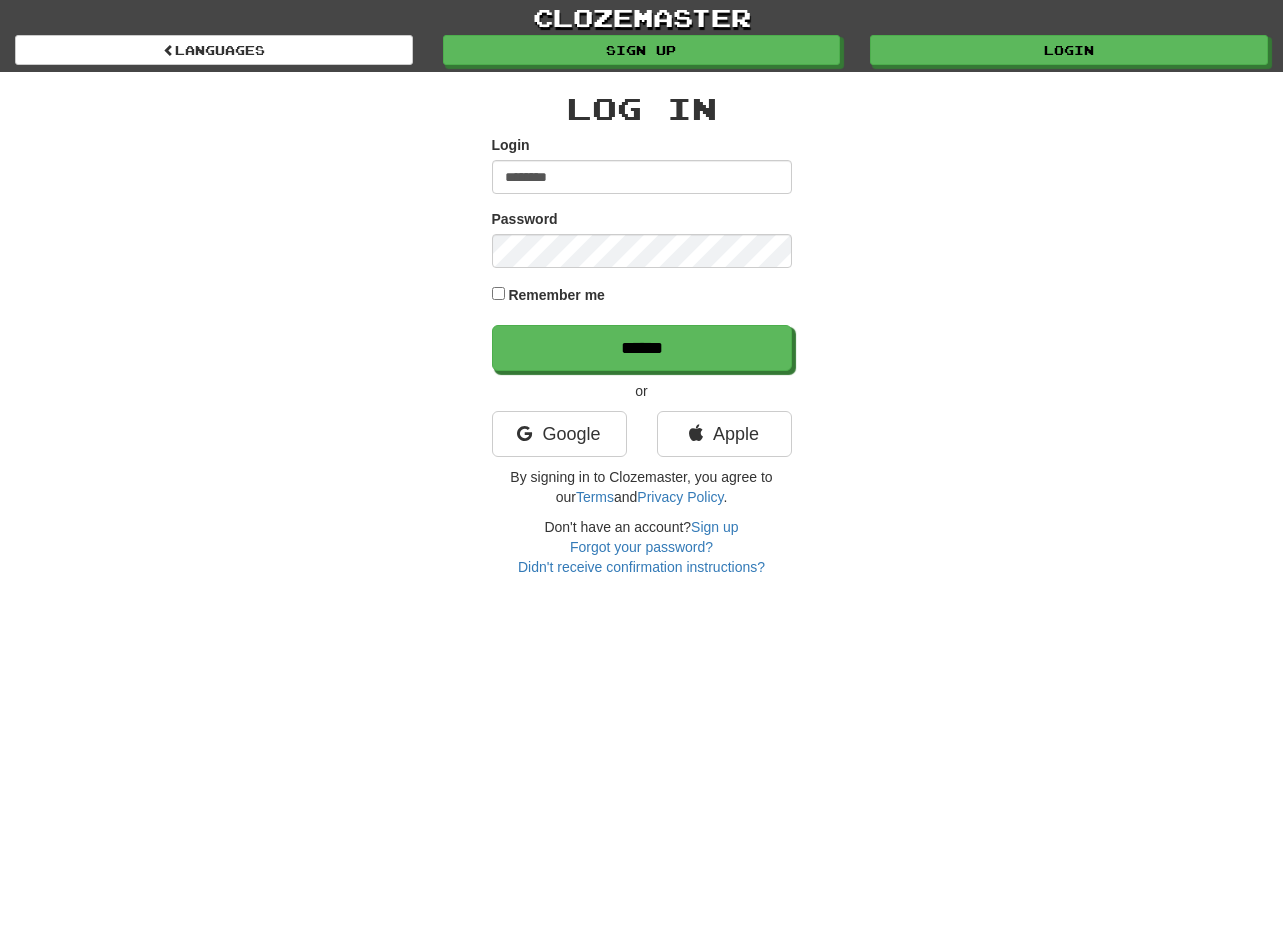 type on "********" 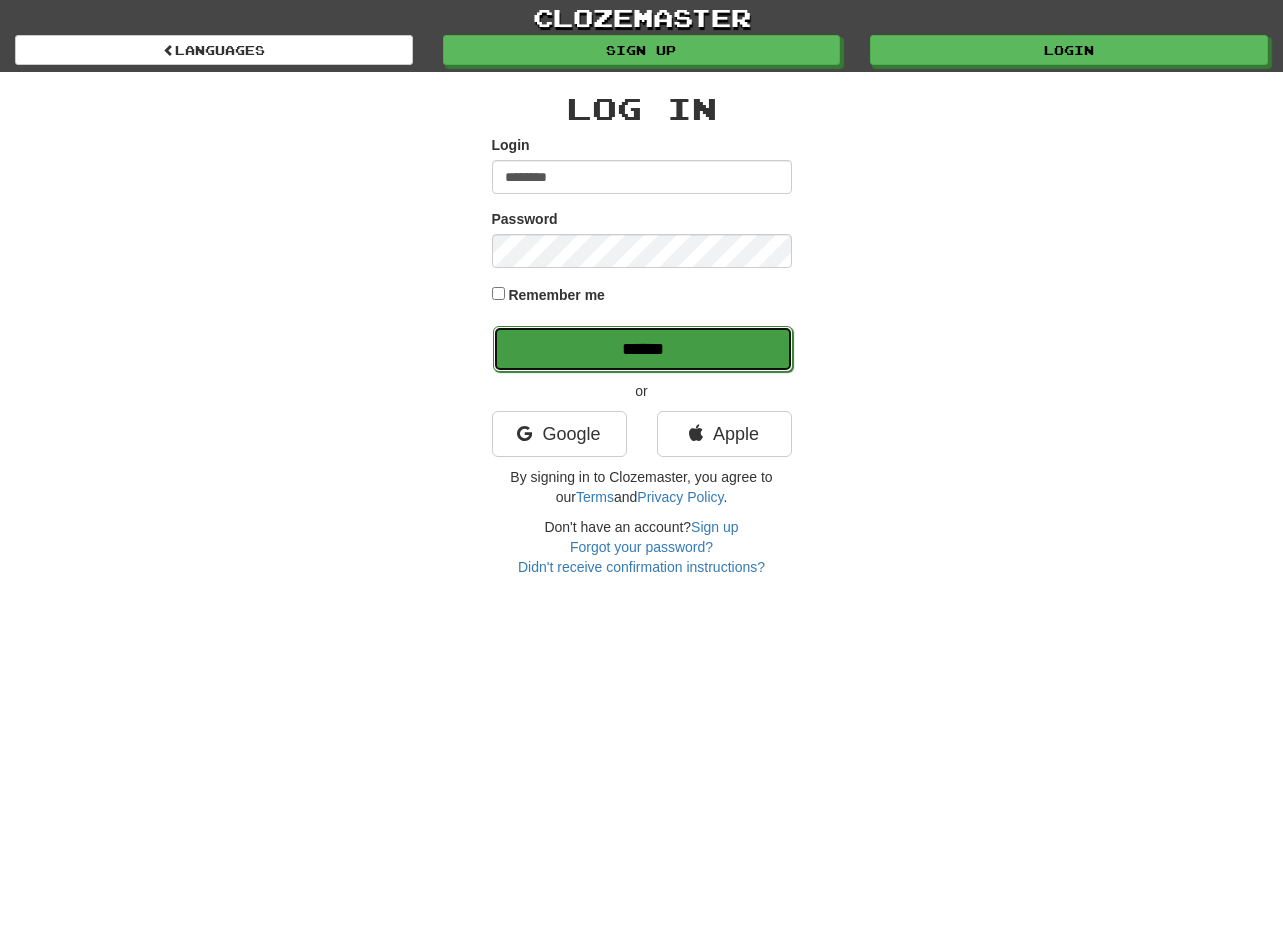 click on "******" at bounding box center (643, 349) 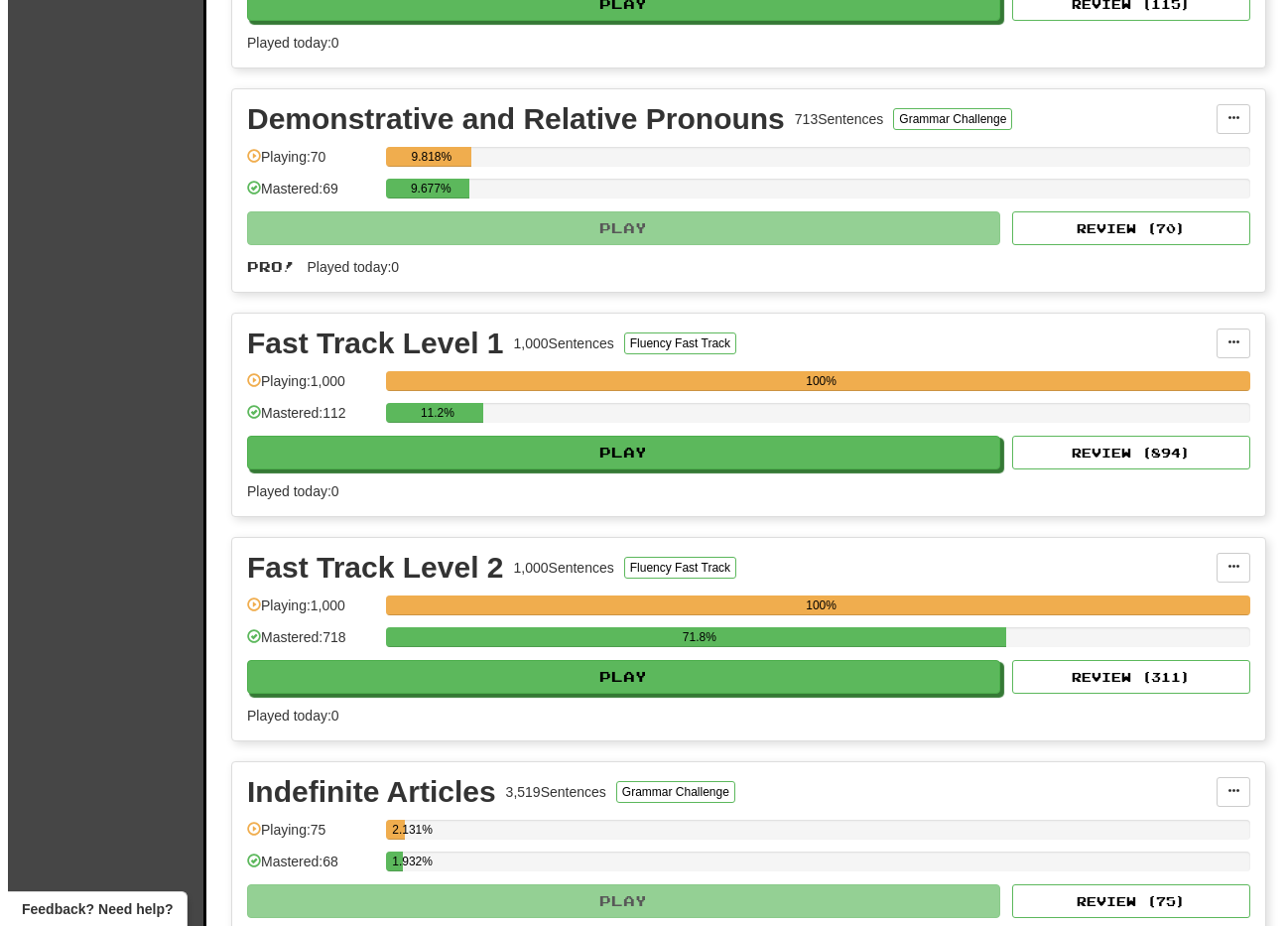 scroll, scrollTop: 1092, scrollLeft: 0, axis: vertical 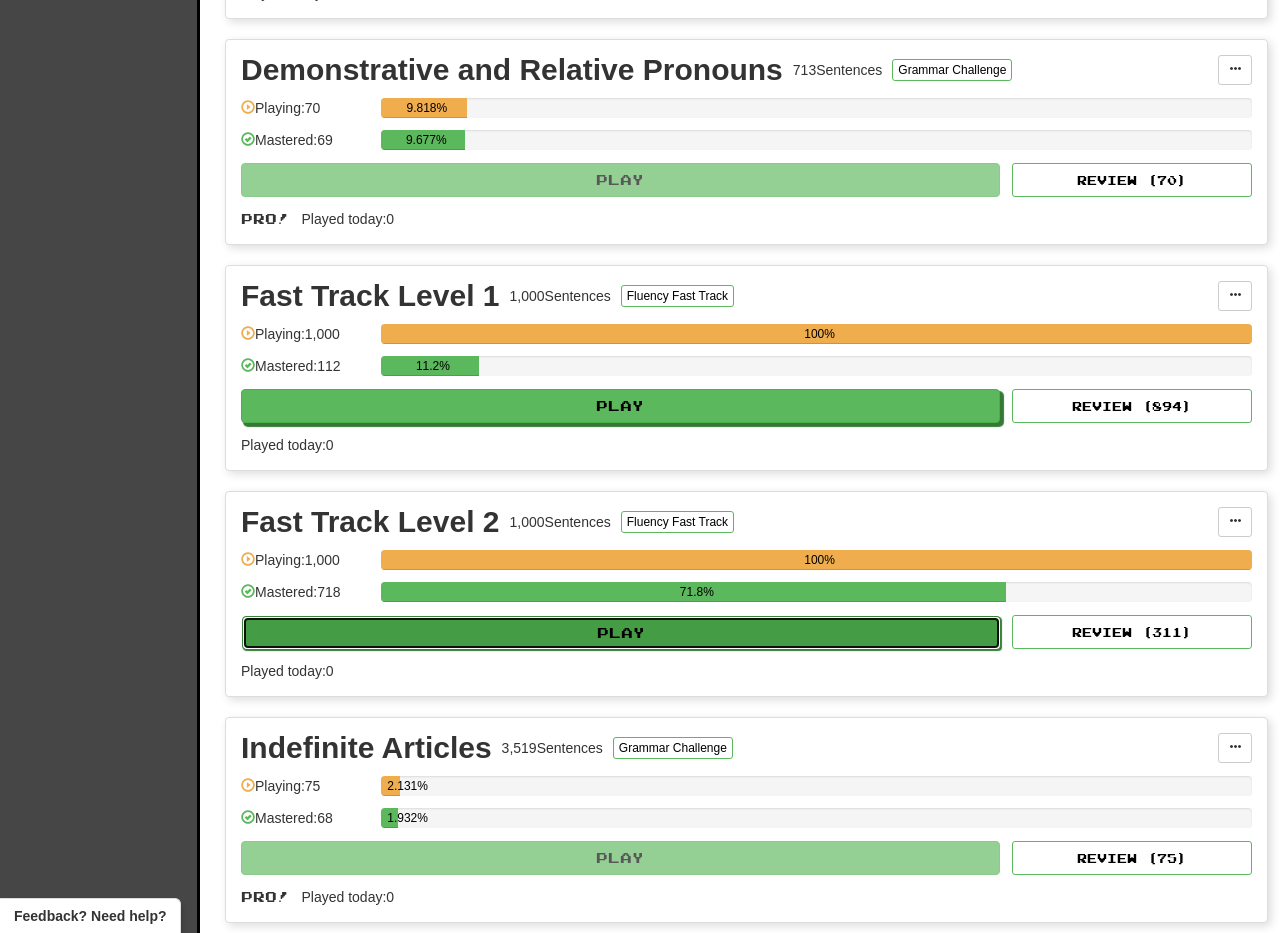 click on "Play" at bounding box center [621, 633] 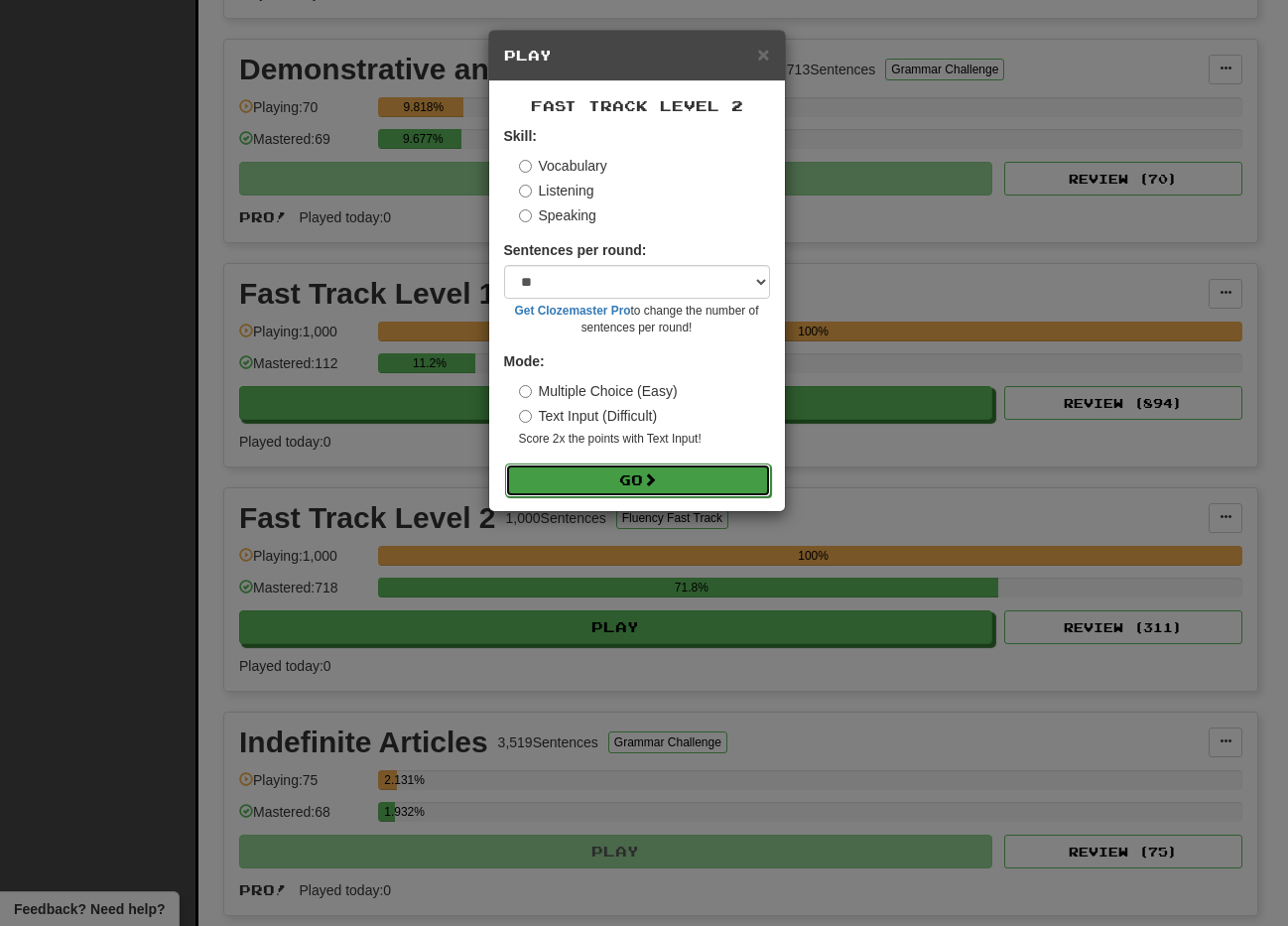 click on "Go" at bounding box center (638, 480) 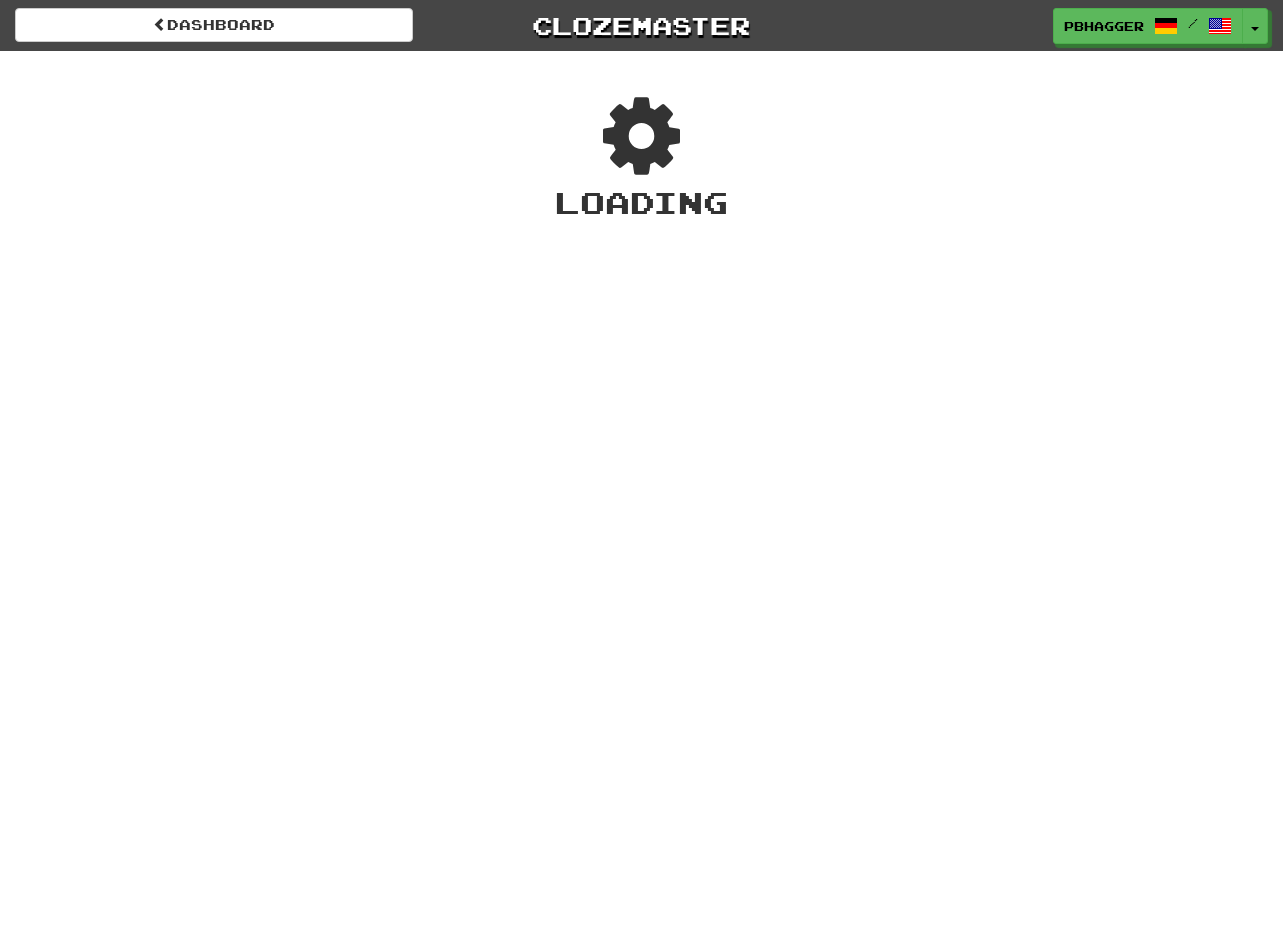 scroll, scrollTop: 0, scrollLeft: 0, axis: both 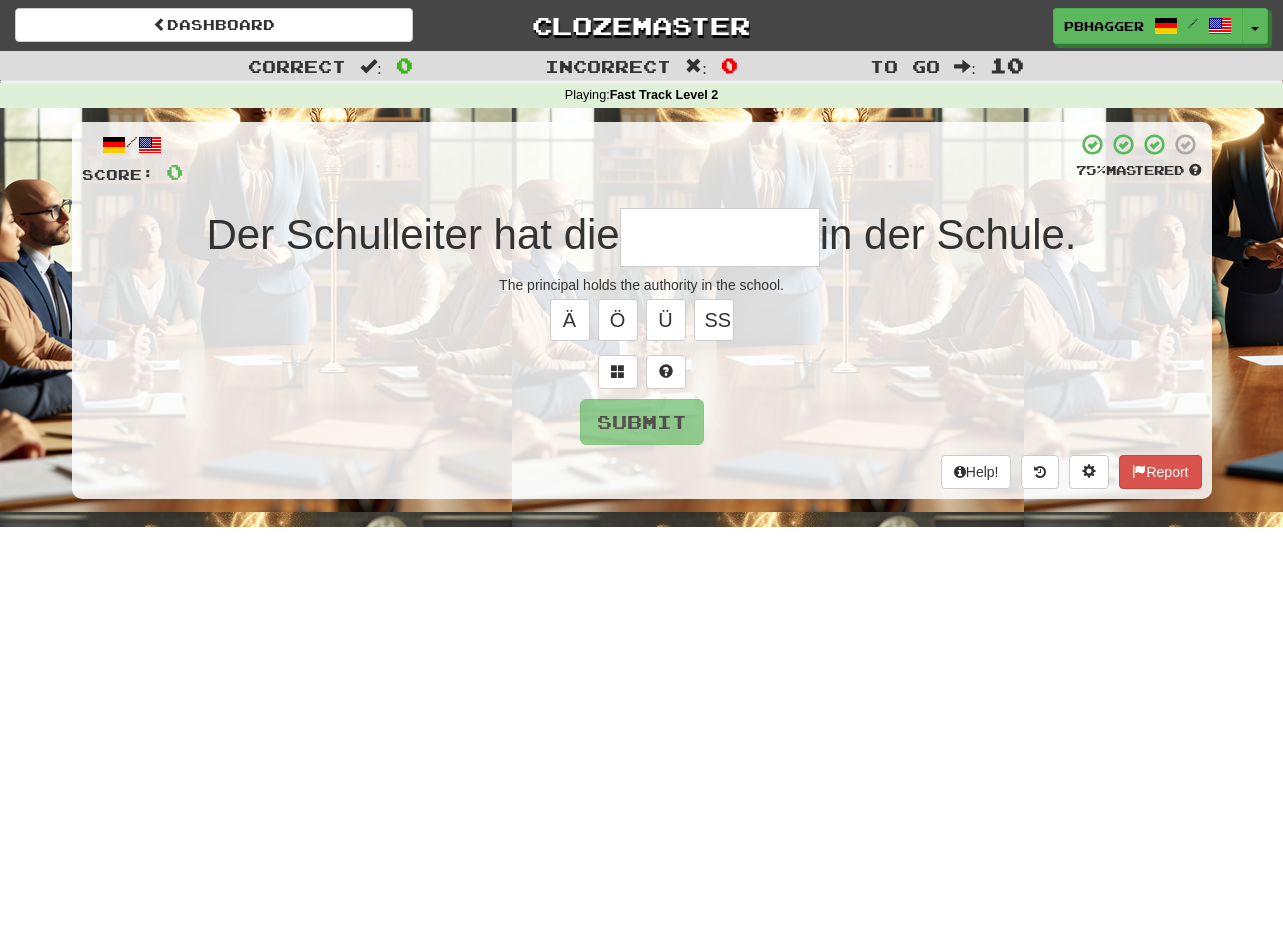 type on "*" 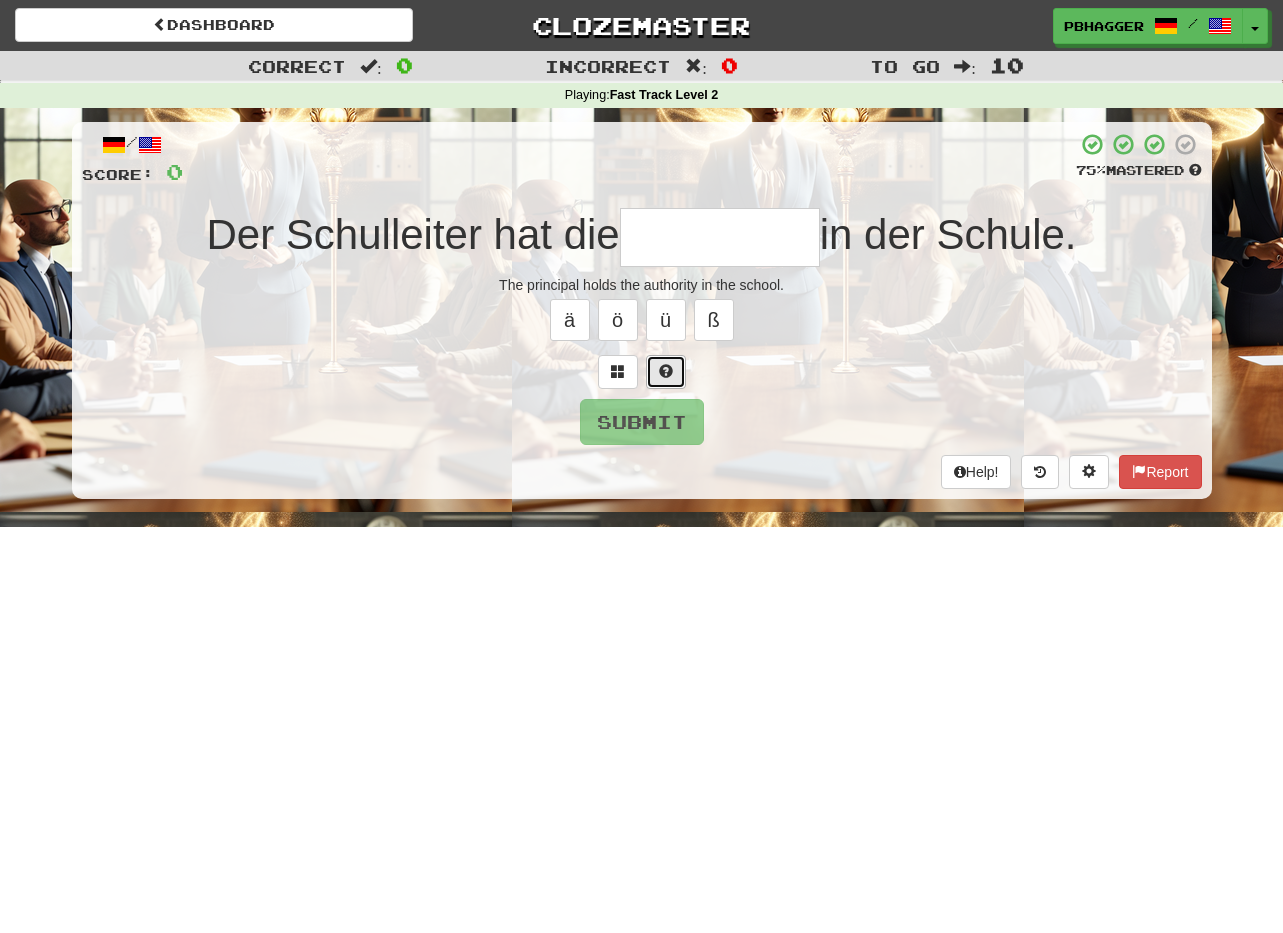 click at bounding box center (666, 371) 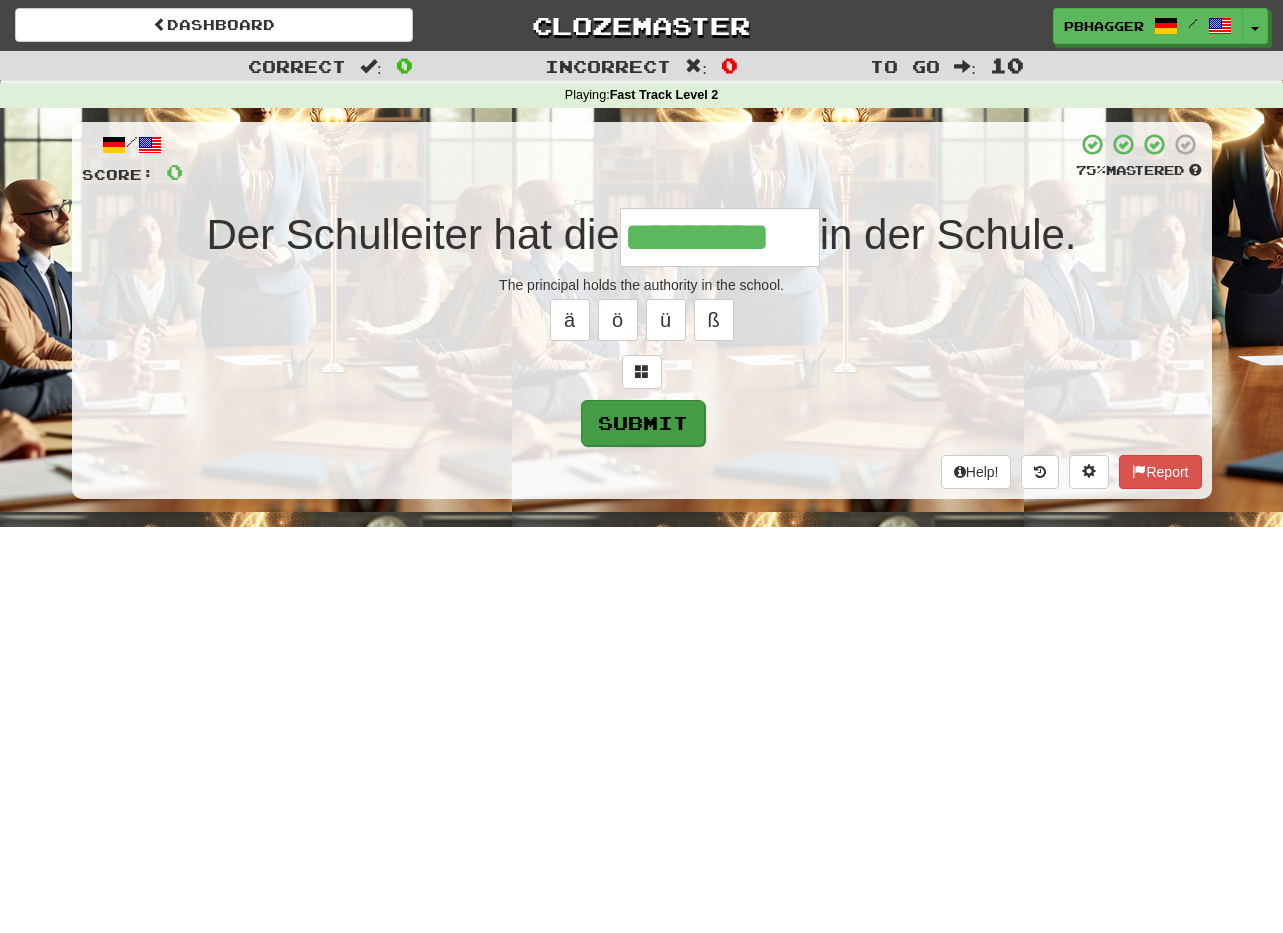 type on "*********" 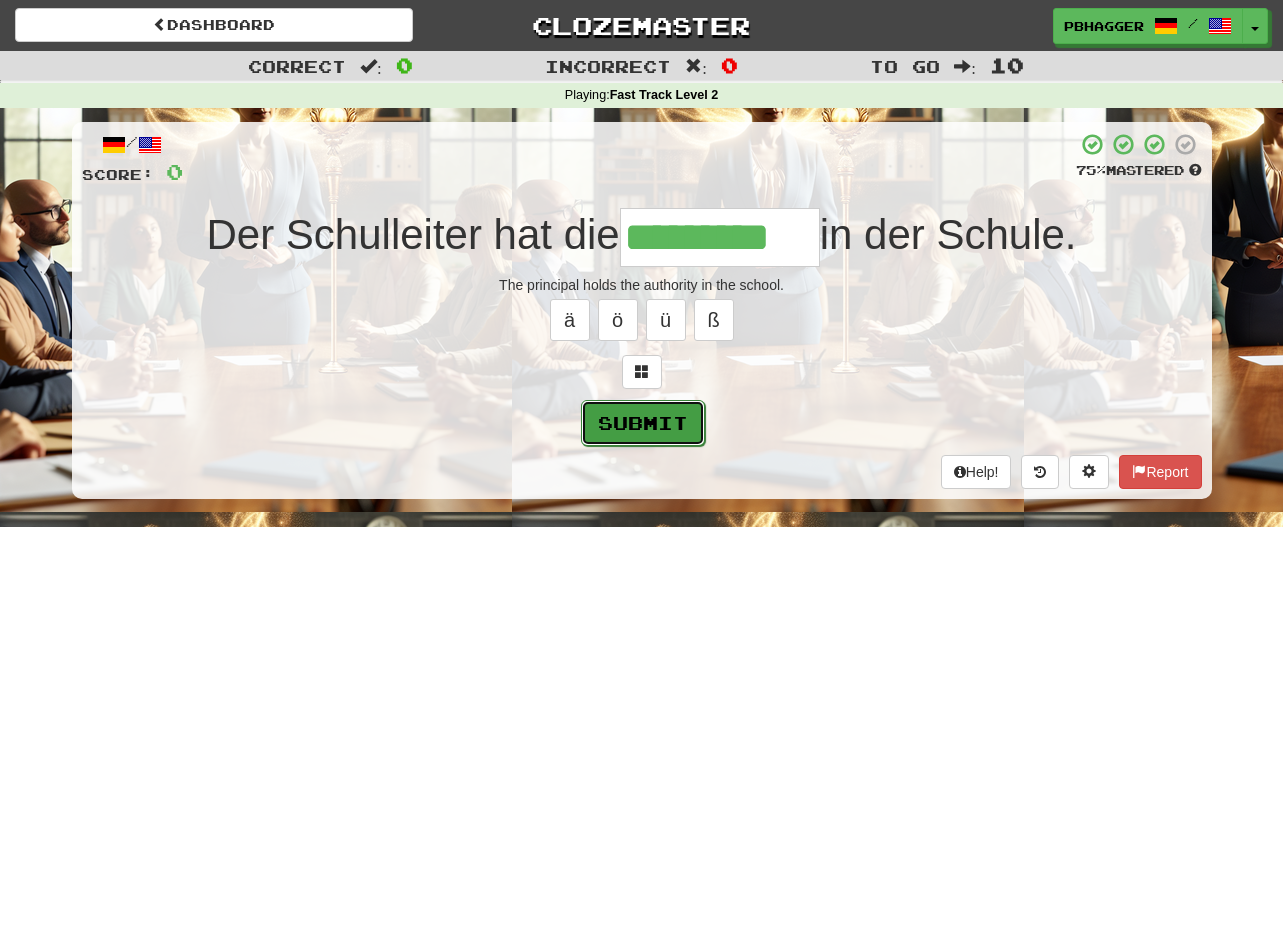 click on "Submit" at bounding box center (643, 423) 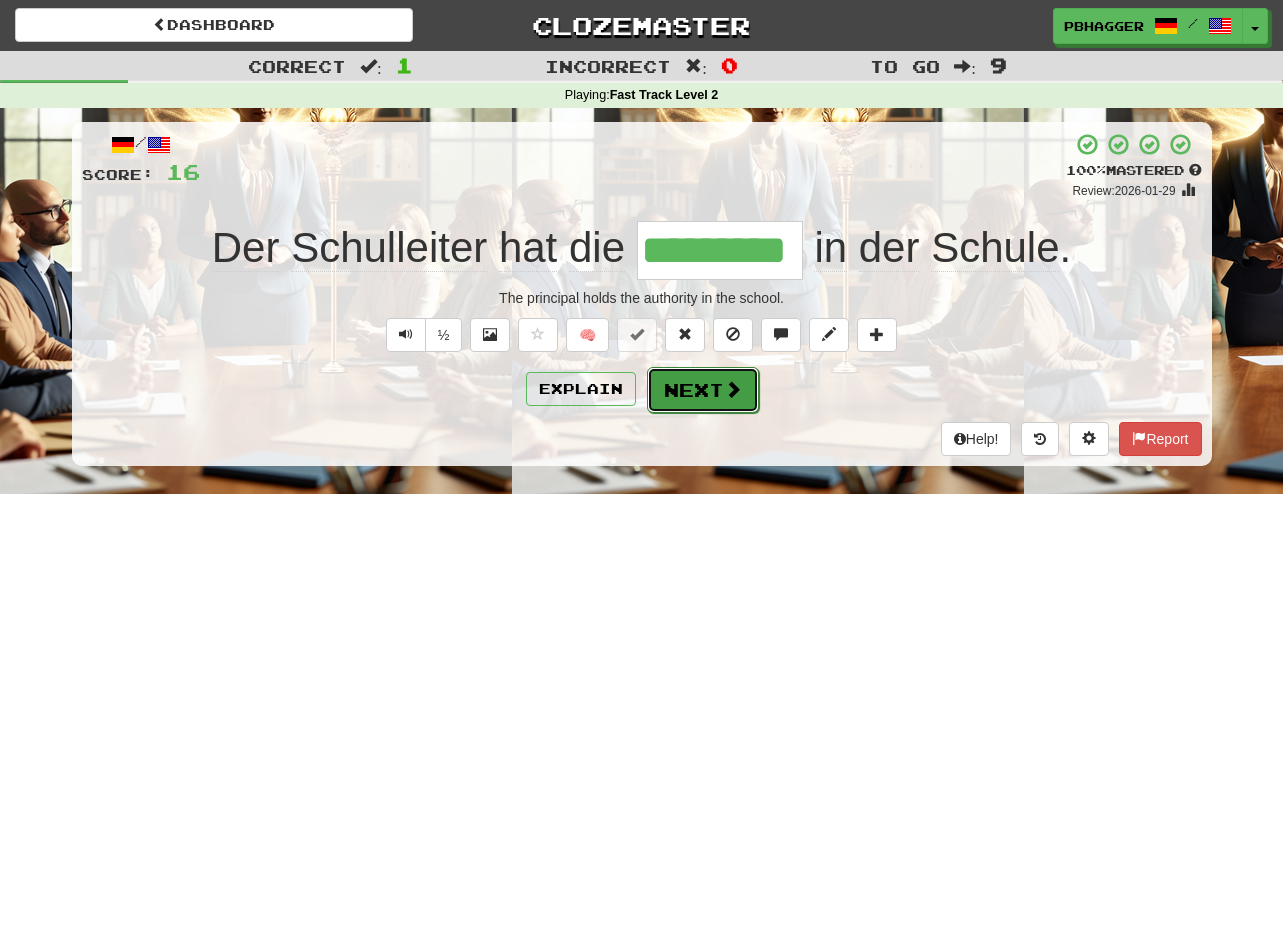 click on "Next" at bounding box center (703, 390) 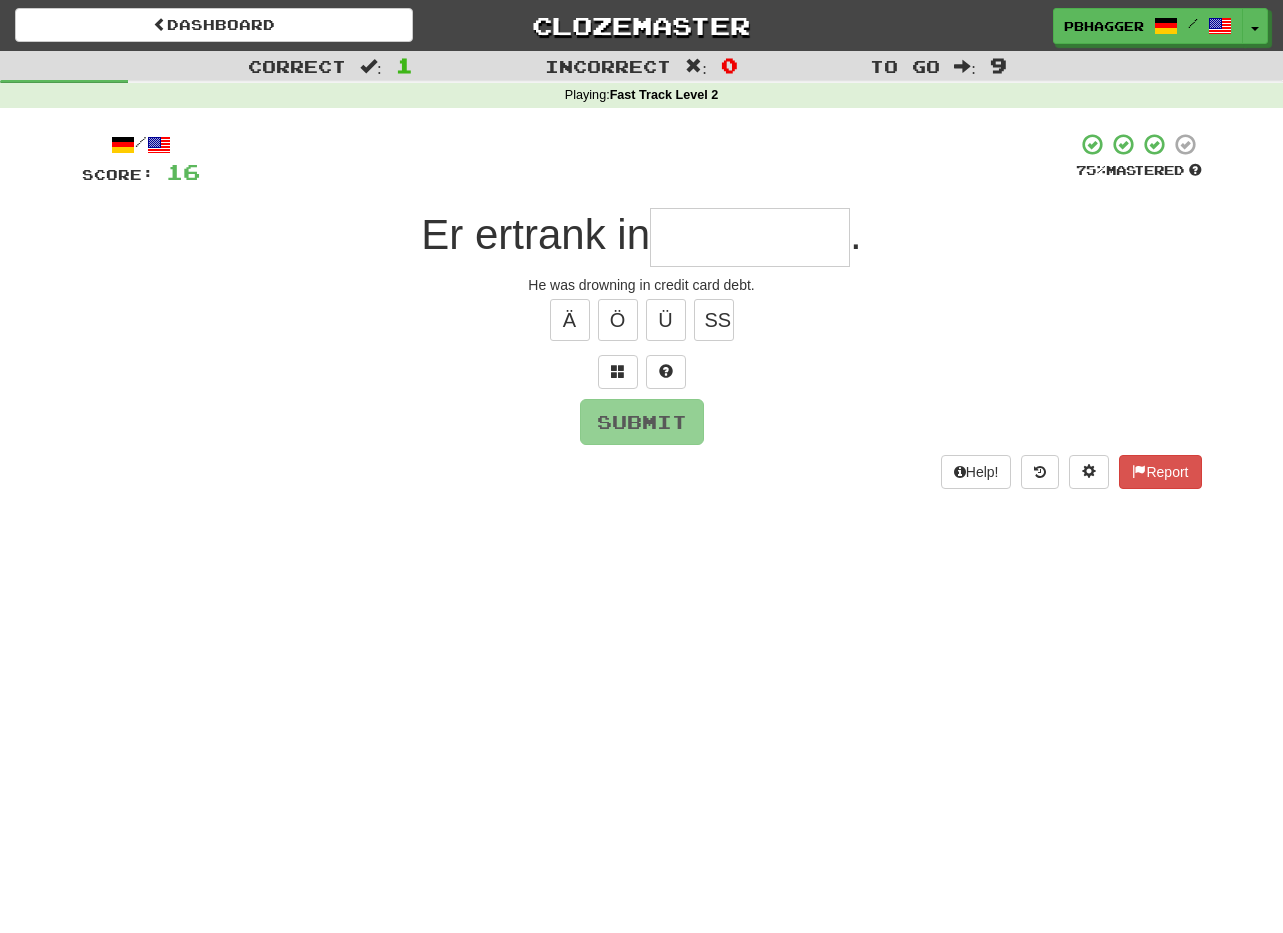 type on "*" 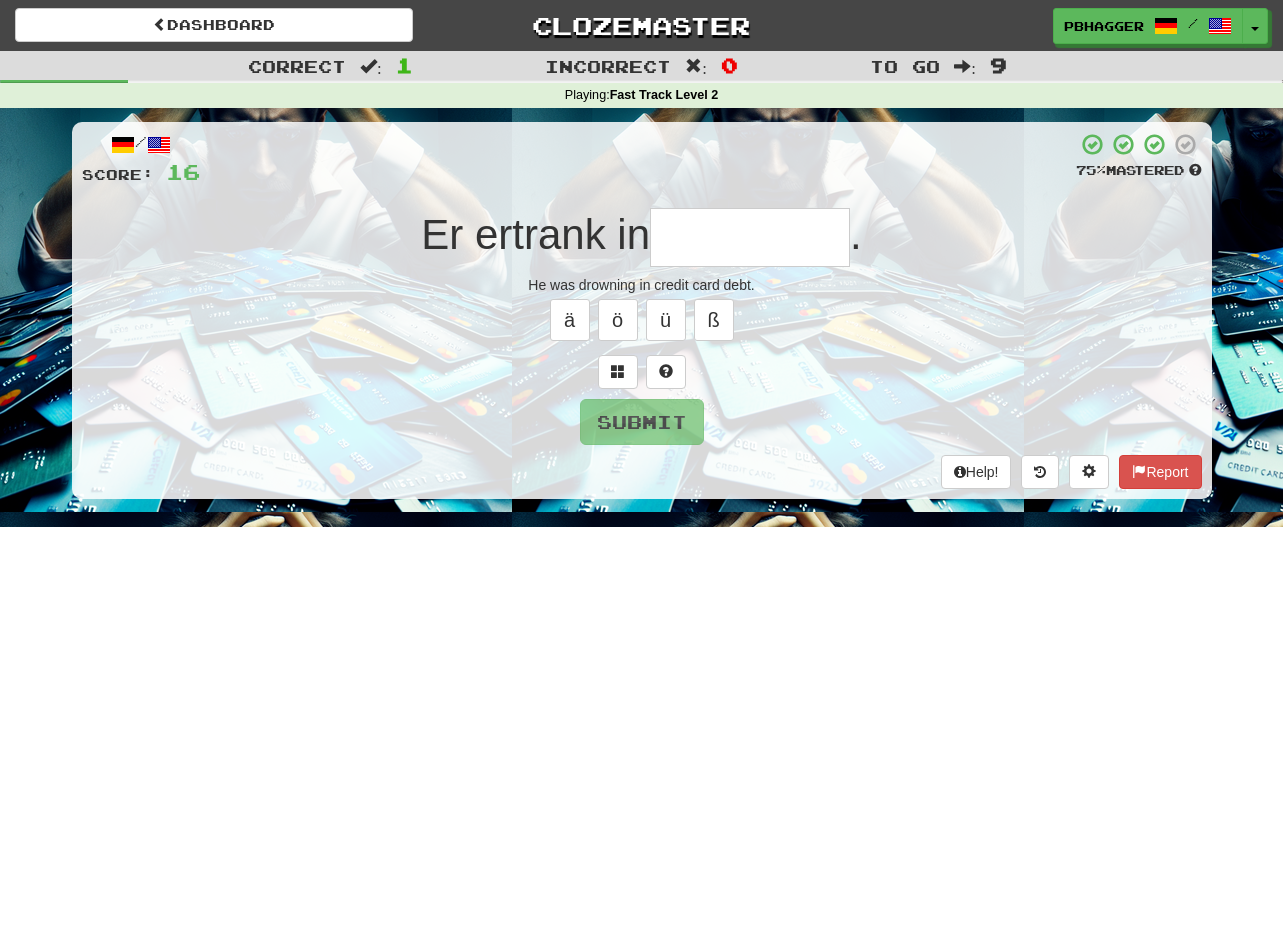 type on "*" 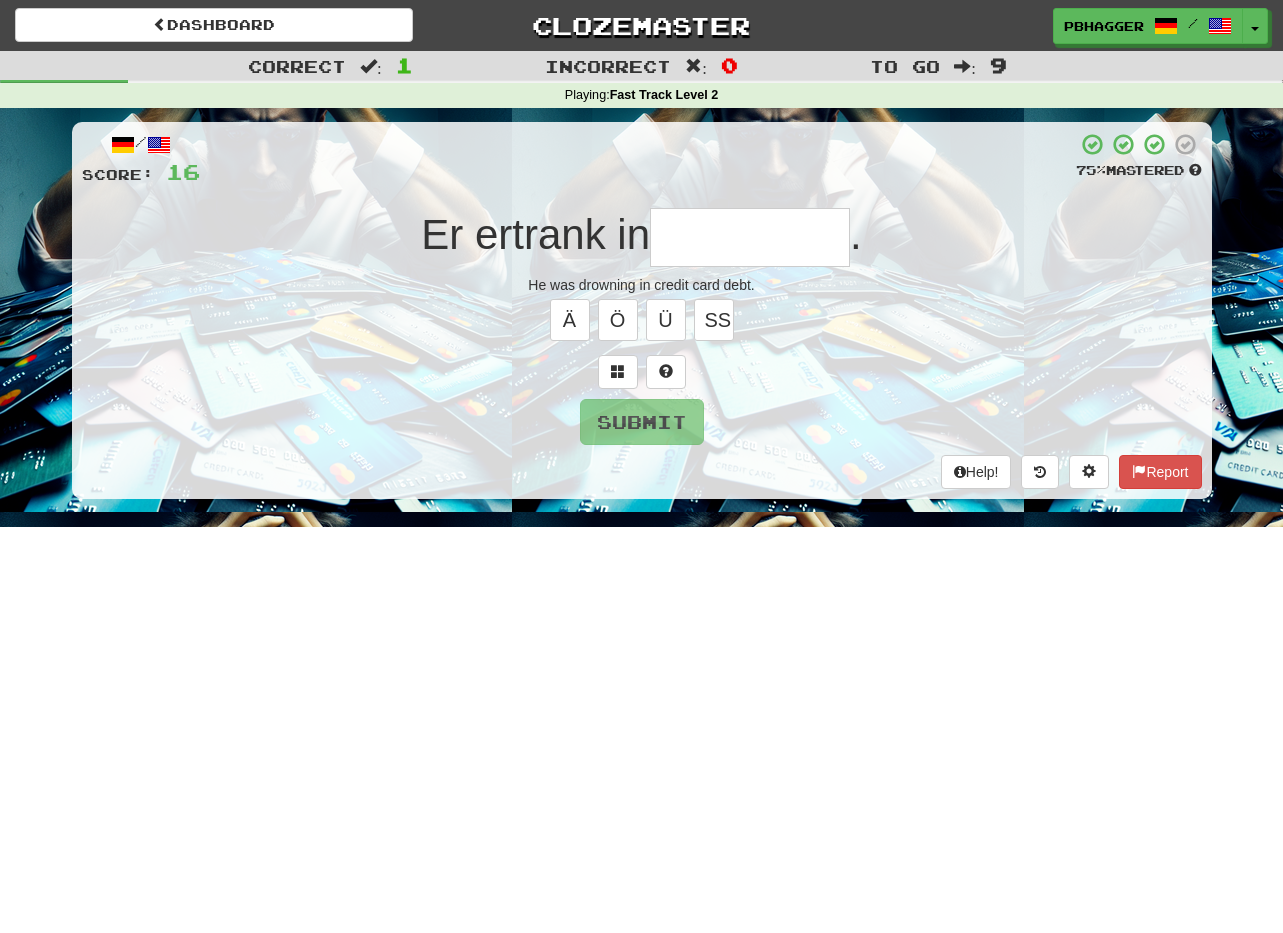type on "*" 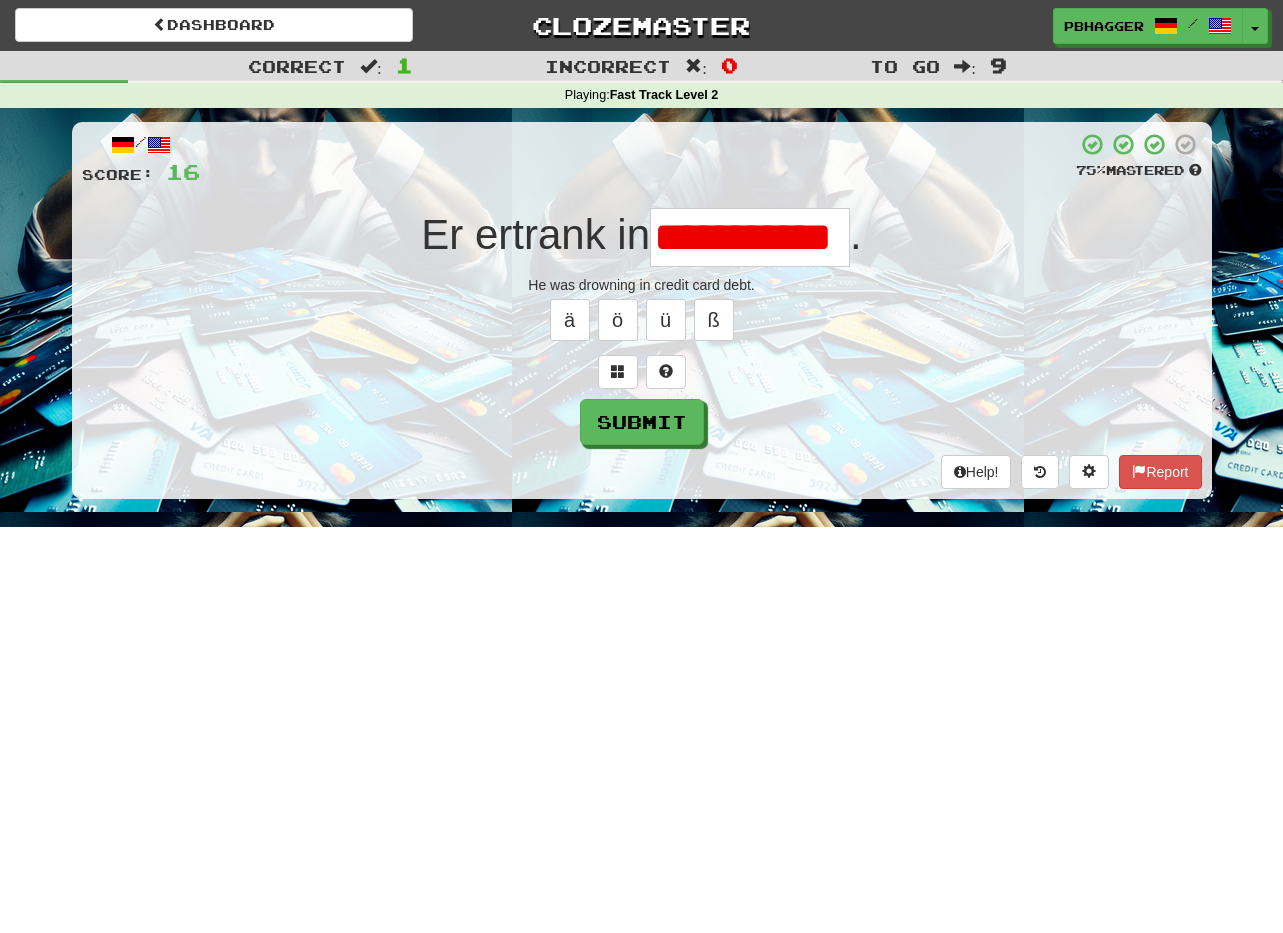 scroll, scrollTop: 0, scrollLeft: 11, axis: horizontal 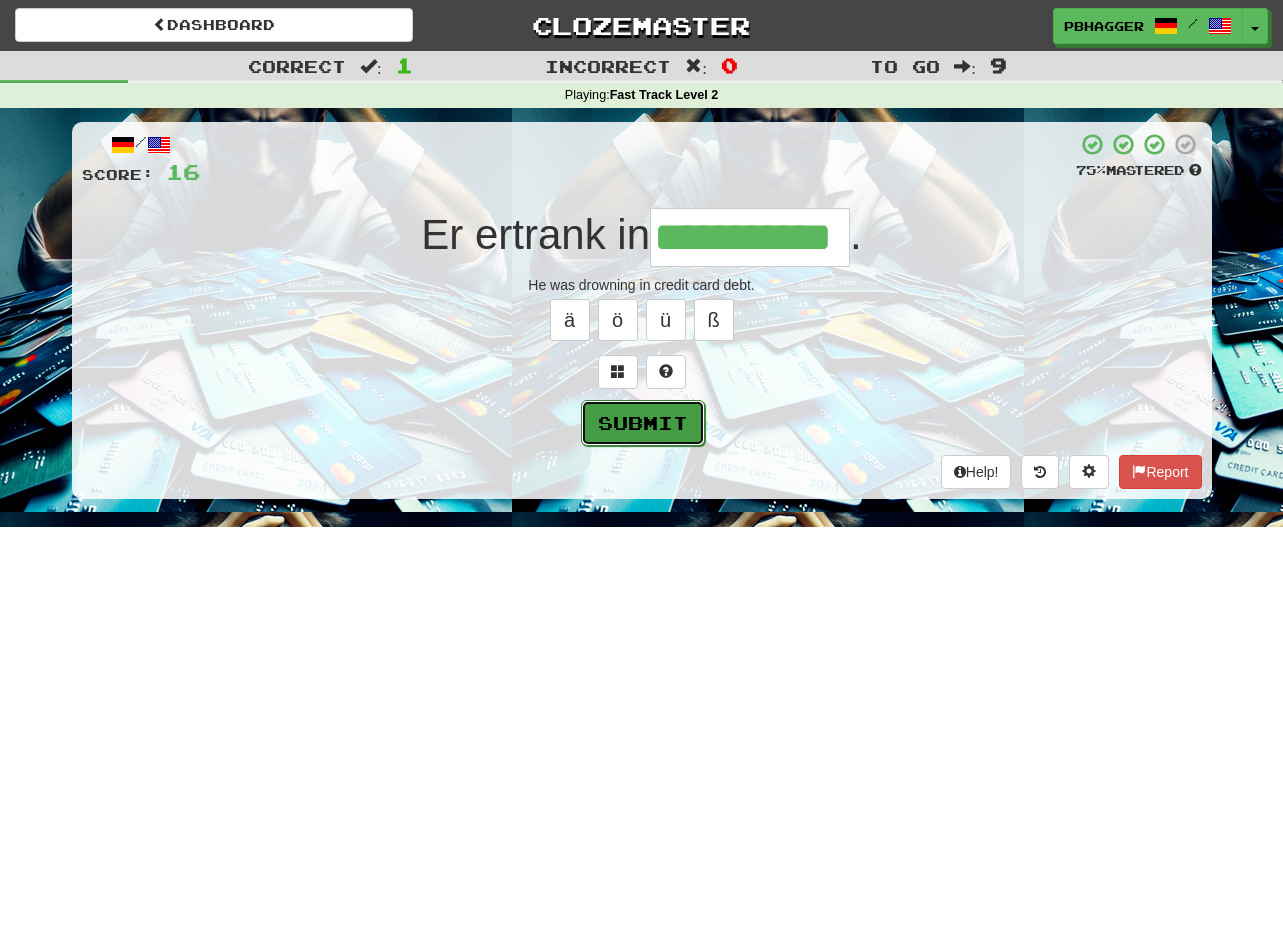 click on "Submit" at bounding box center (643, 423) 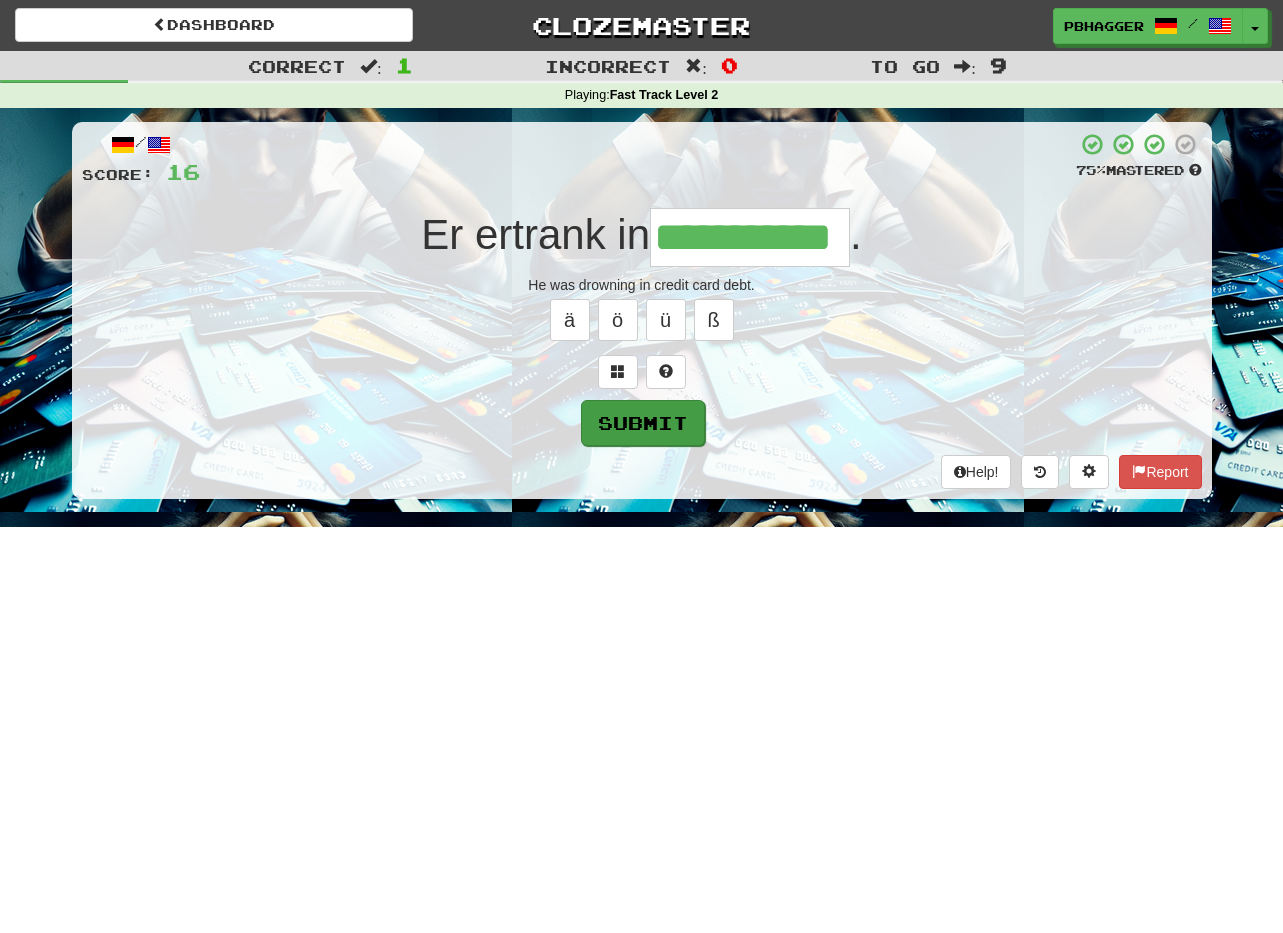 type on "**********" 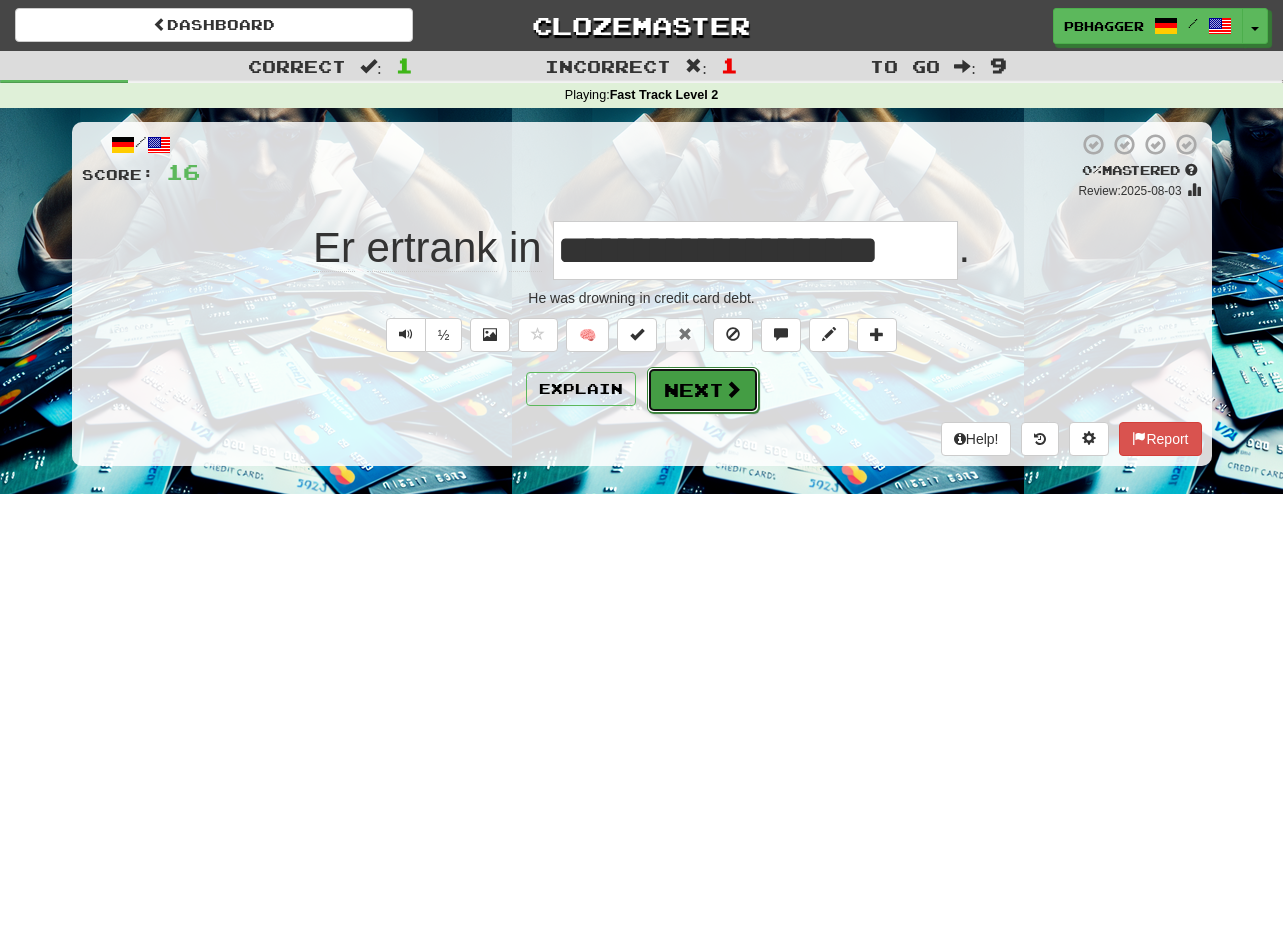 click on "Next" at bounding box center (703, 390) 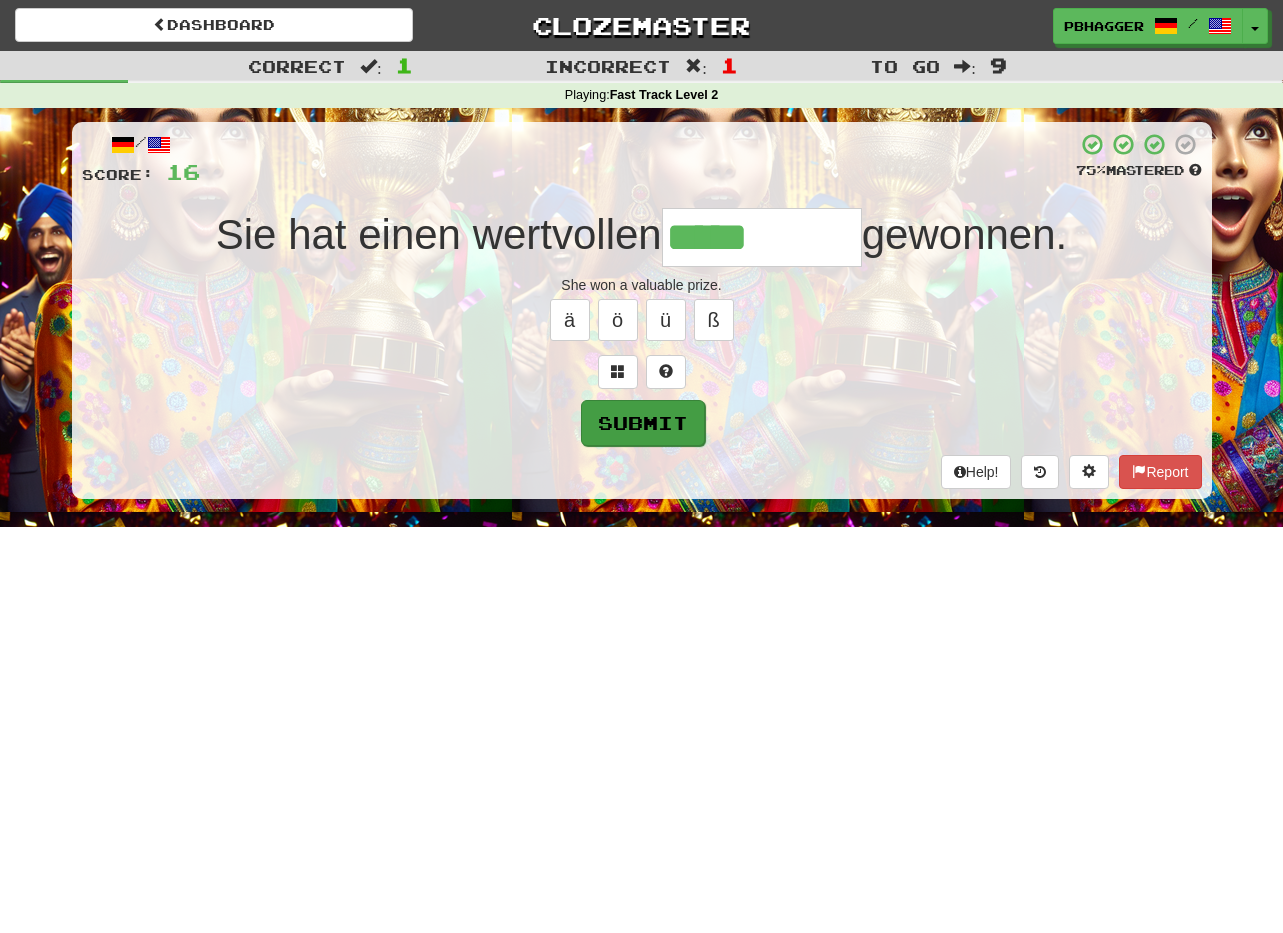type on "*****" 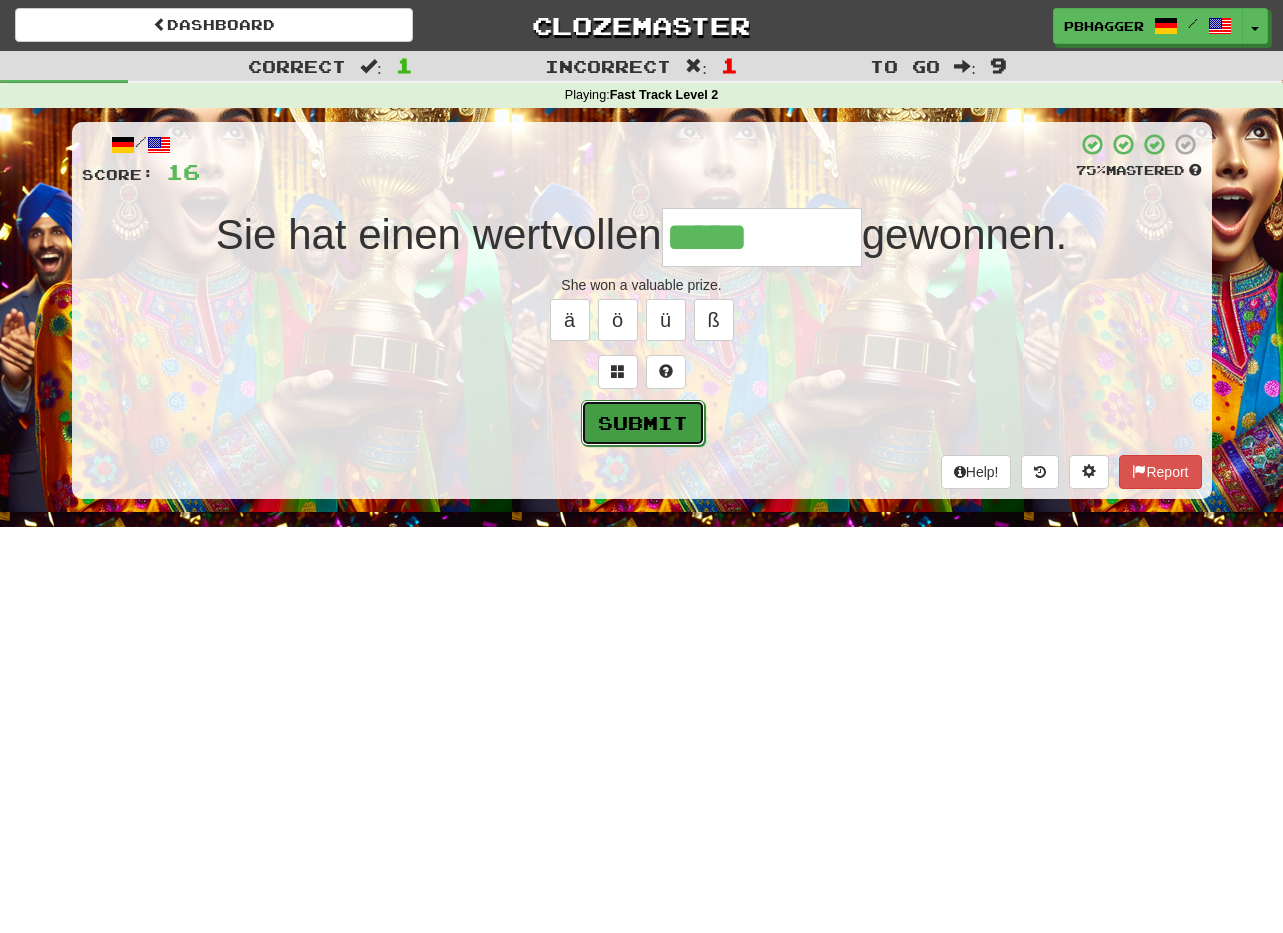 click on "Submit" at bounding box center (643, 423) 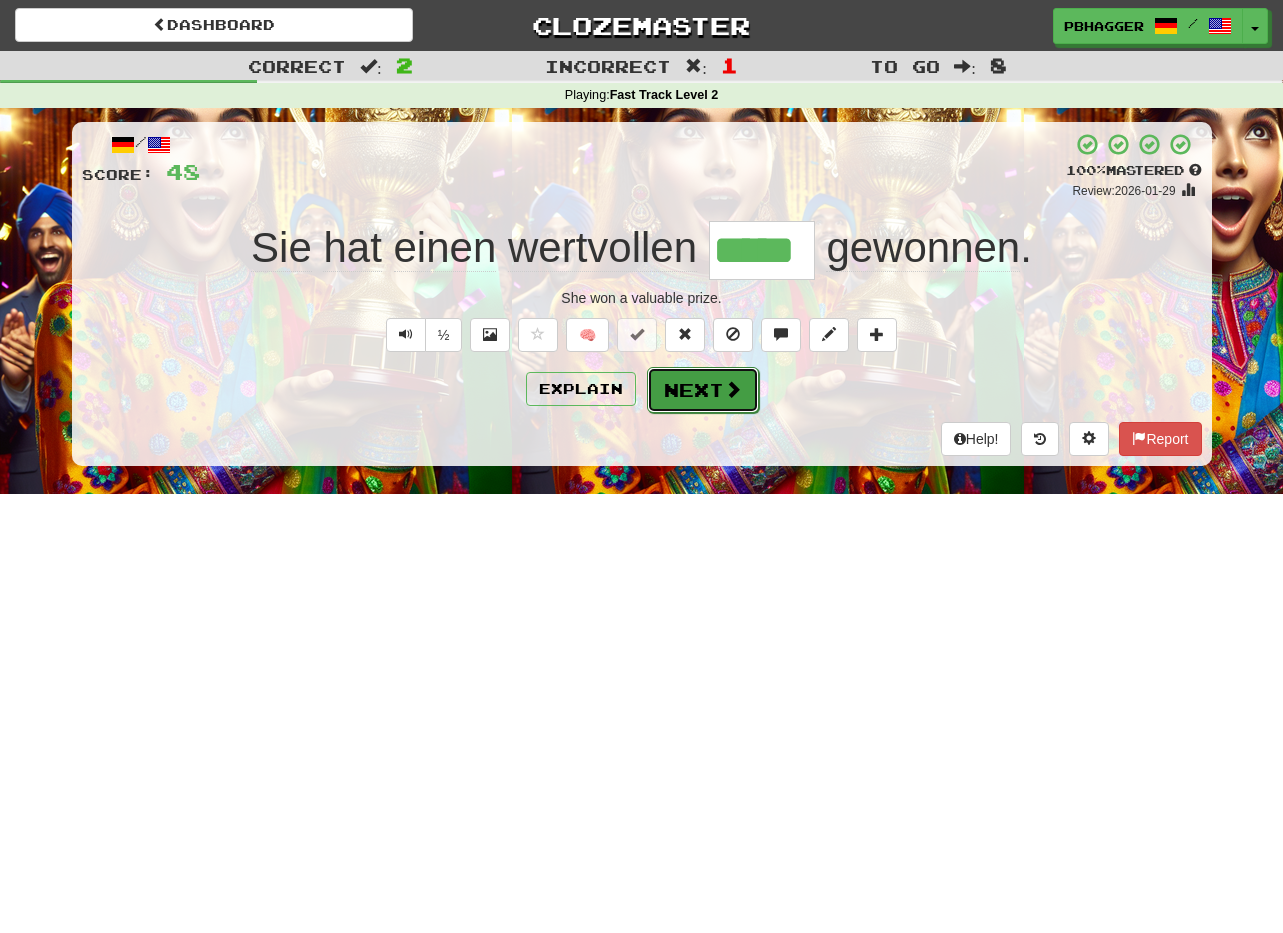 click on "Next" at bounding box center [703, 390] 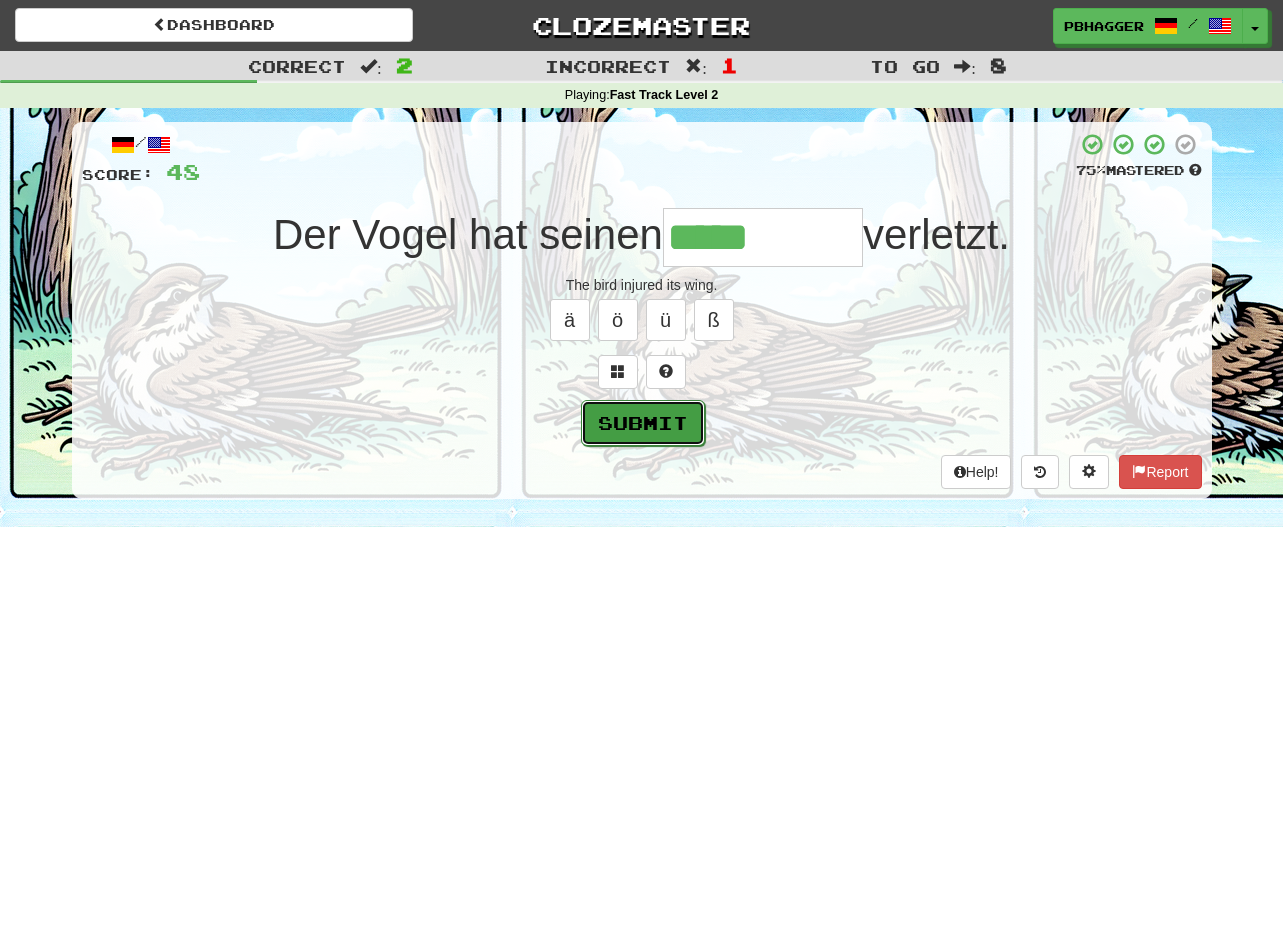 click on "Submit" at bounding box center (643, 423) 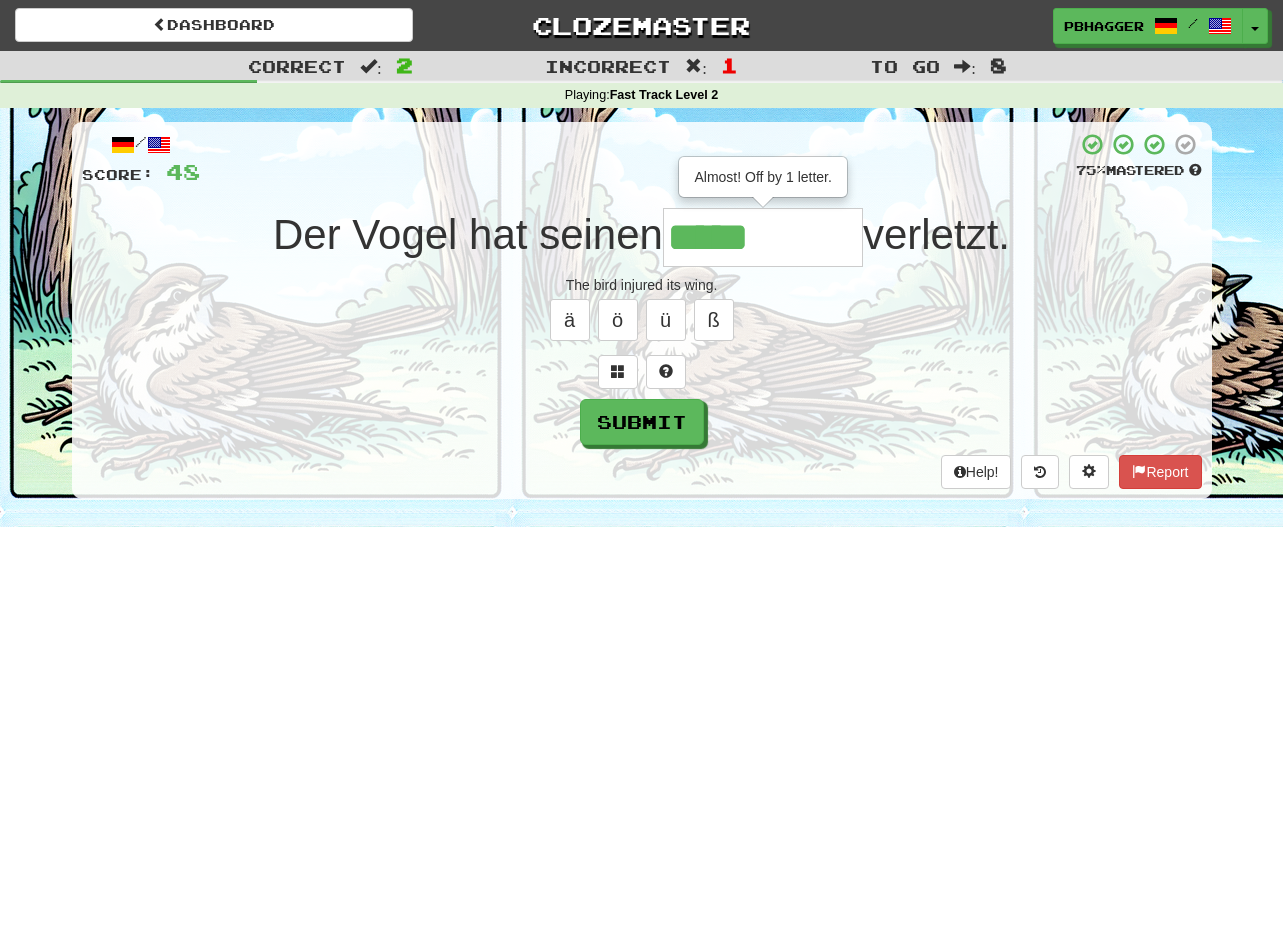 click on "*****" at bounding box center (763, 237) 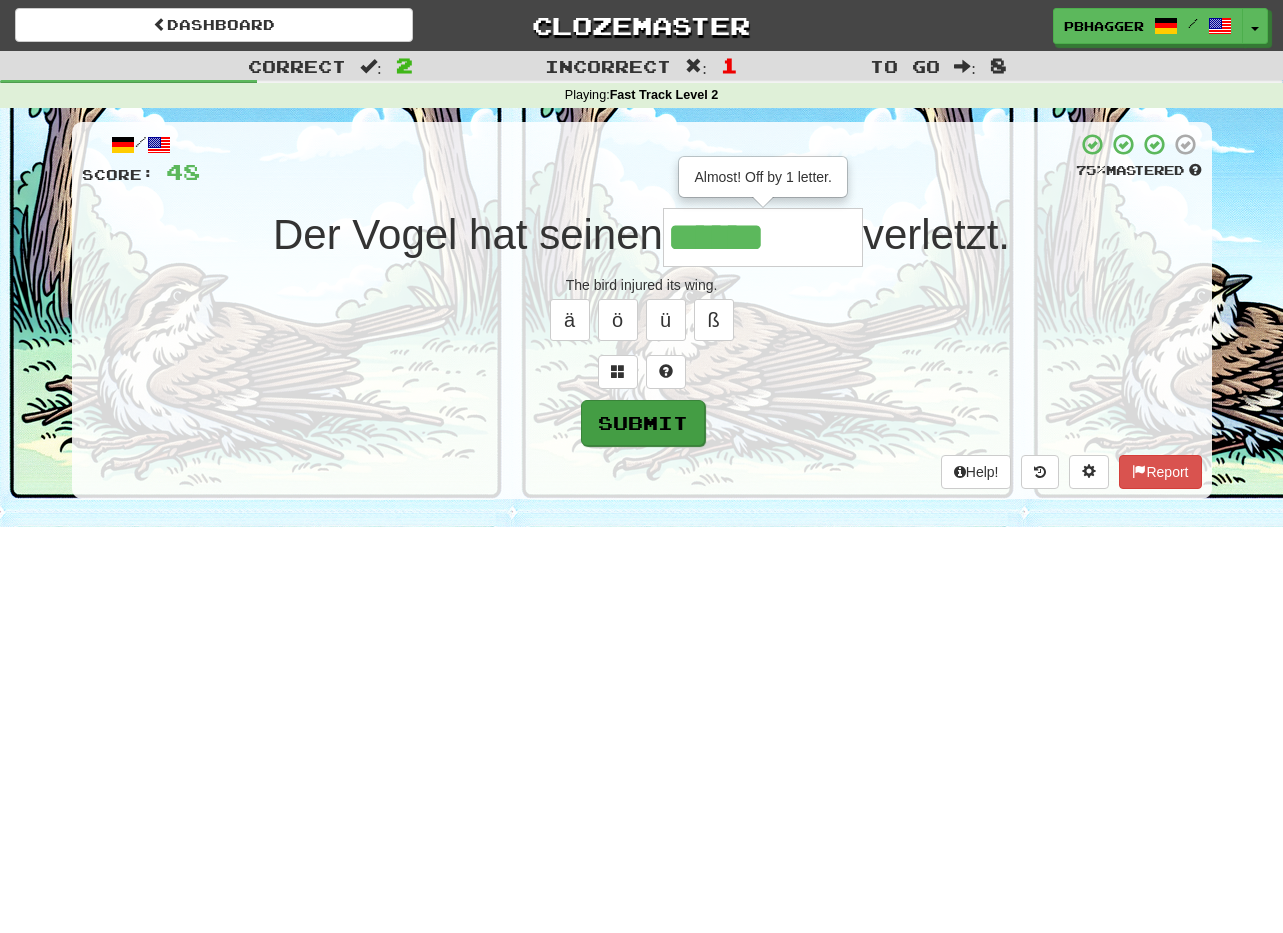 type on "******" 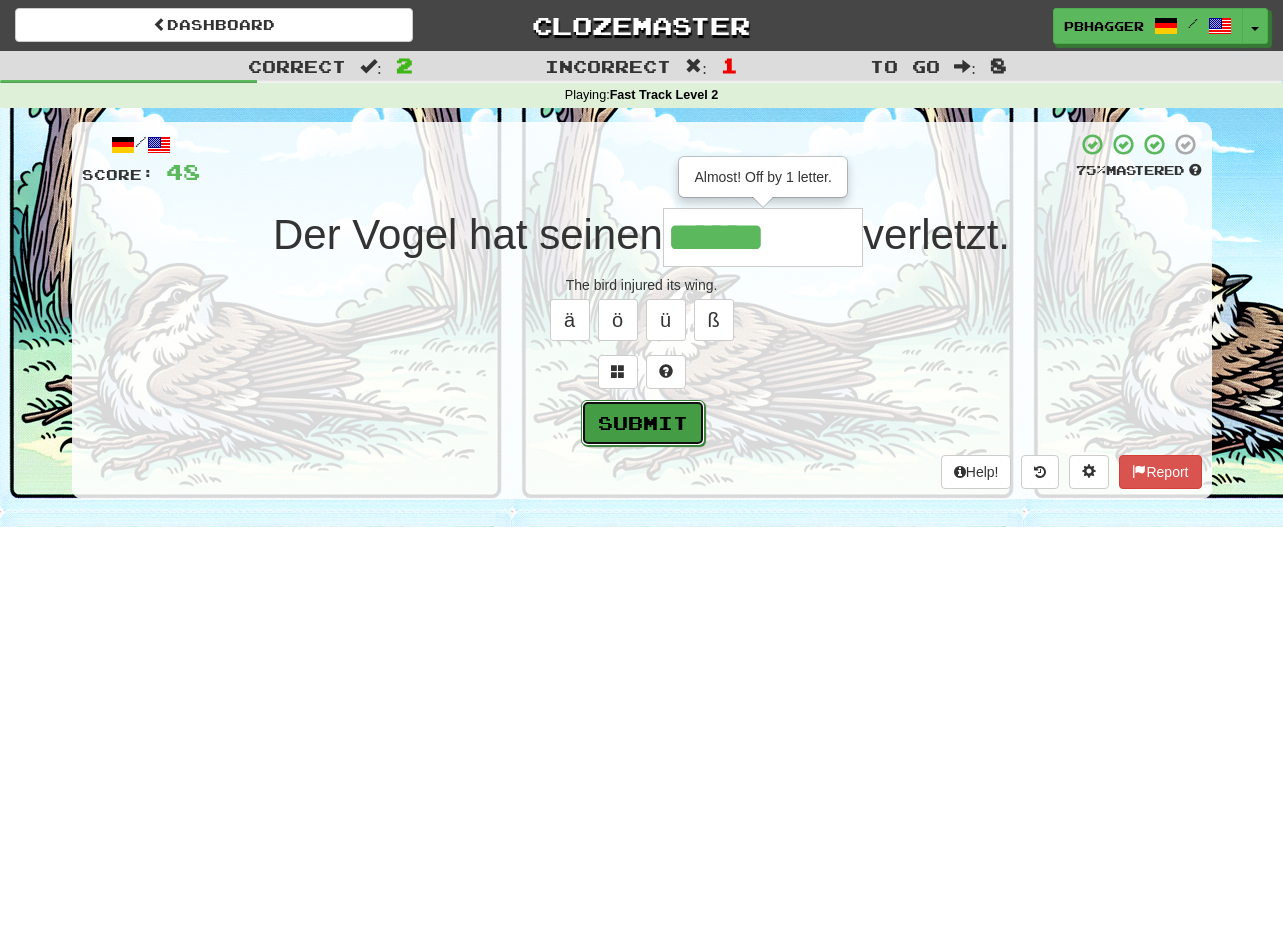 click on "Submit" at bounding box center (643, 423) 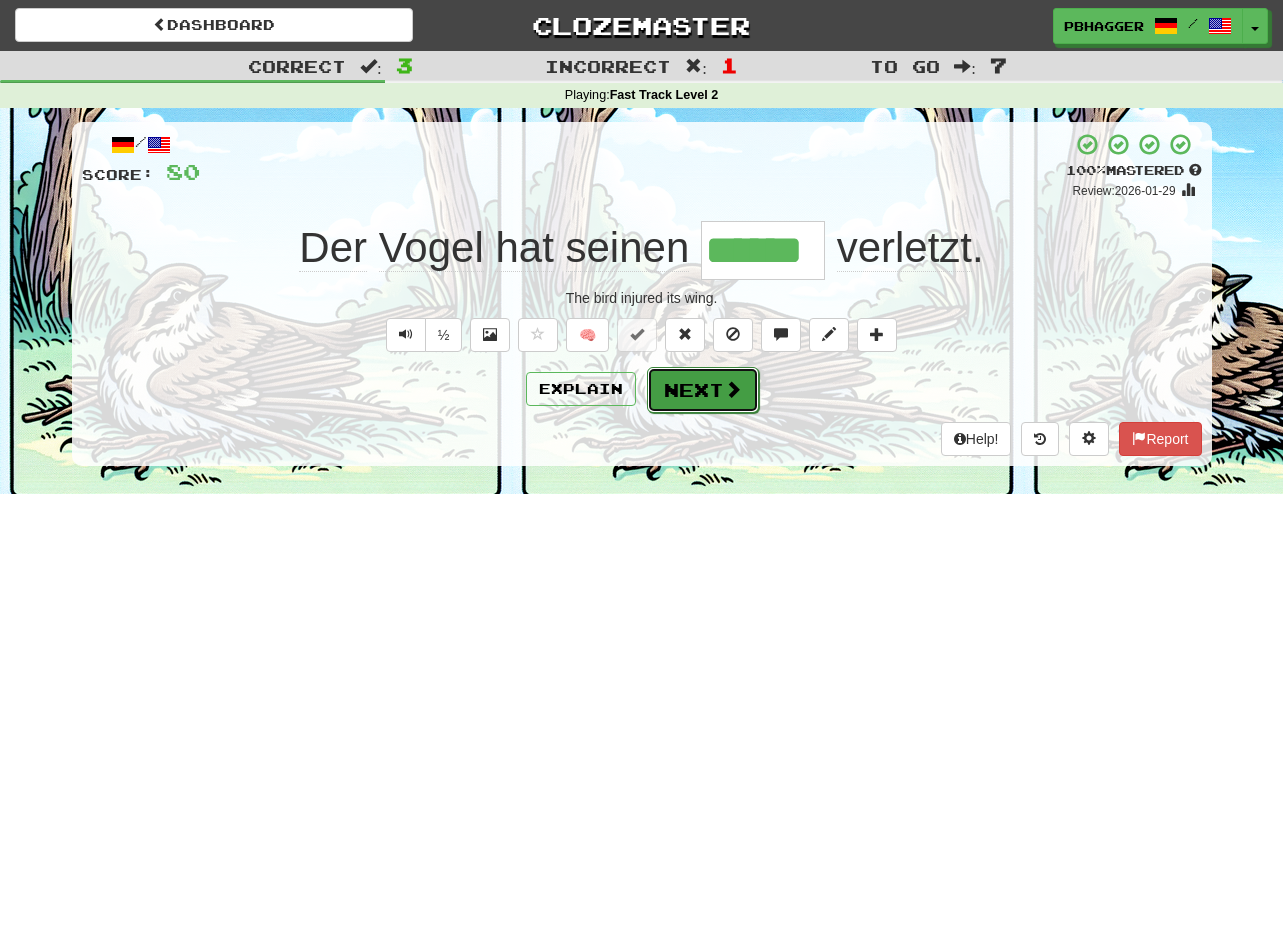 click on "Next" at bounding box center [703, 390] 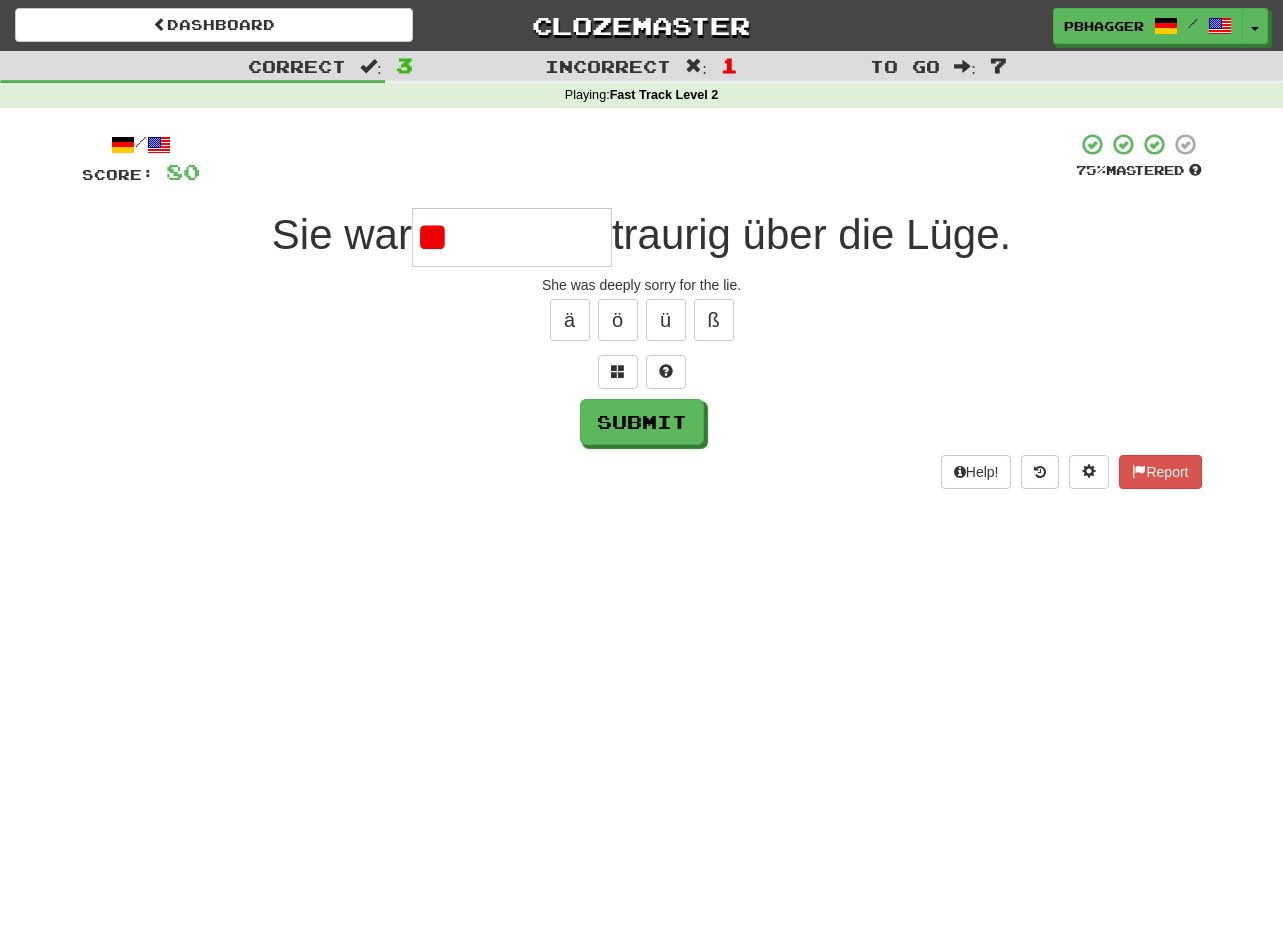 type on "*" 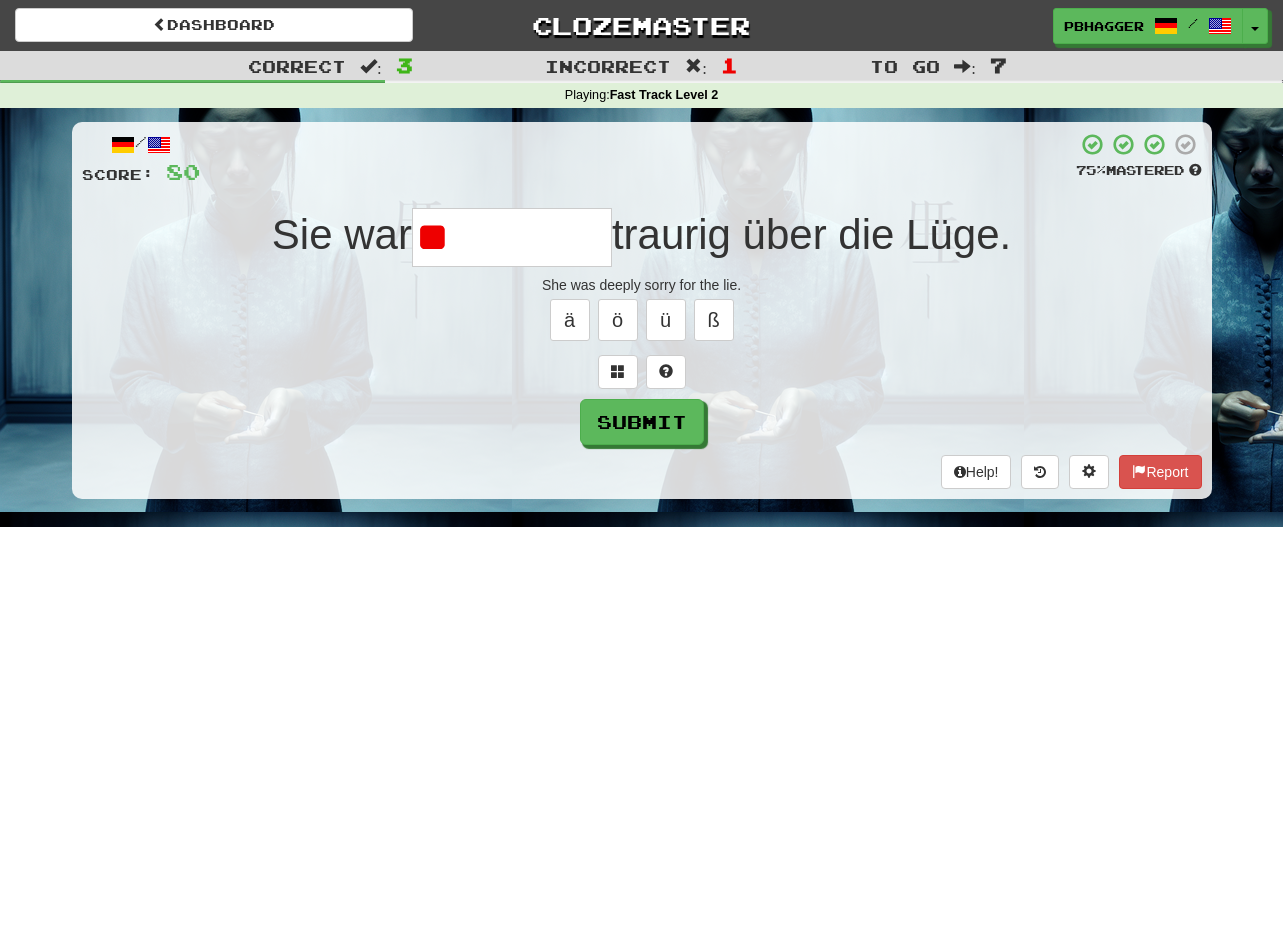 type on "*" 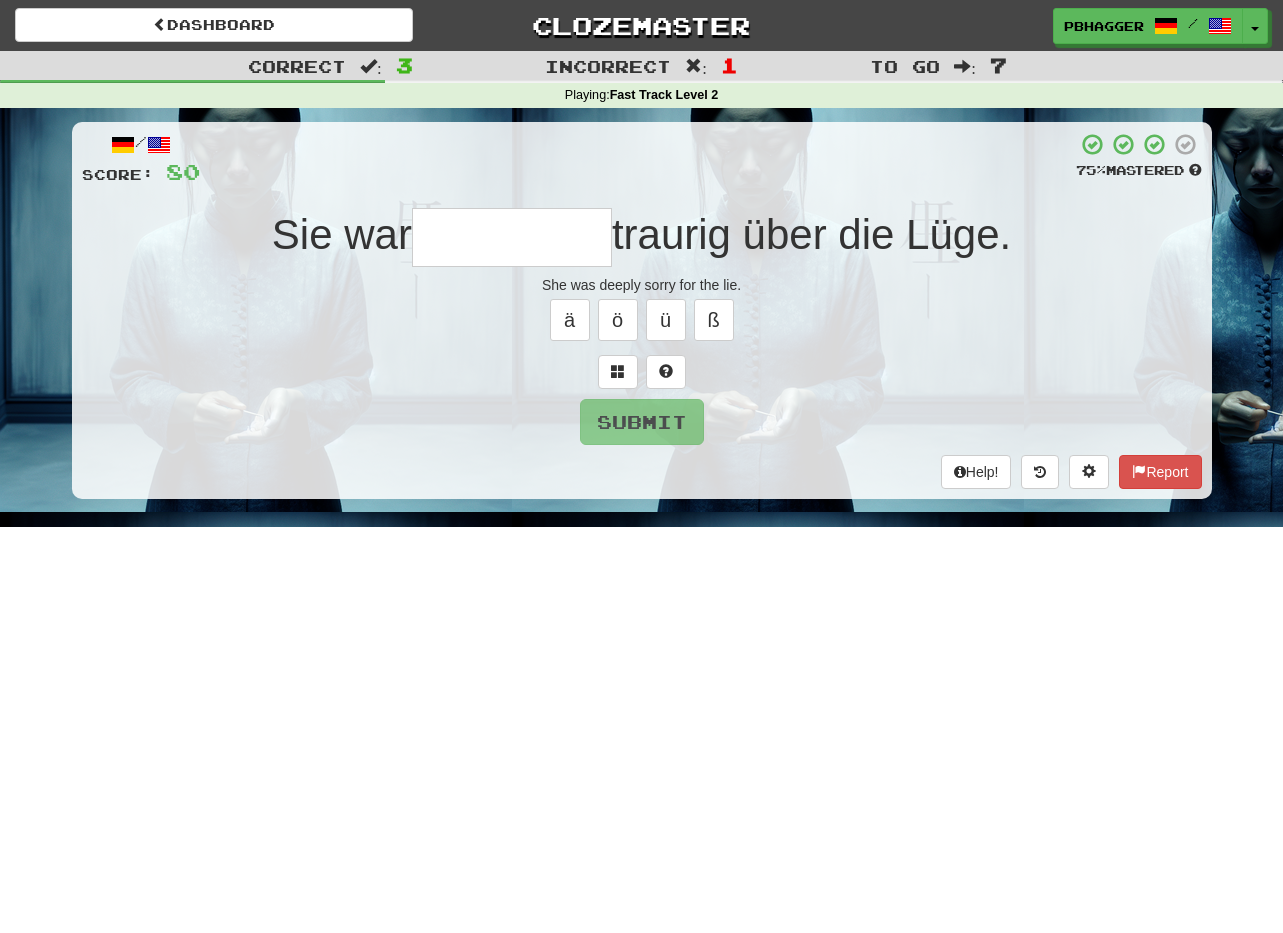 type on "*" 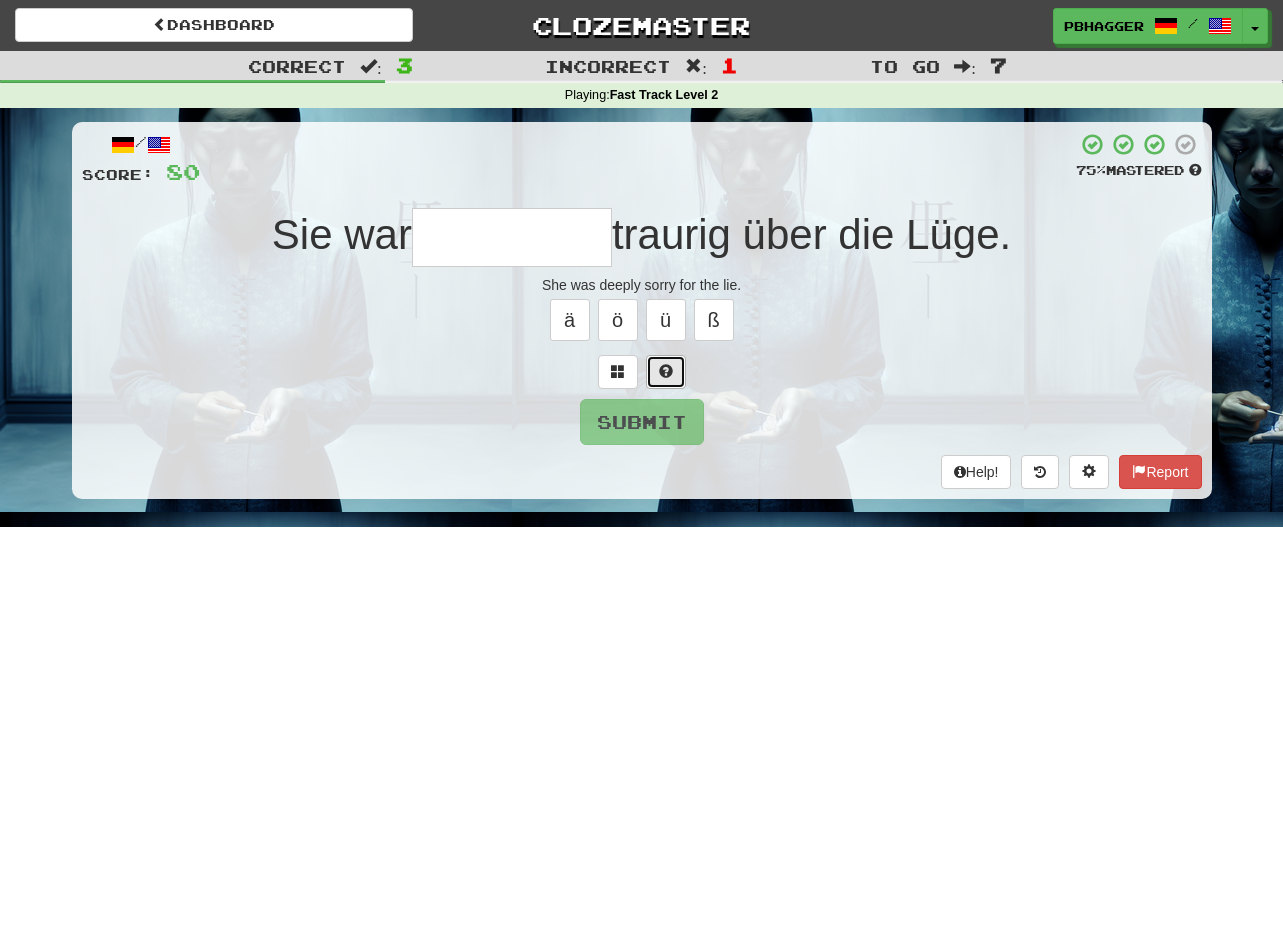 click at bounding box center [666, 371] 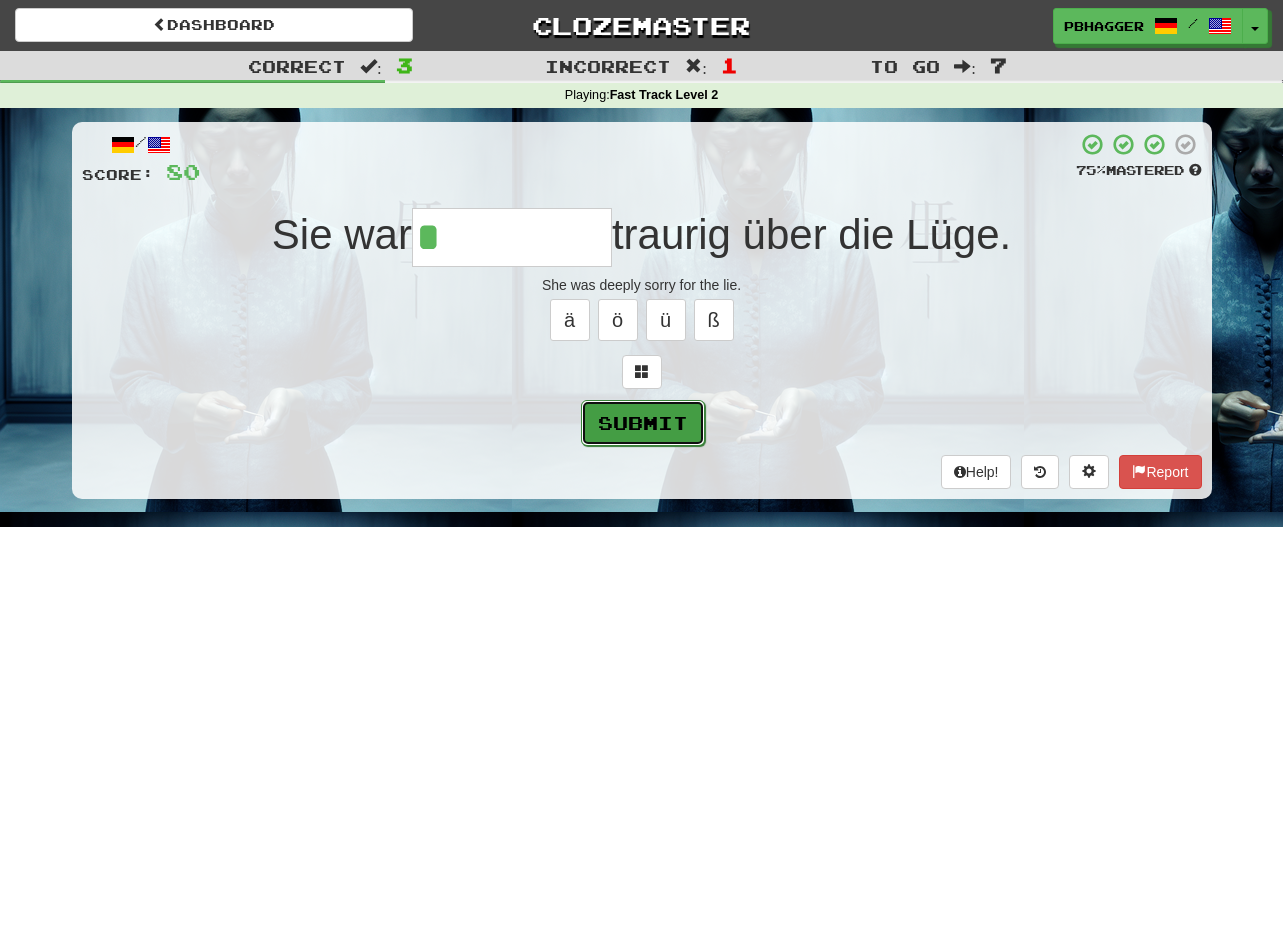 click on "Submit" at bounding box center [643, 423] 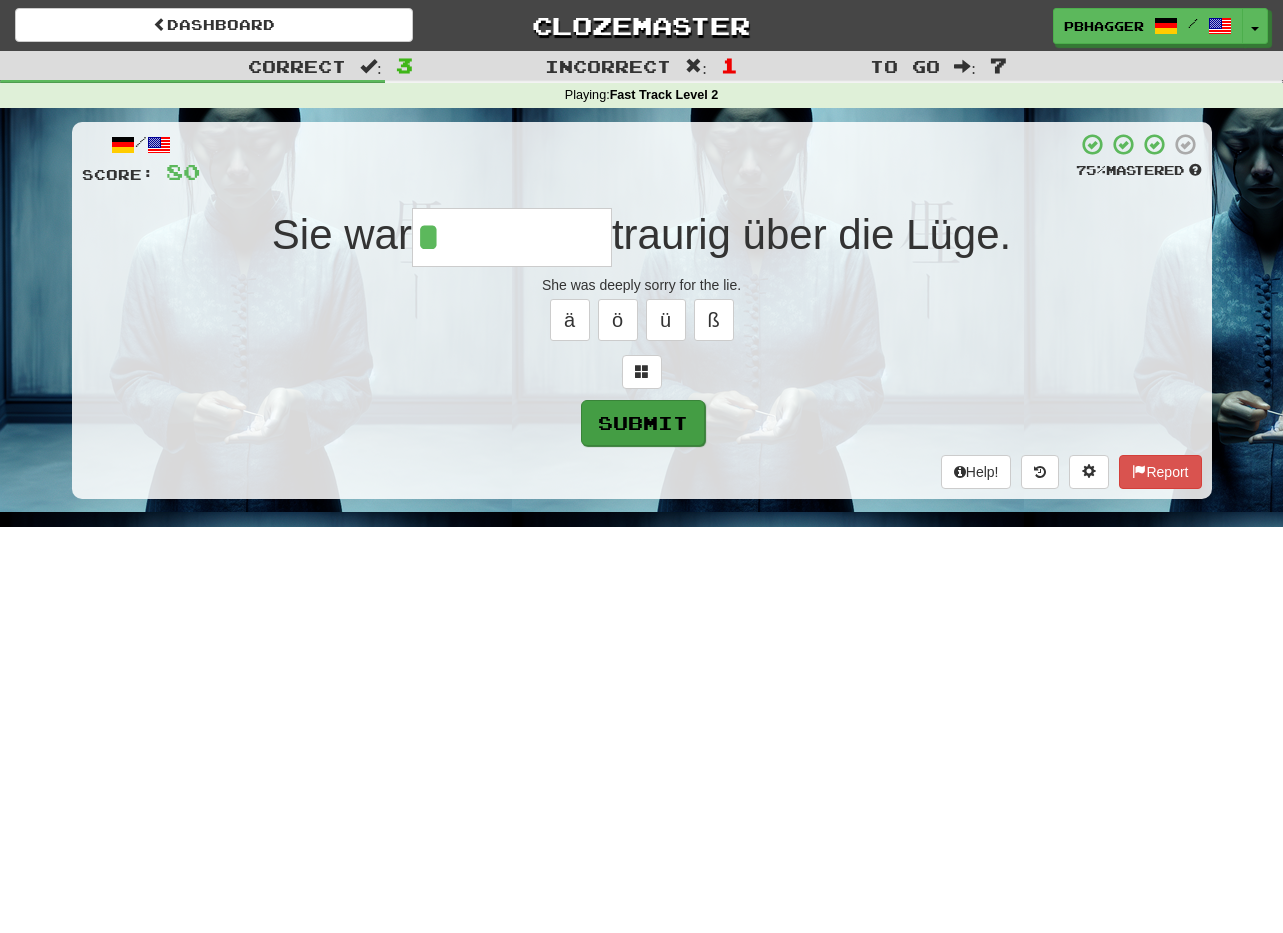 type on "********" 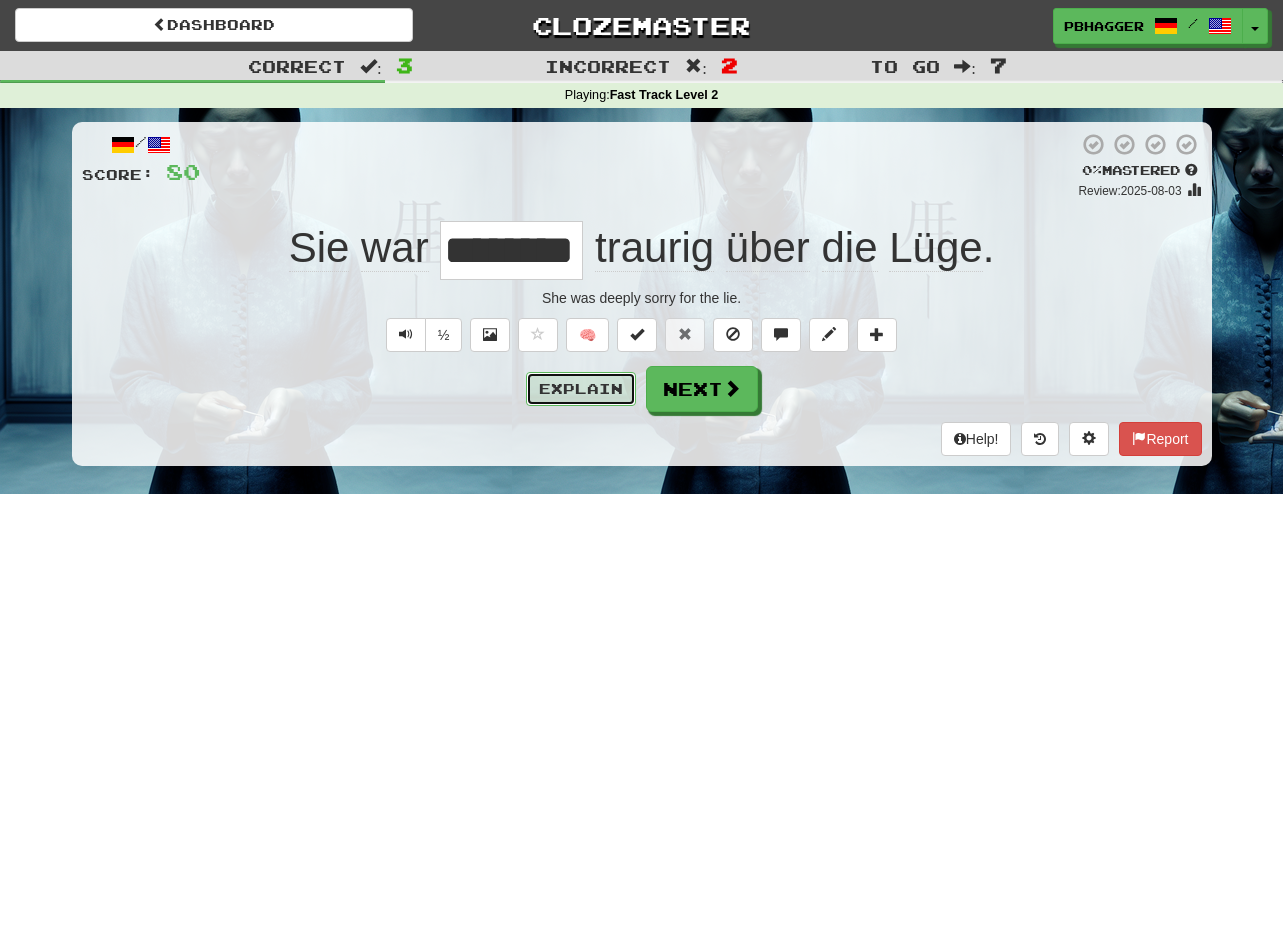 click on "Explain" at bounding box center [581, 389] 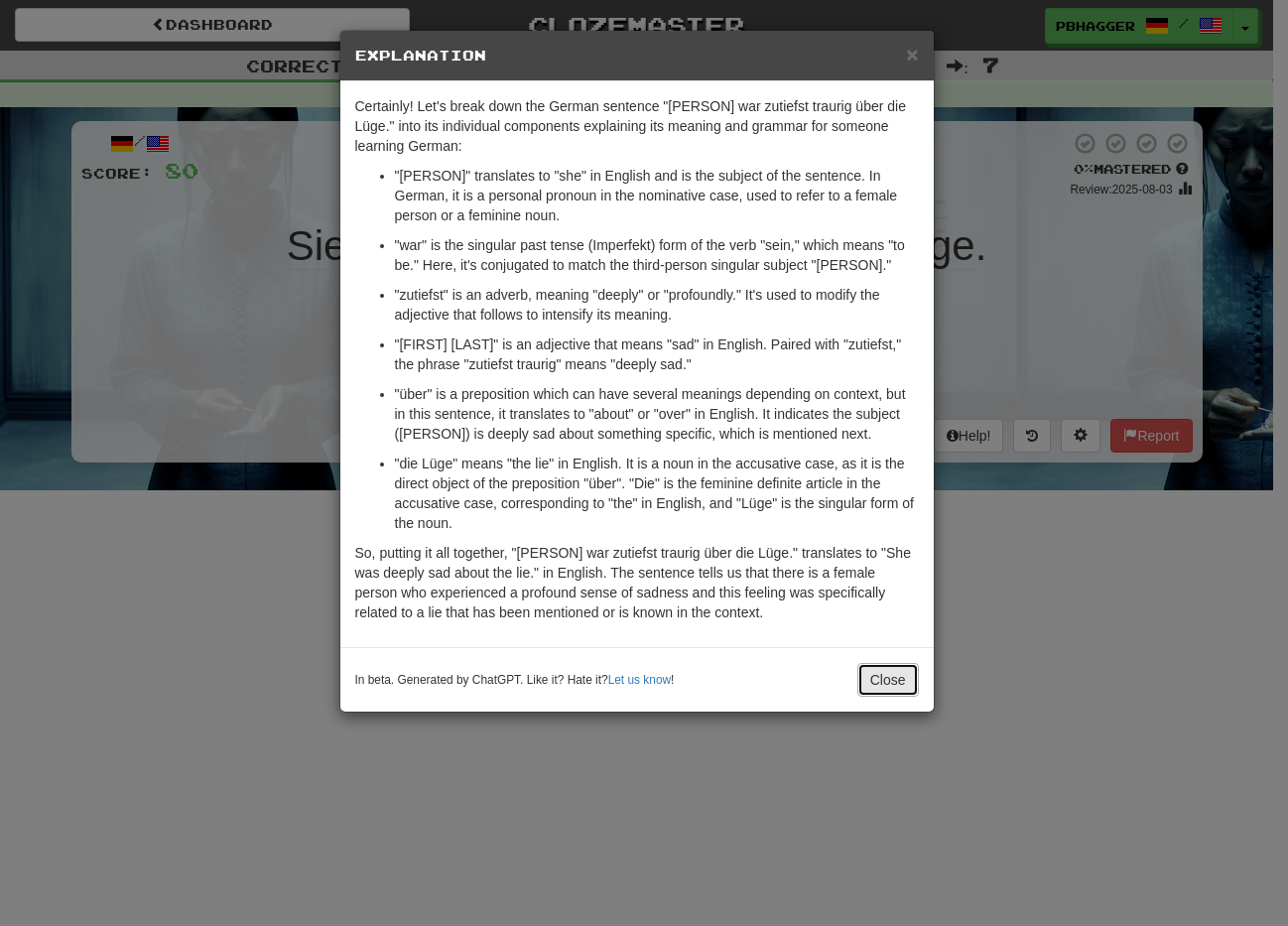 click on "Close" at bounding box center [888, 680] 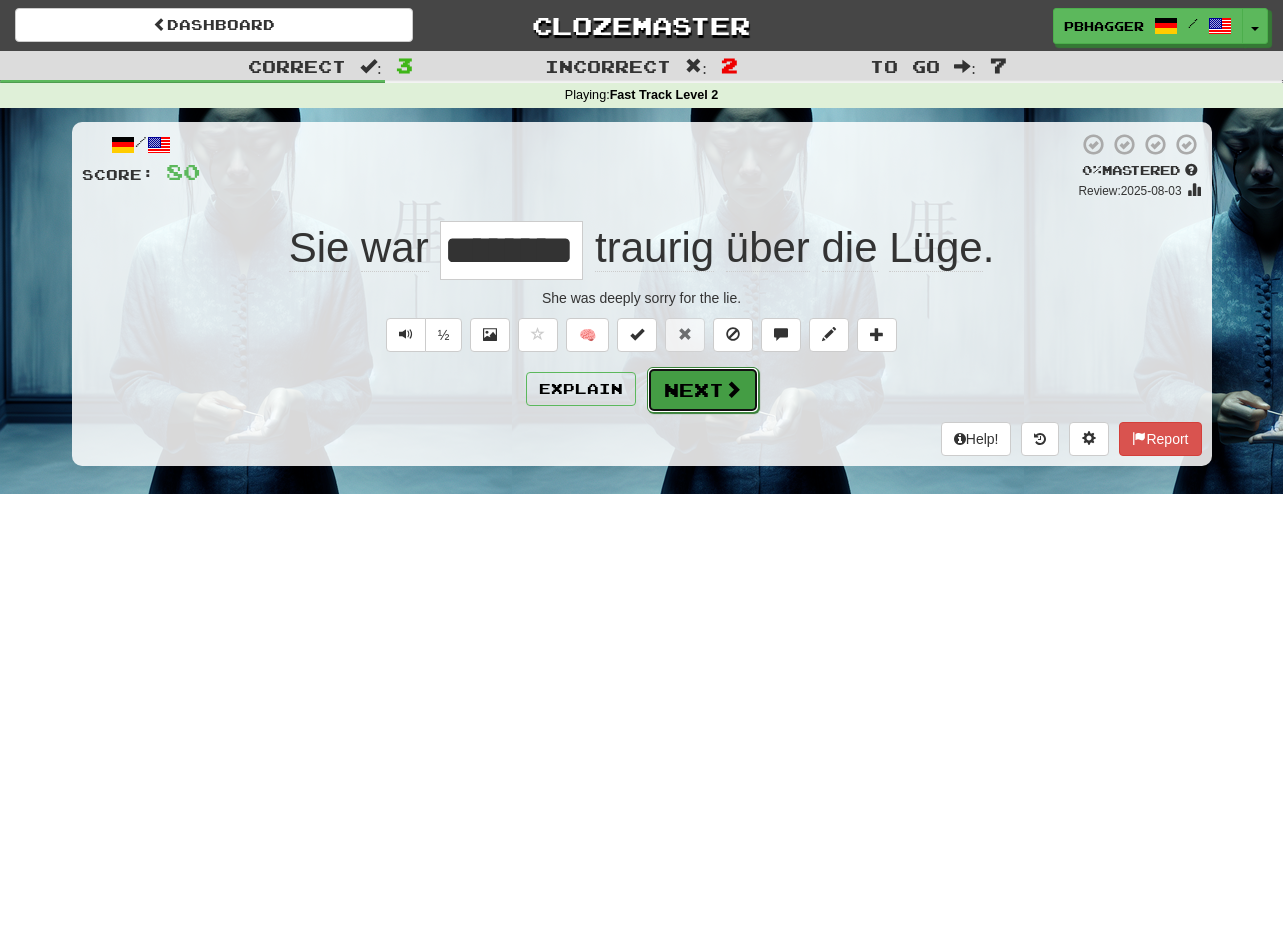 click on "Next" at bounding box center [703, 390] 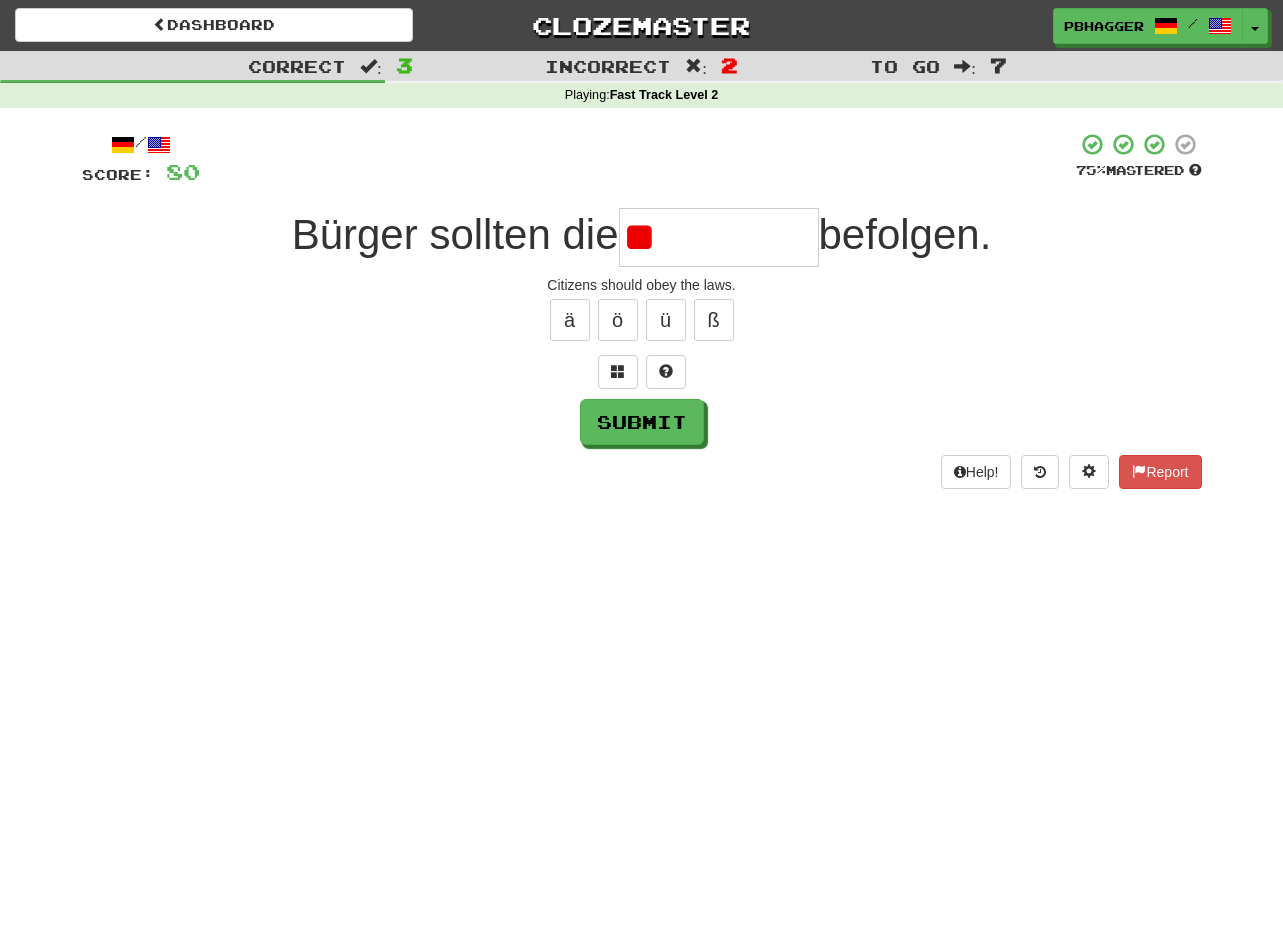 type on "*" 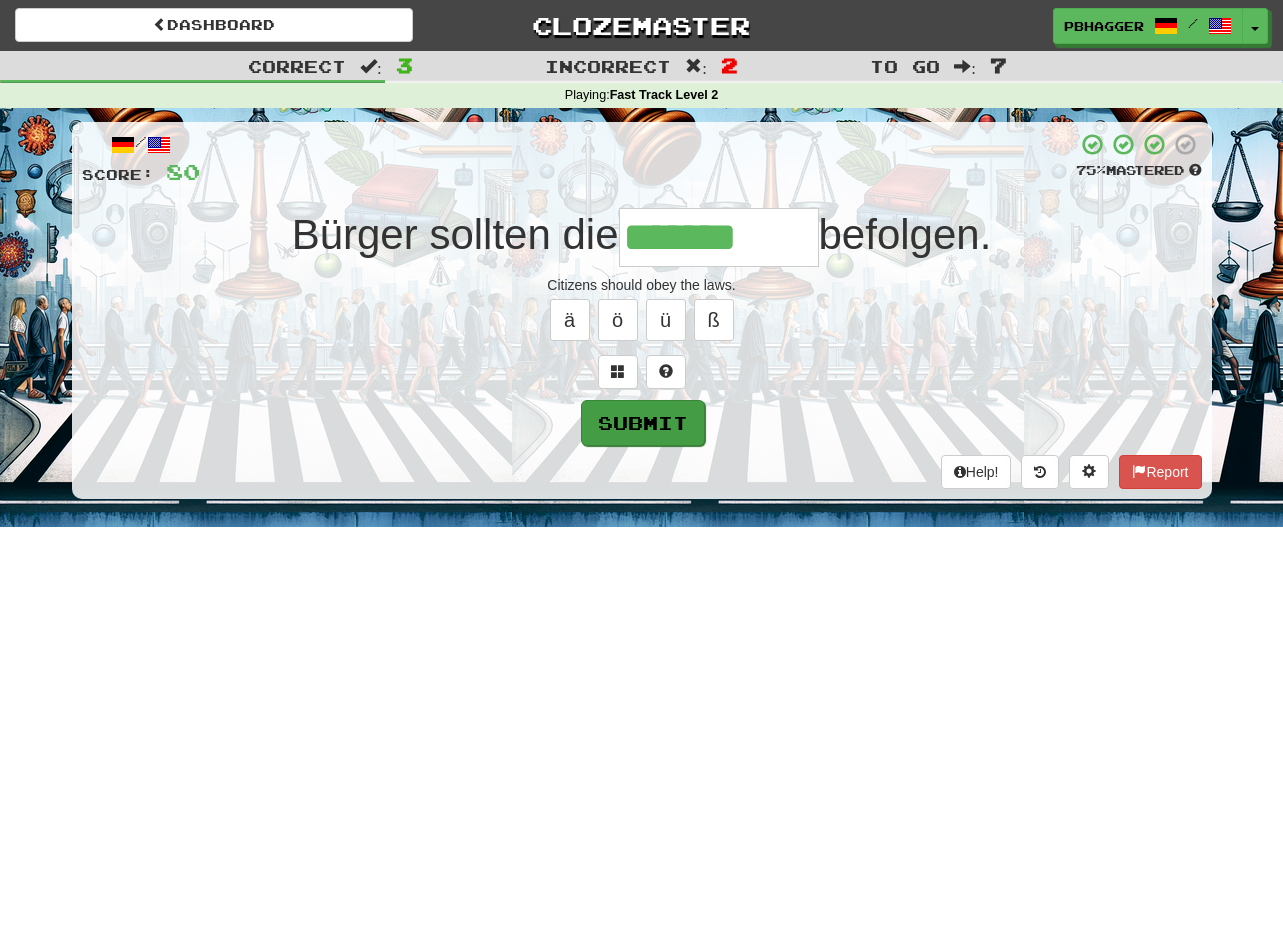 type on "*******" 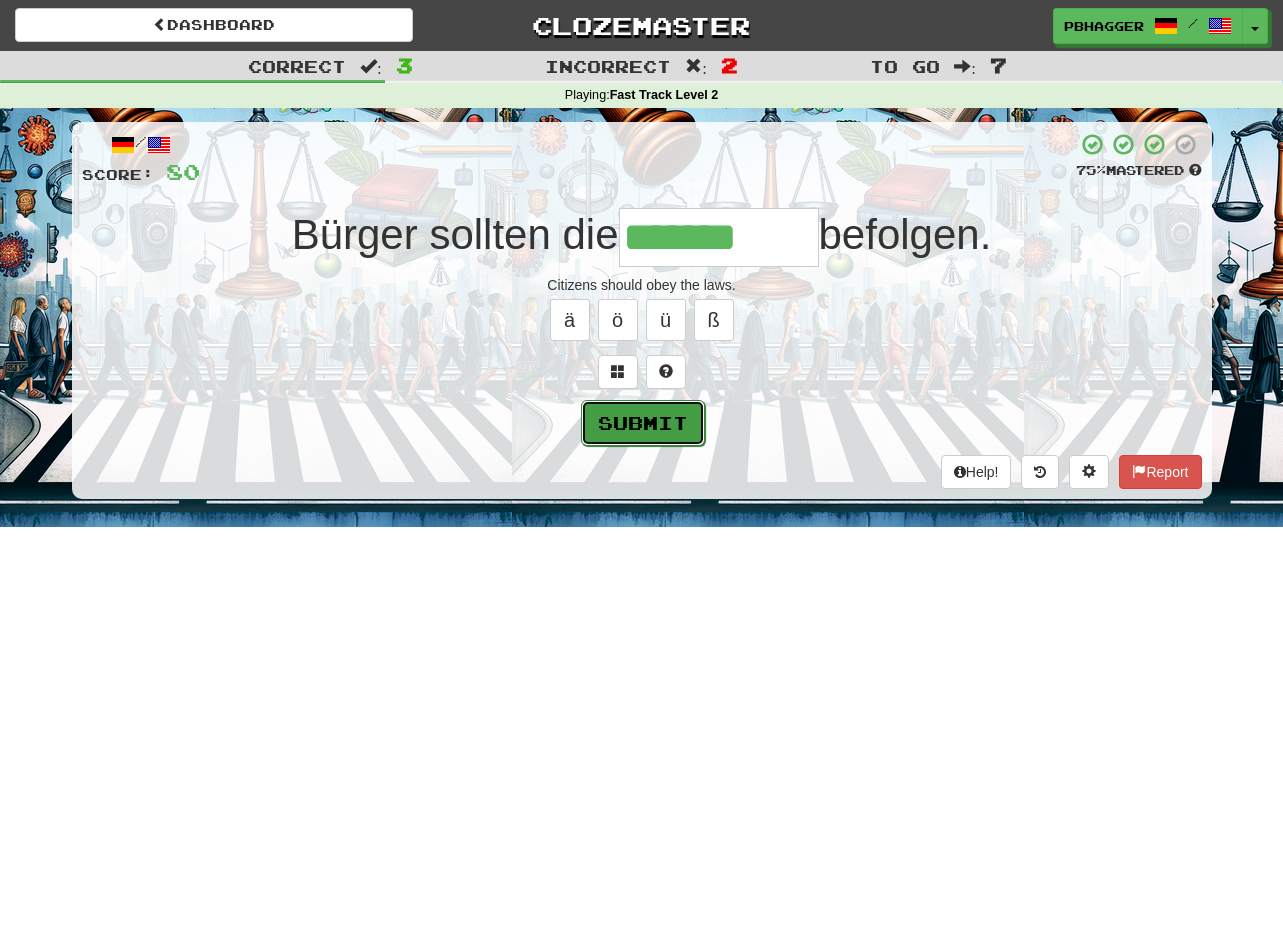 click on "Submit" at bounding box center [643, 423] 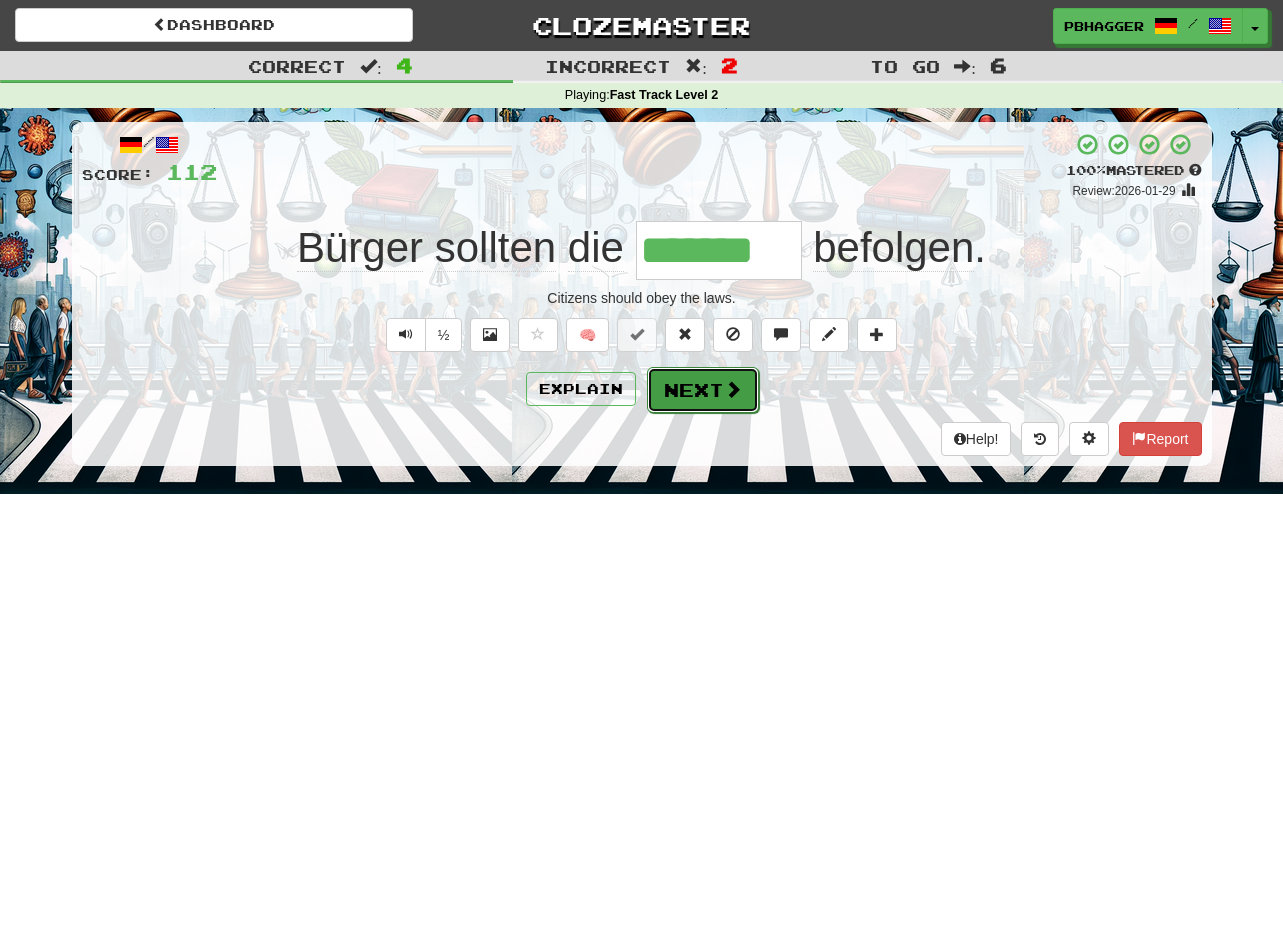 click on "Next" at bounding box center (703, 390) 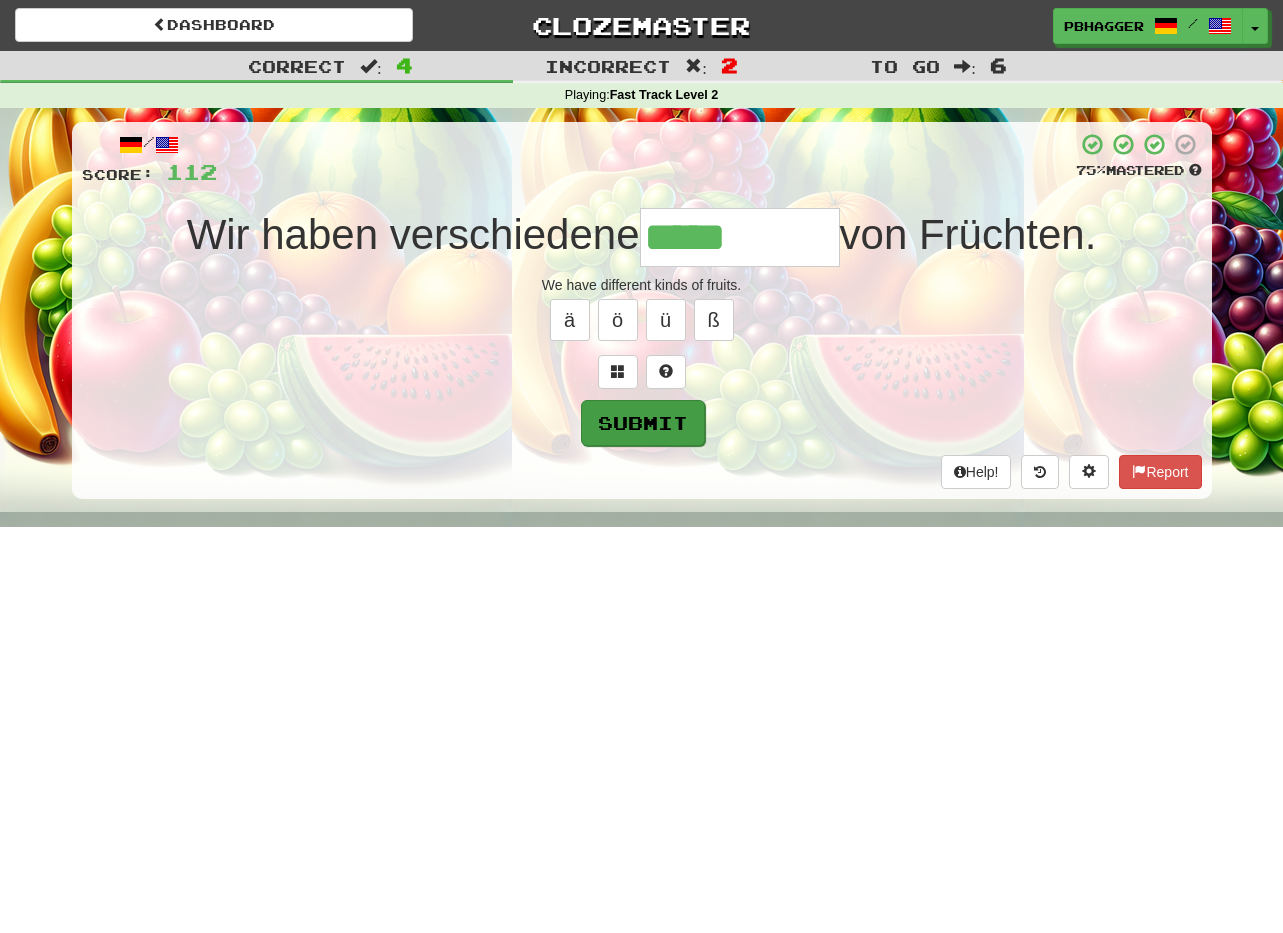 type on "*****" 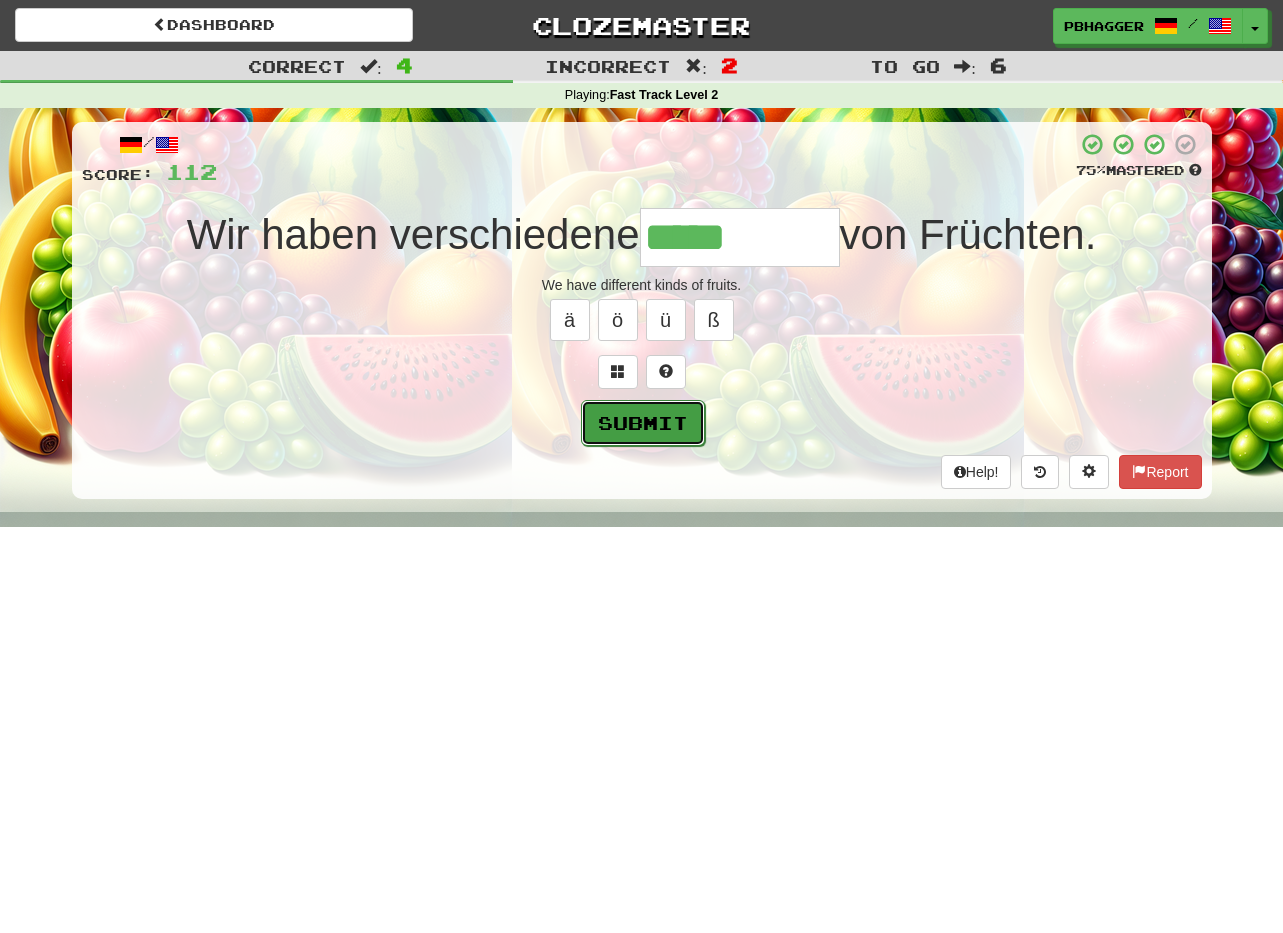 click on "Submit" at bounding box center (643, 423) 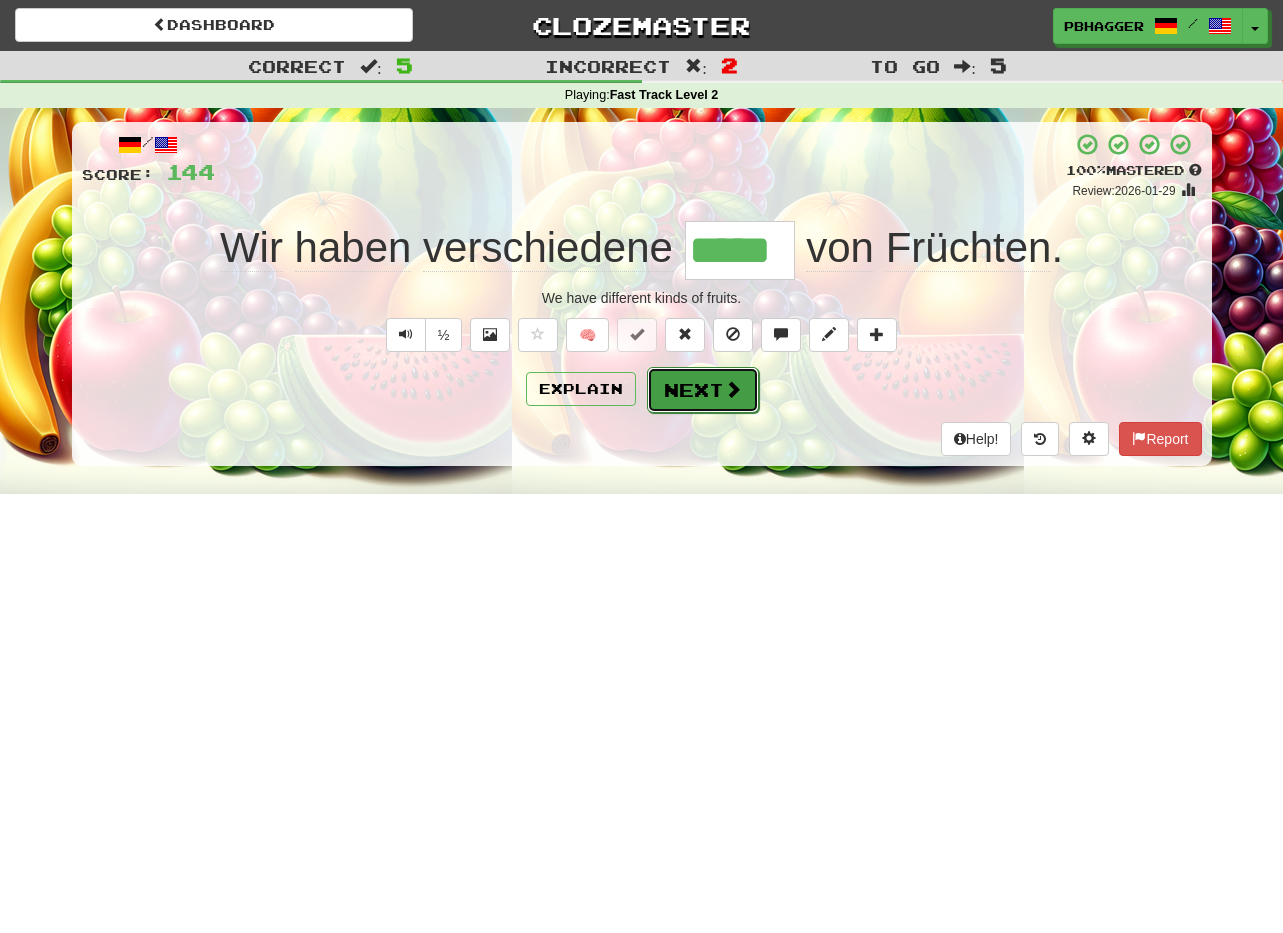 click on "Next" at bounding box center (703, 390) 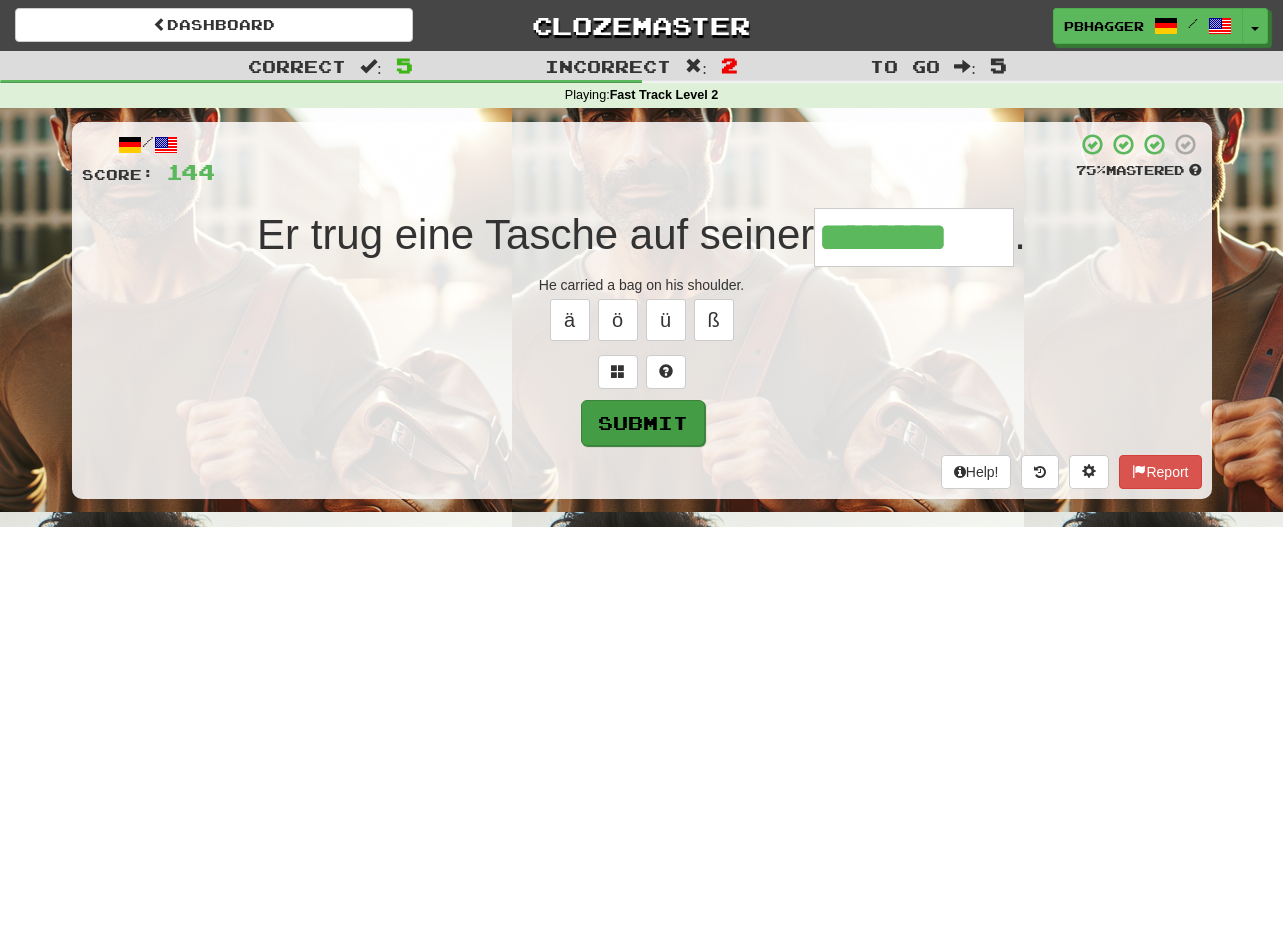 type on "********" 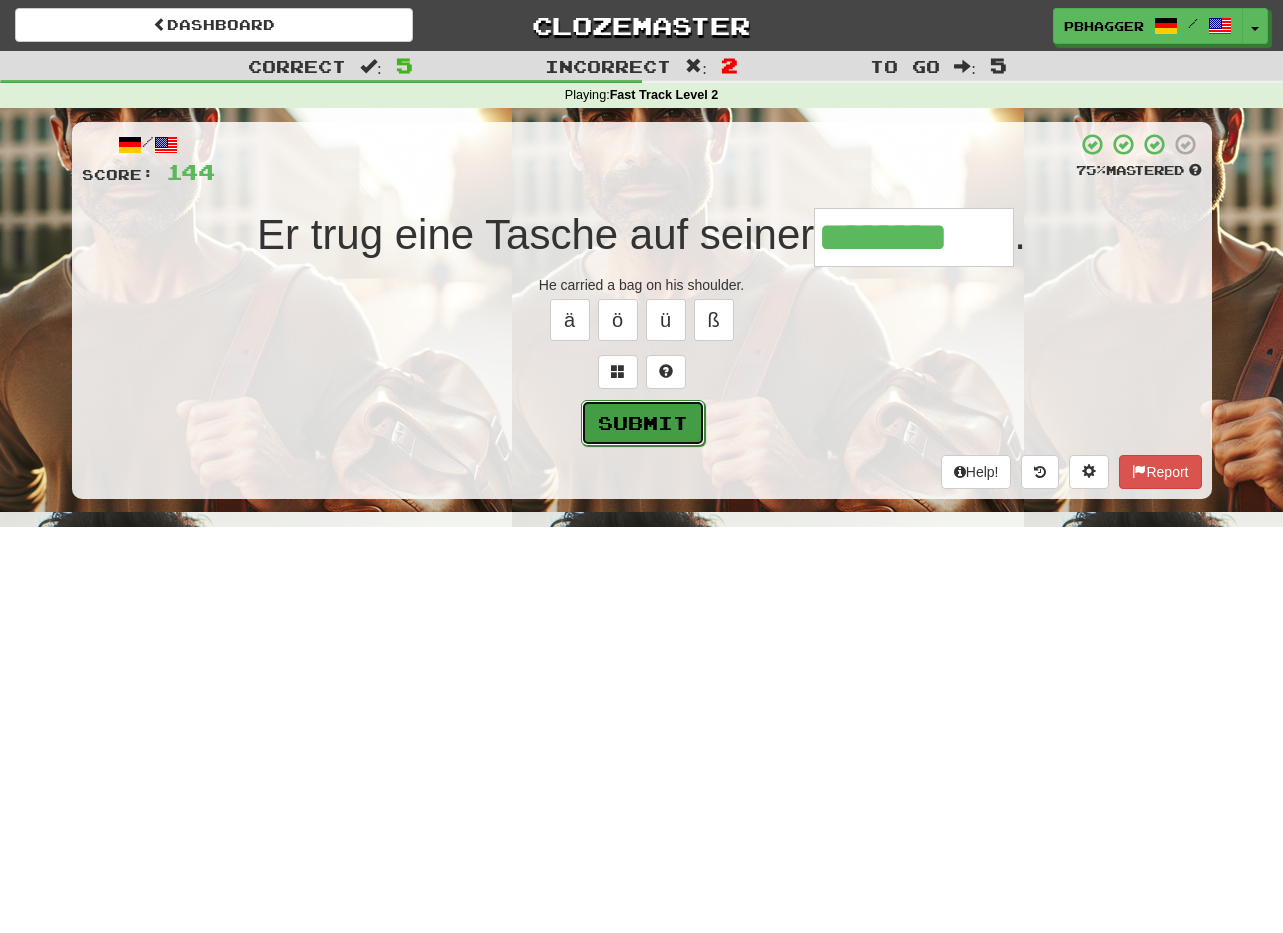 click on "Submit" at bounding box center [643, 423] 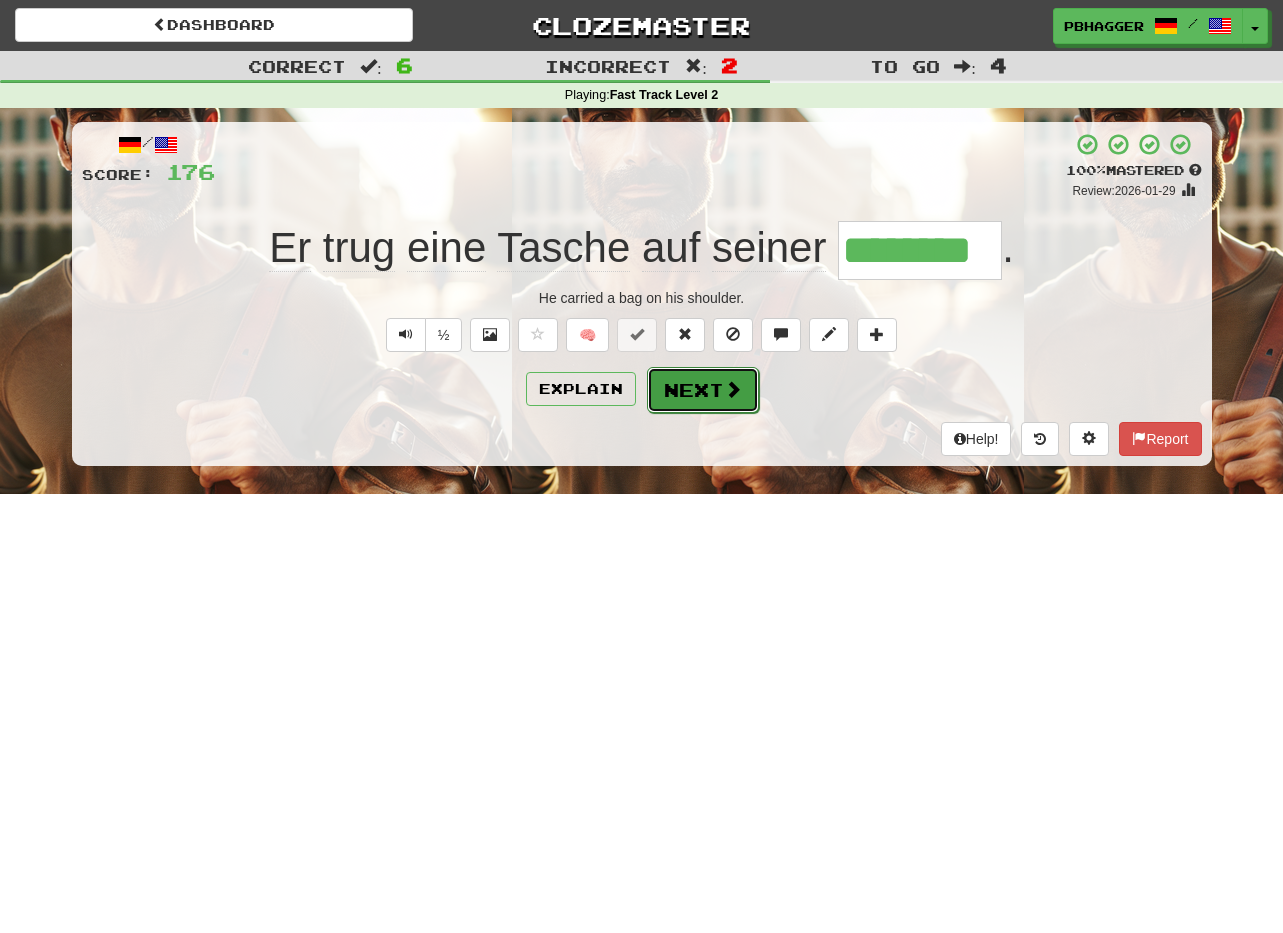 click on "Next" at bounding box center [703, 390] 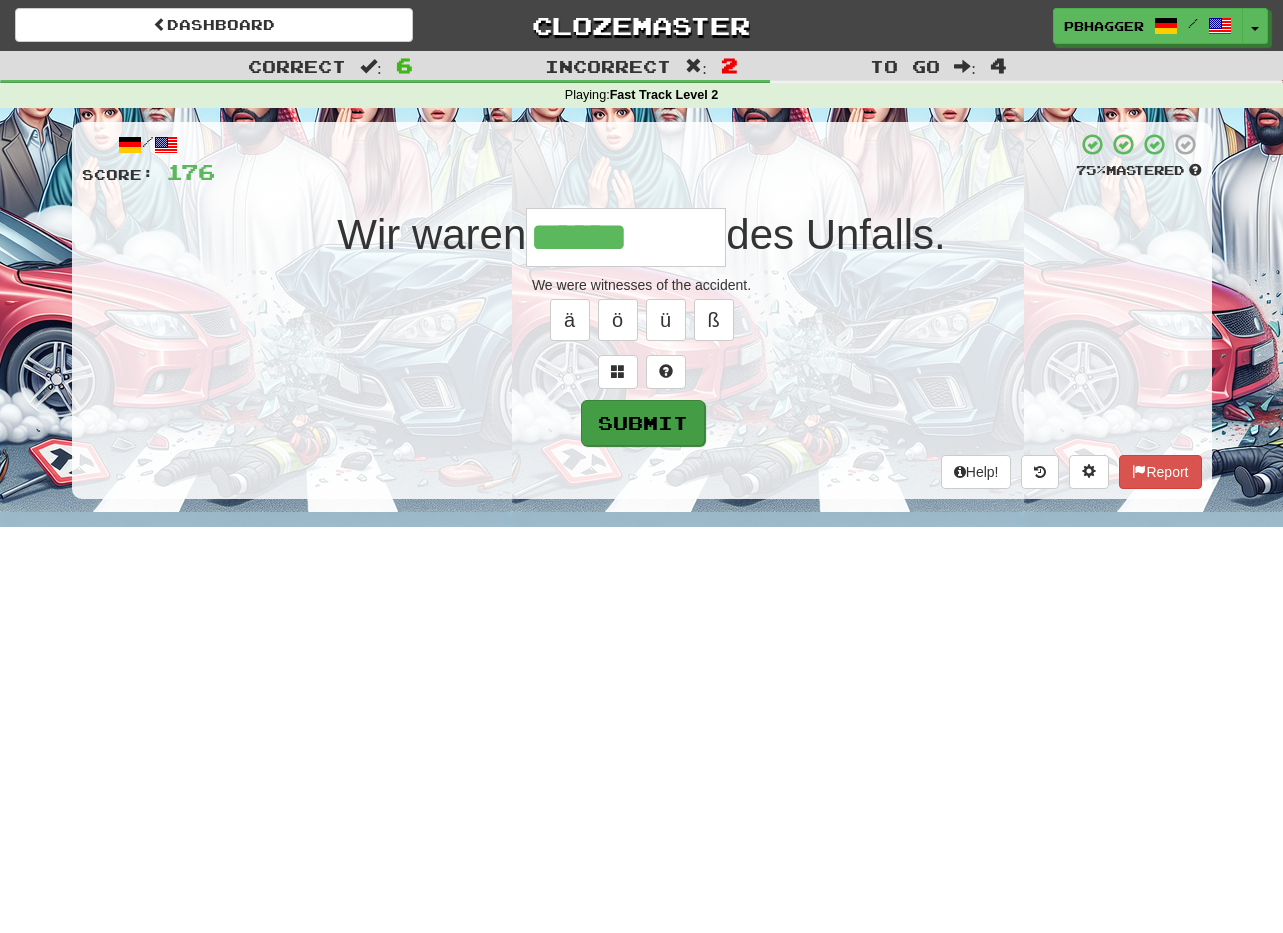 type on "******" 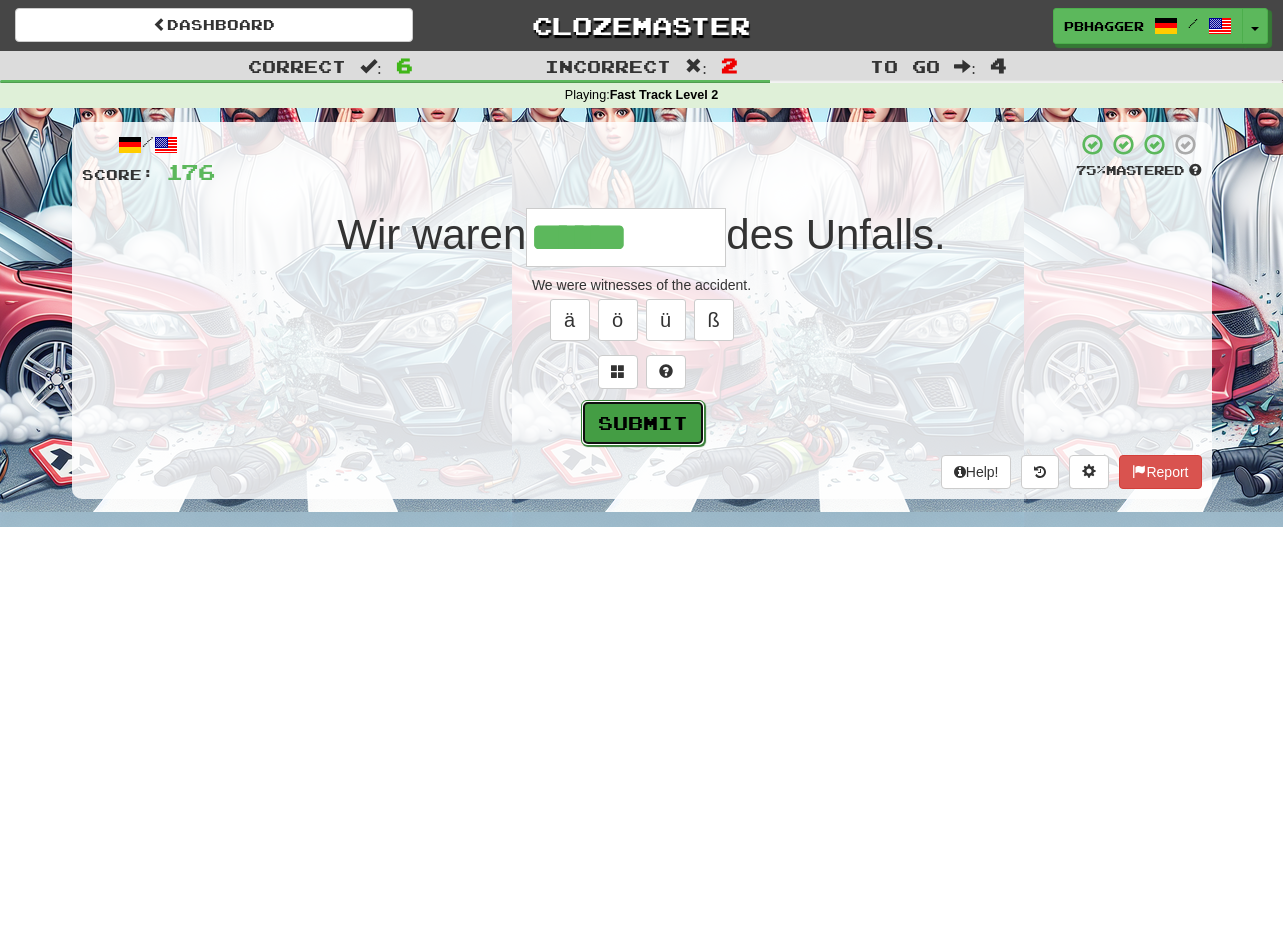 click on "Submit" at bounding box center (643, 423) 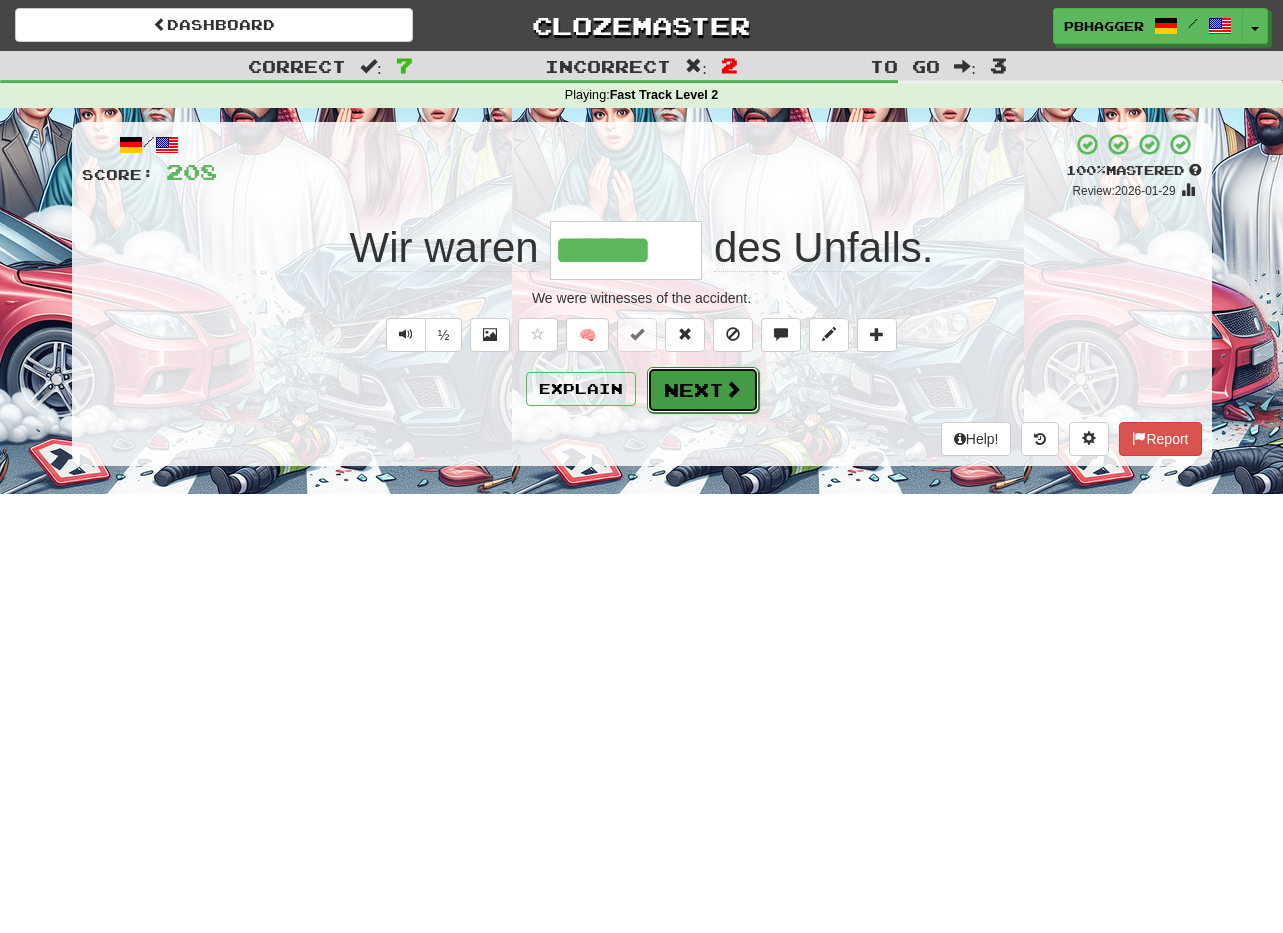 click on "Next" at bounding box center [703, 390] 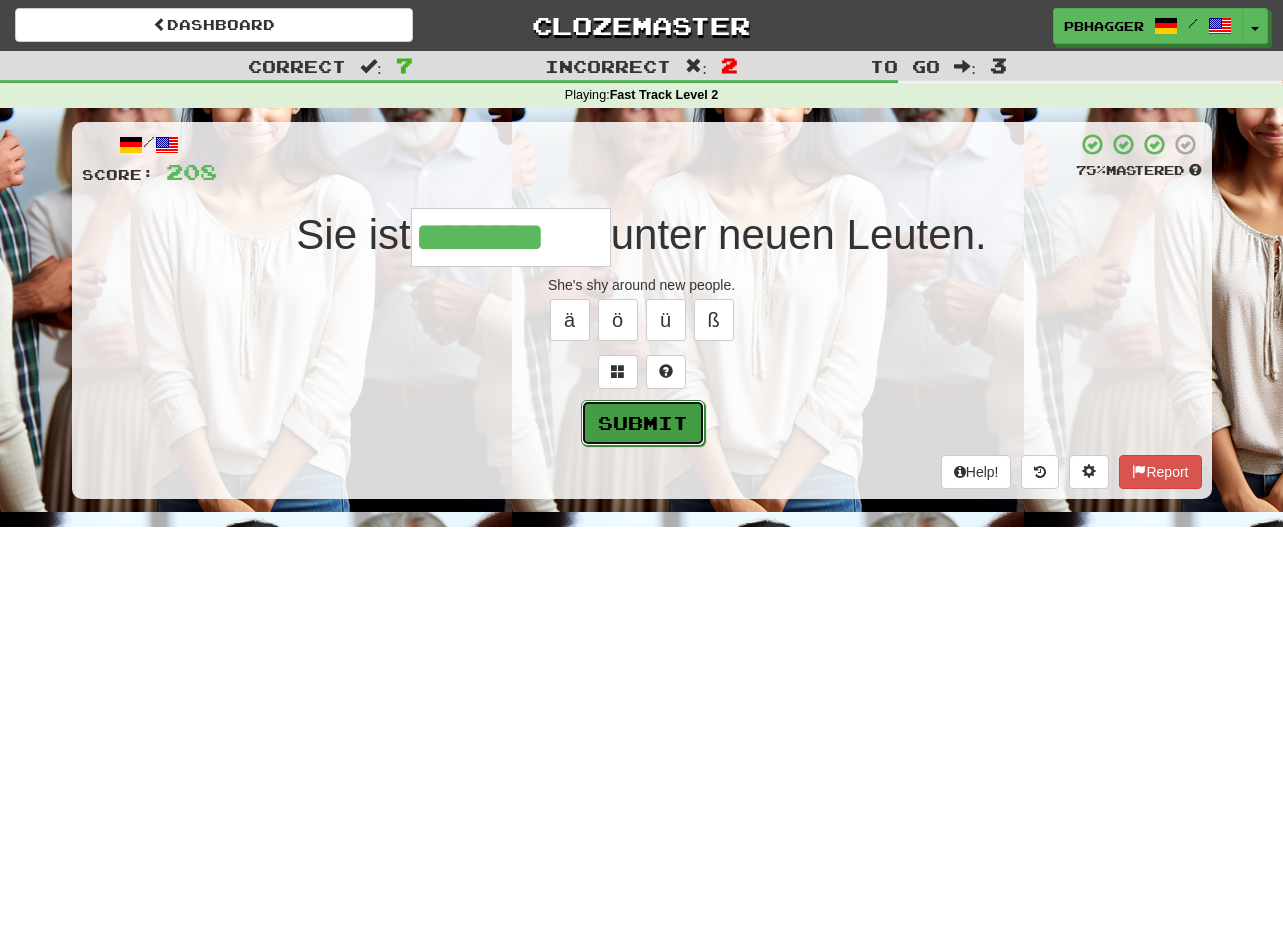 click on "Submit" at bounding box center [643, 423] 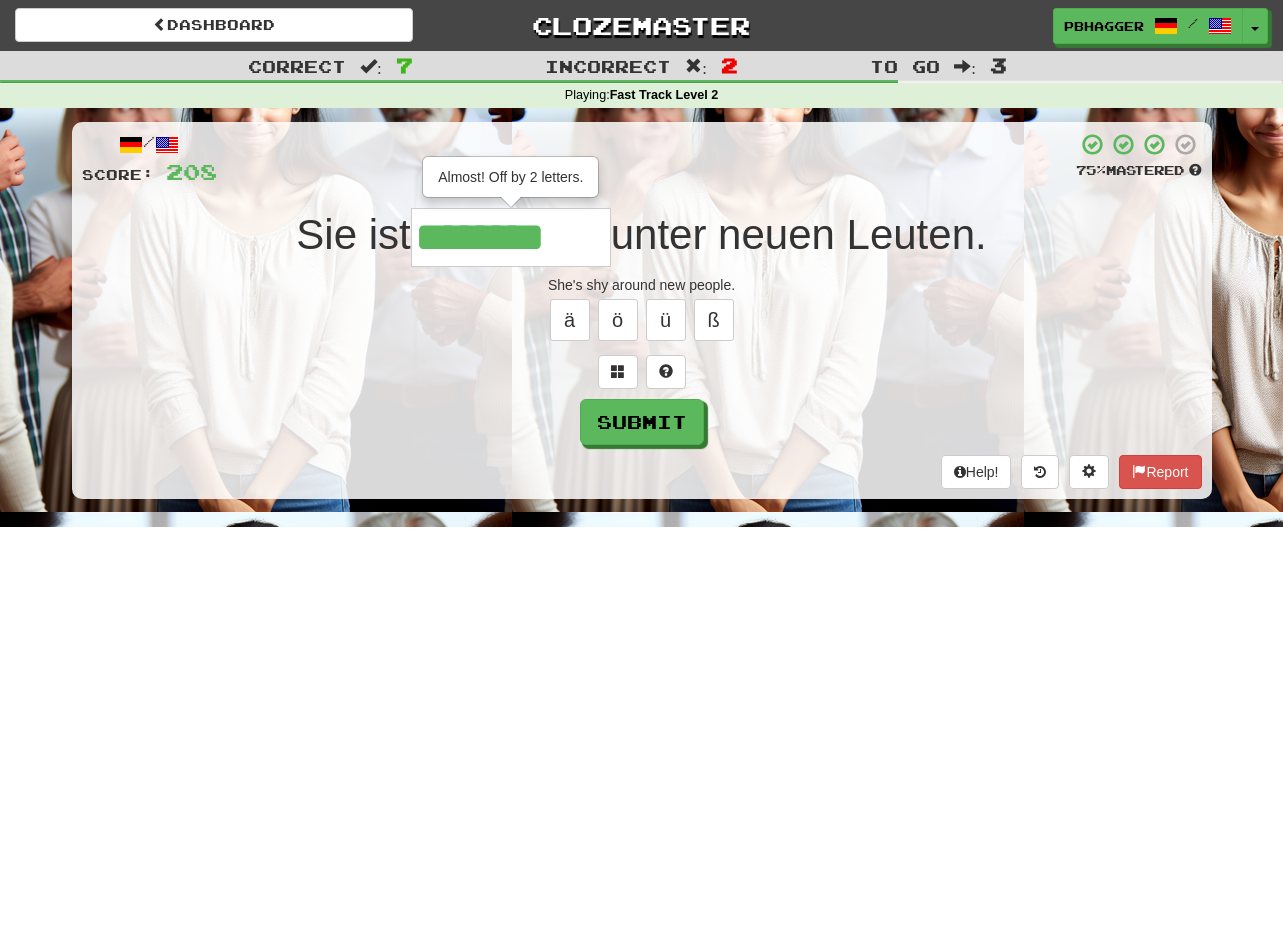 click on "********" at bounding box center (511, 237) 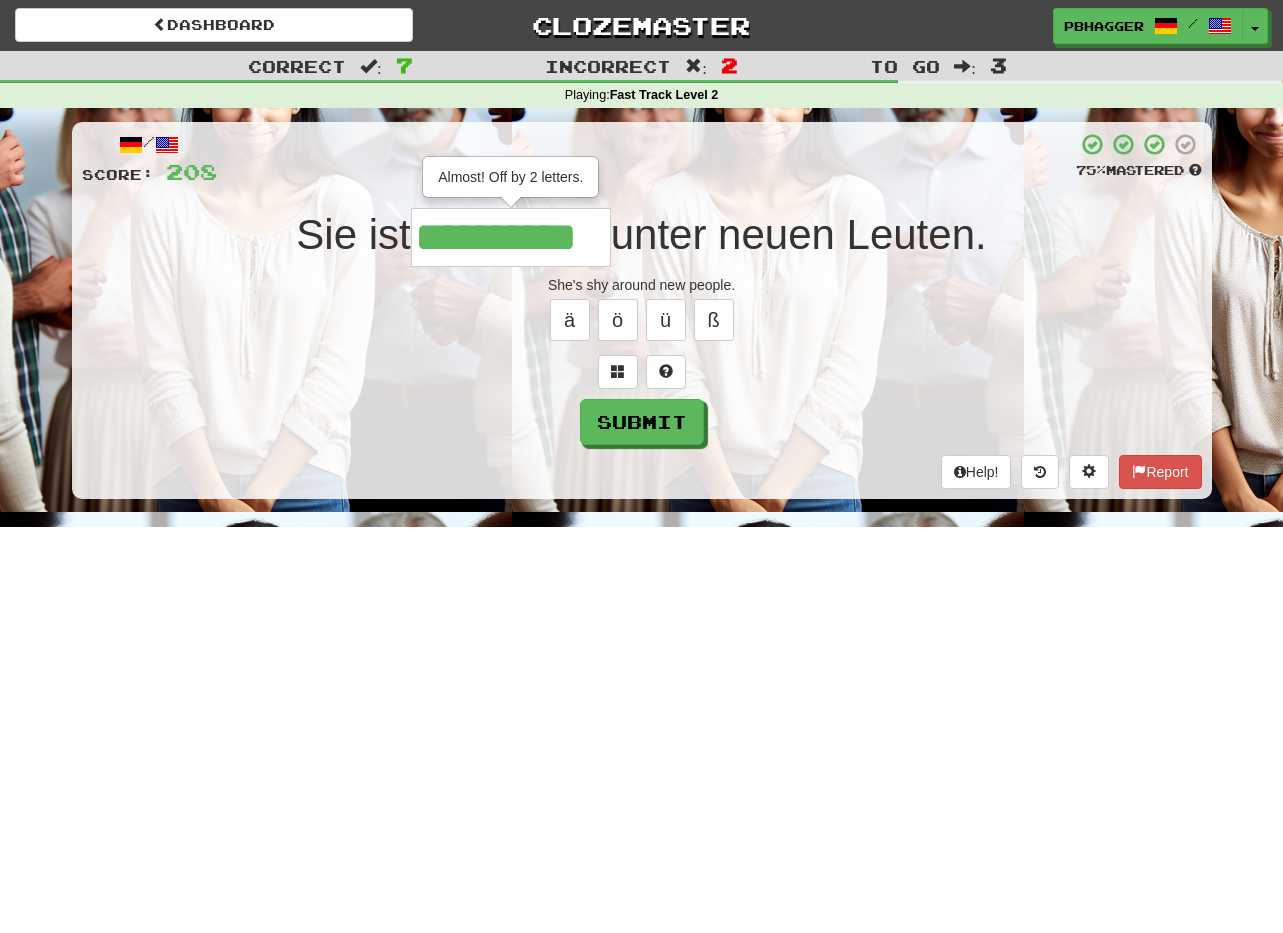 scroll, scrollTop: 0, scrollLeft: 13, axis: horizontal 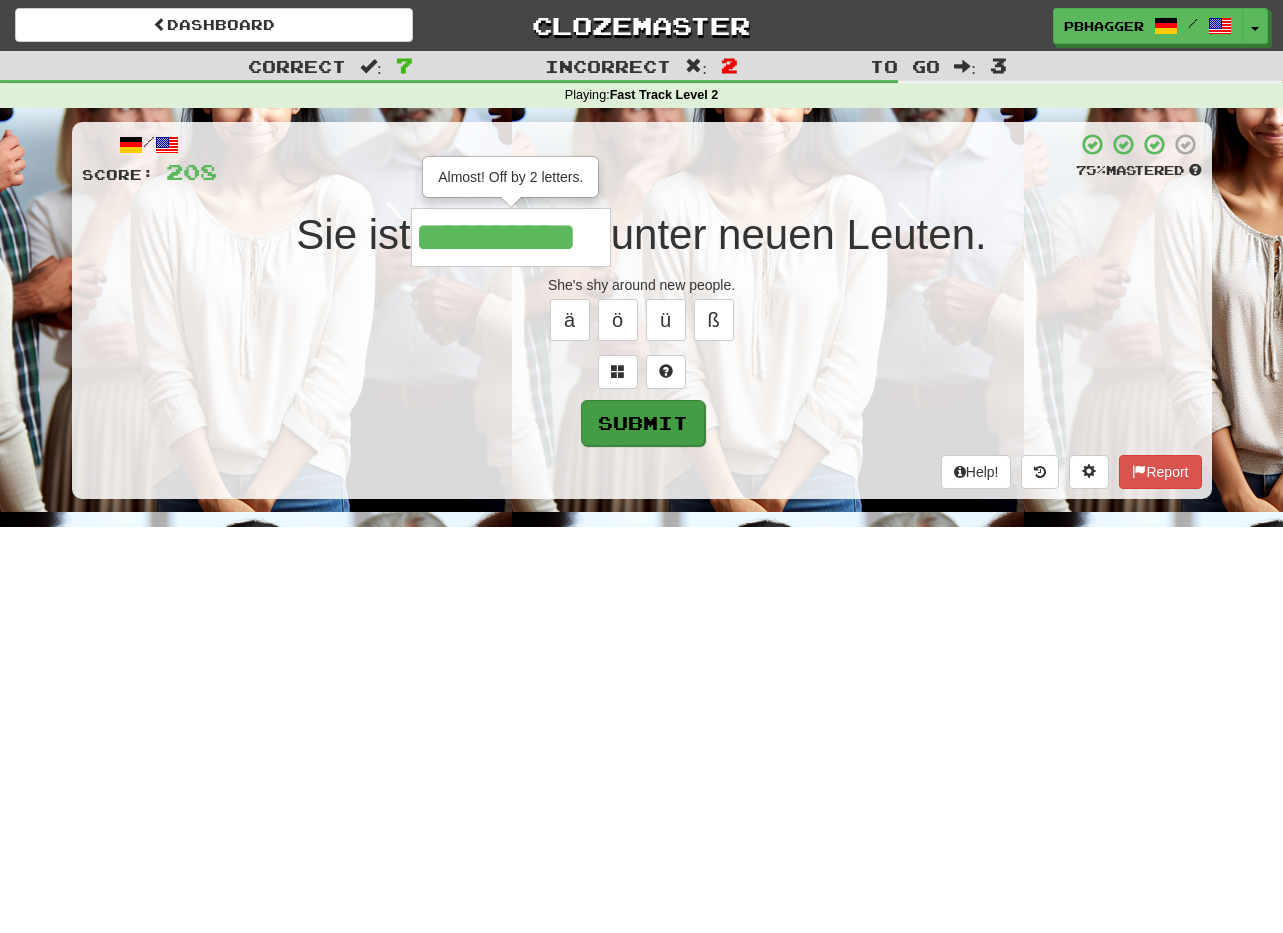 type on "**********" 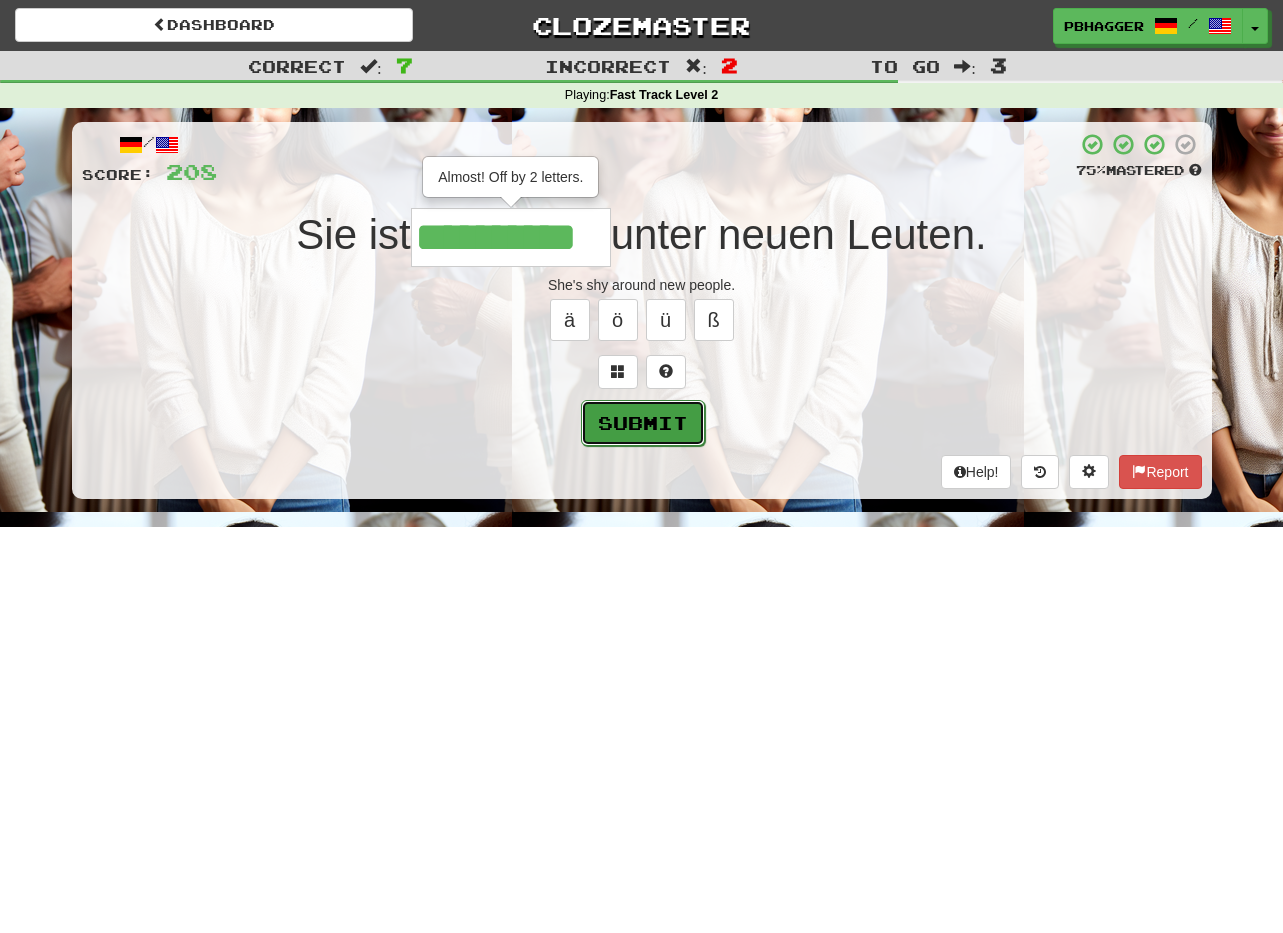 scroll, scrollTop: 0, scrollLeft: 0, axis: both 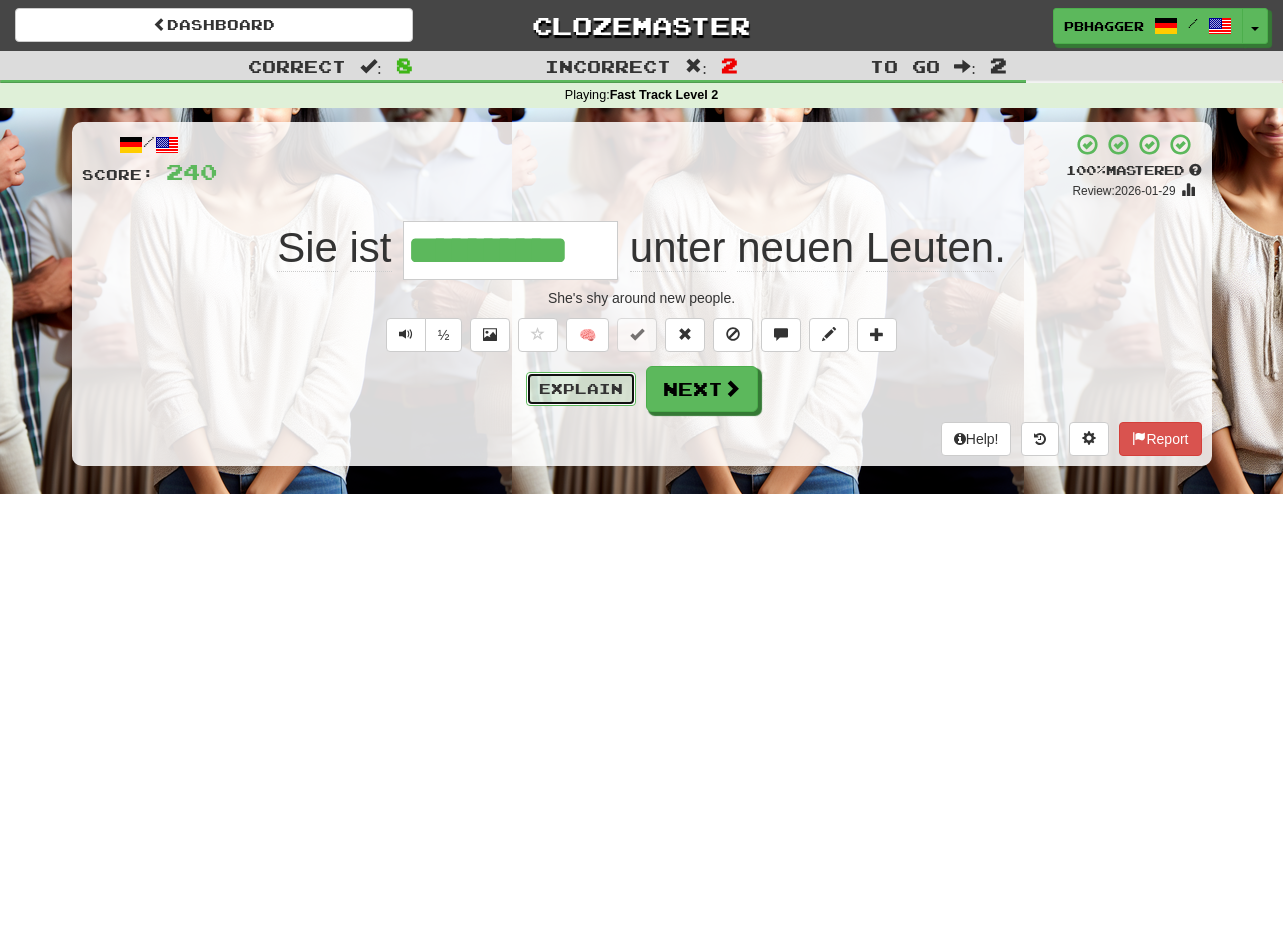 click on "Explain" at bounding box center (581, 389) 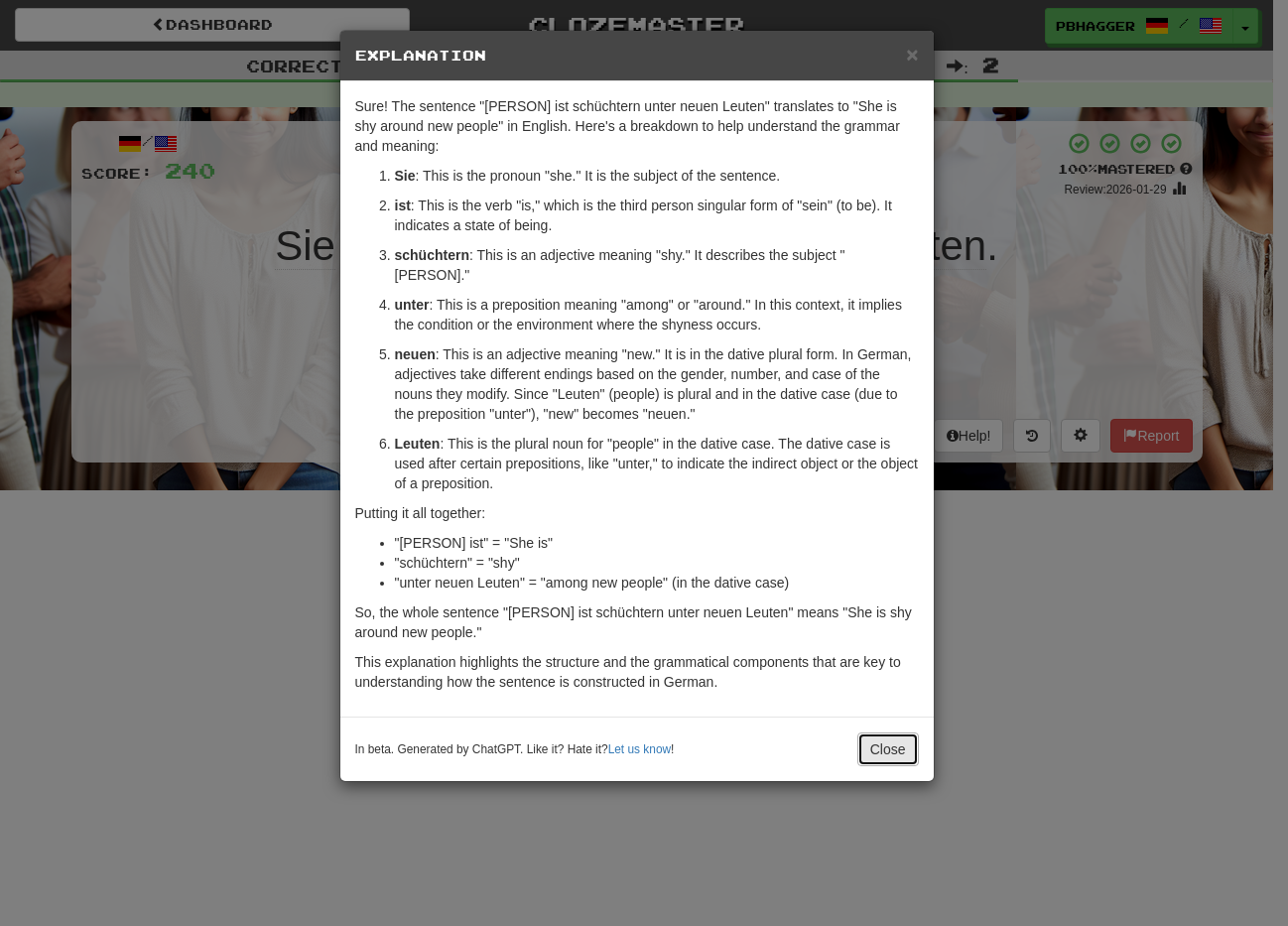 click on "Close" at bounding box center (888, 749) 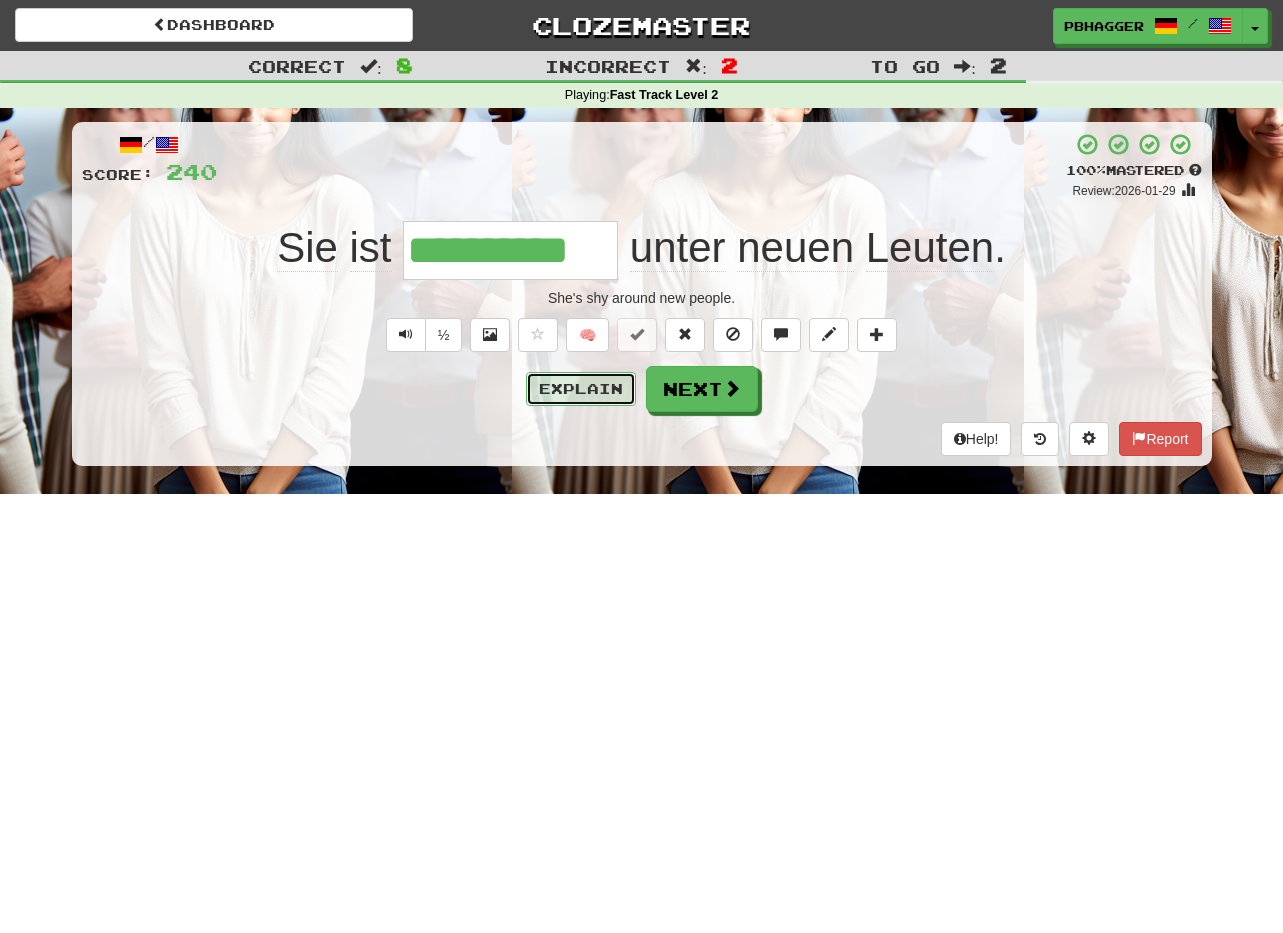 click on "Explain" at bounding box center (581, 389) 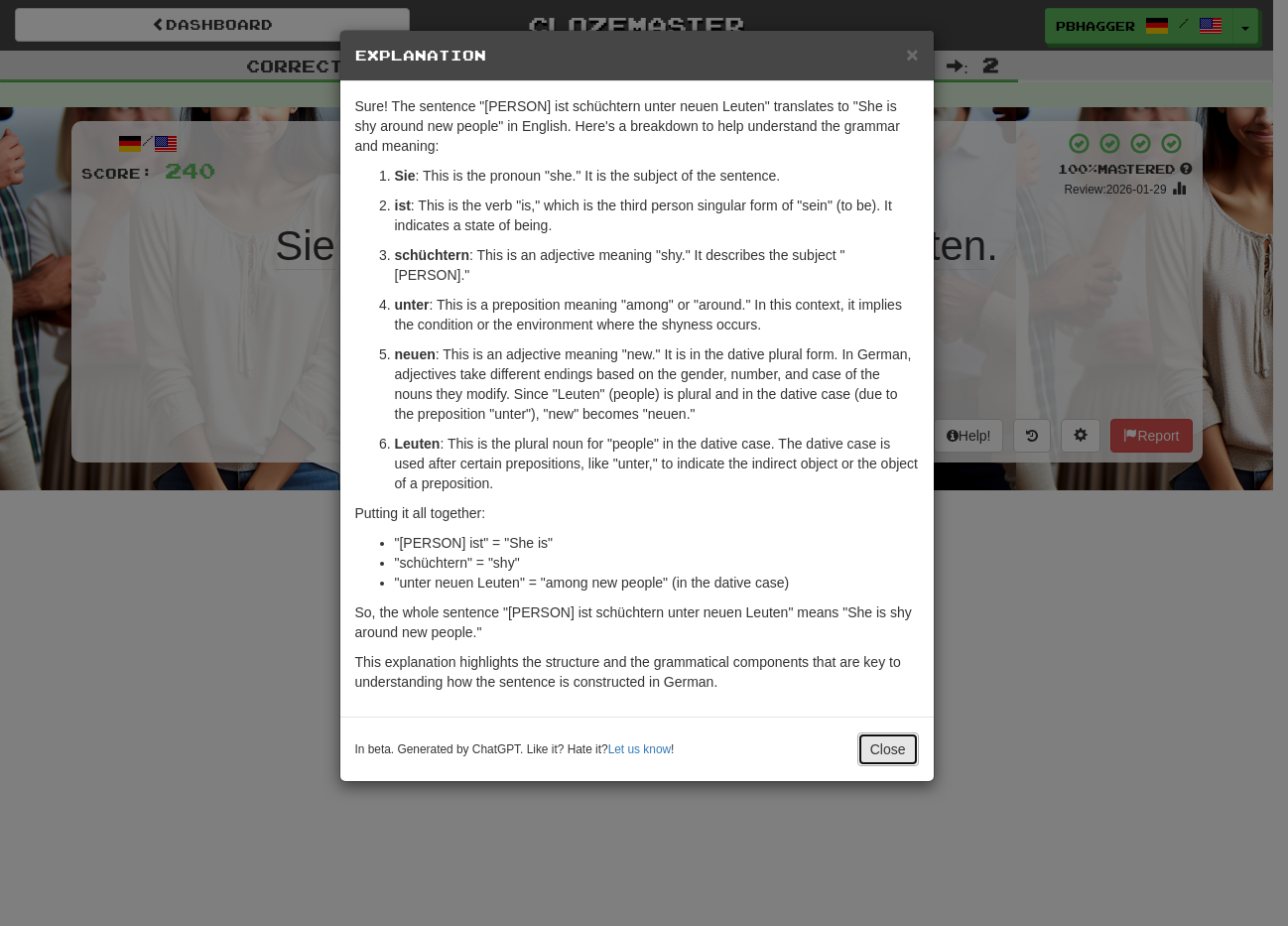 click on "Close" at bounding box center (888, 749) 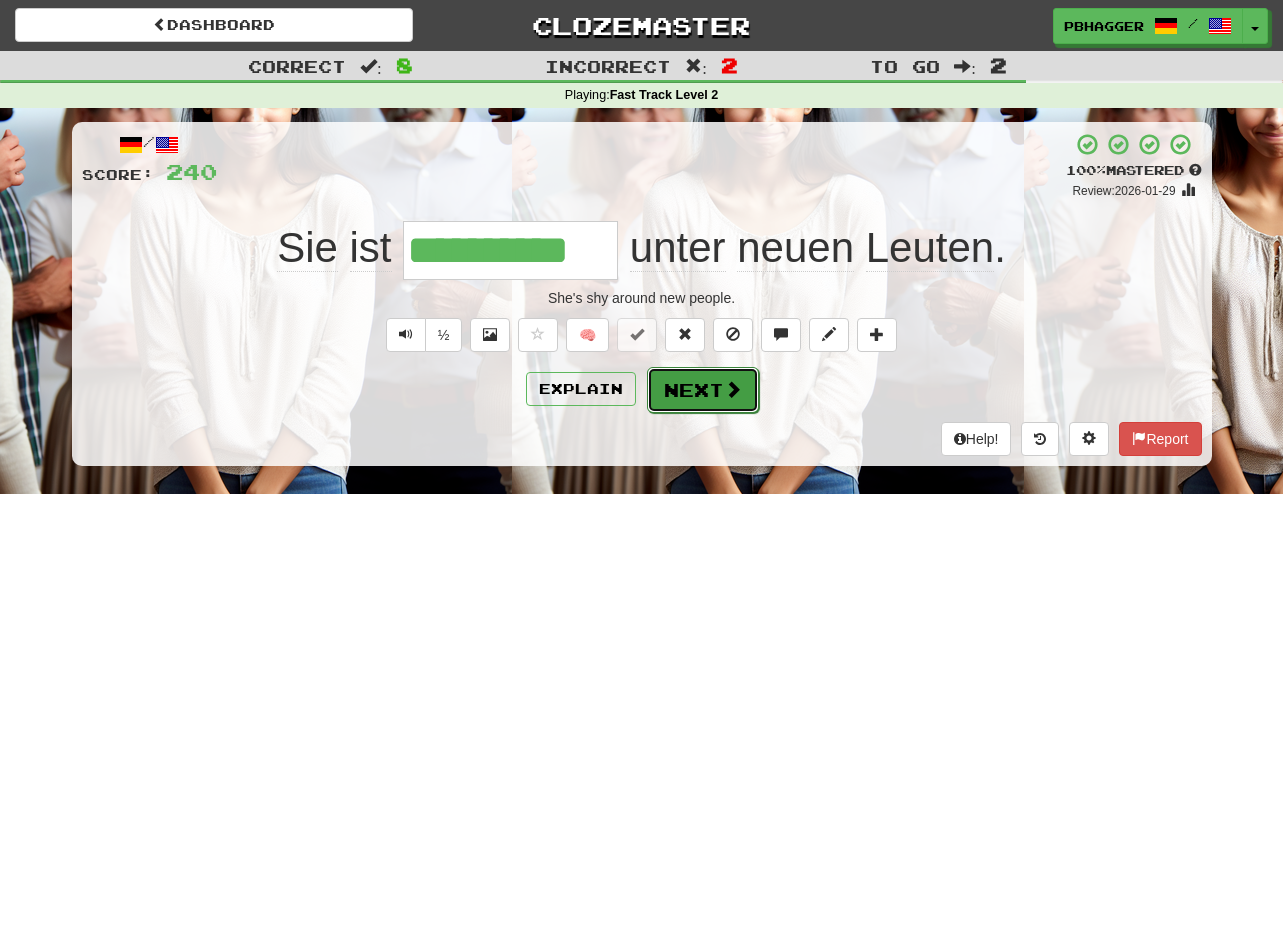 click at bounding box center (733, 389) 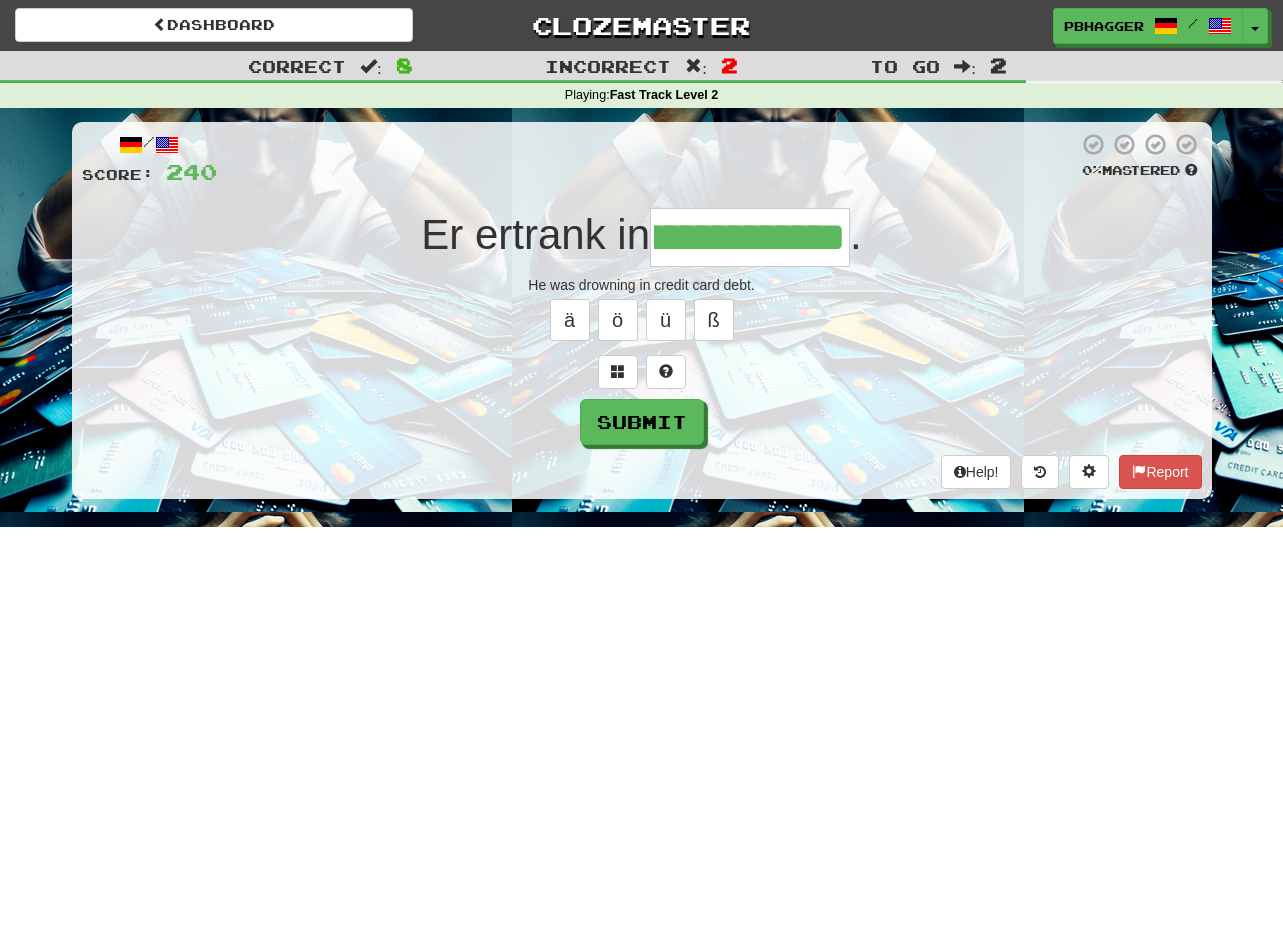 scroll, scrollTop: 0, scrollLeft: 155, axis: horizontal 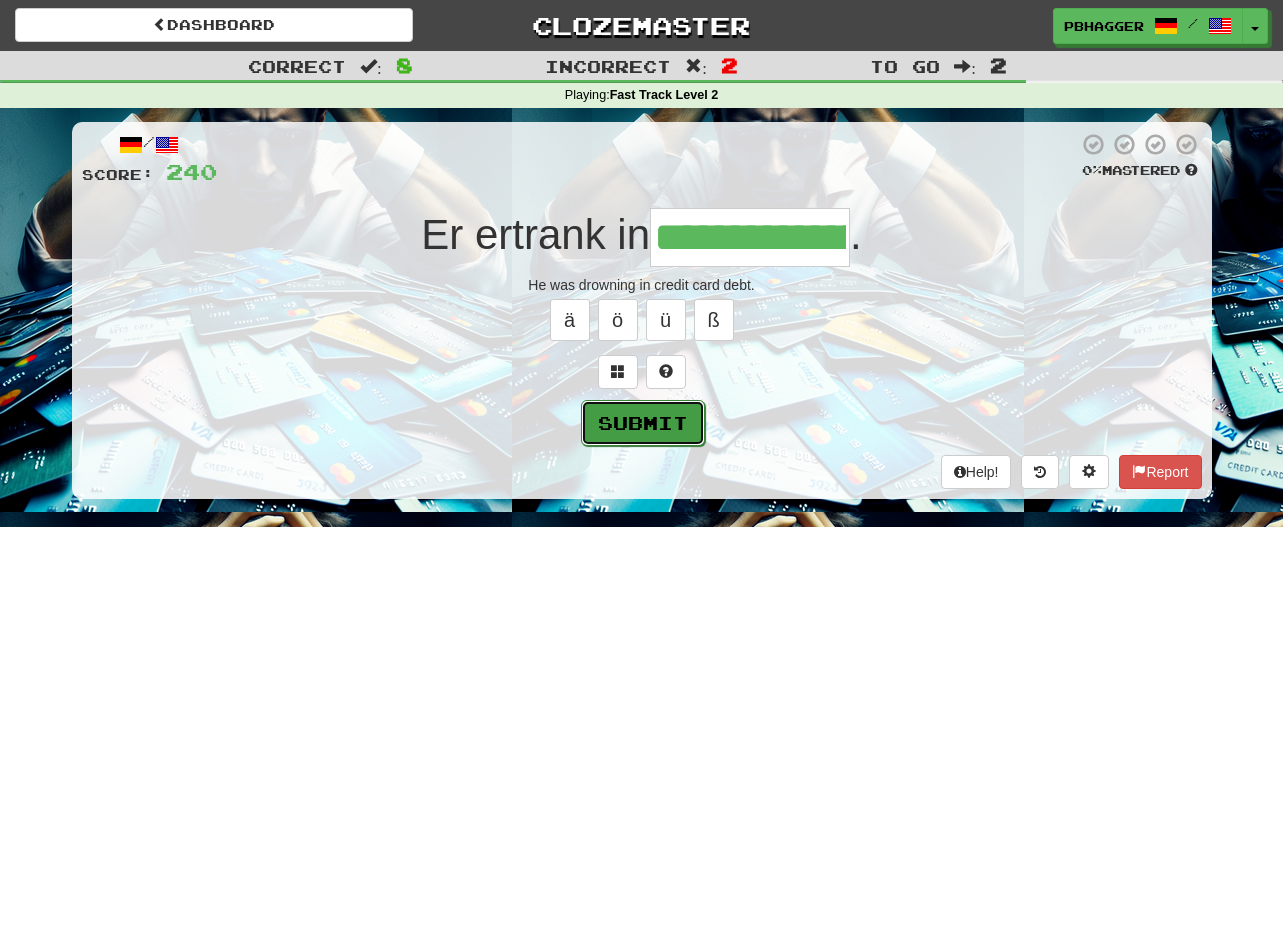 click on "Submit" at bounding box center [643, 423] 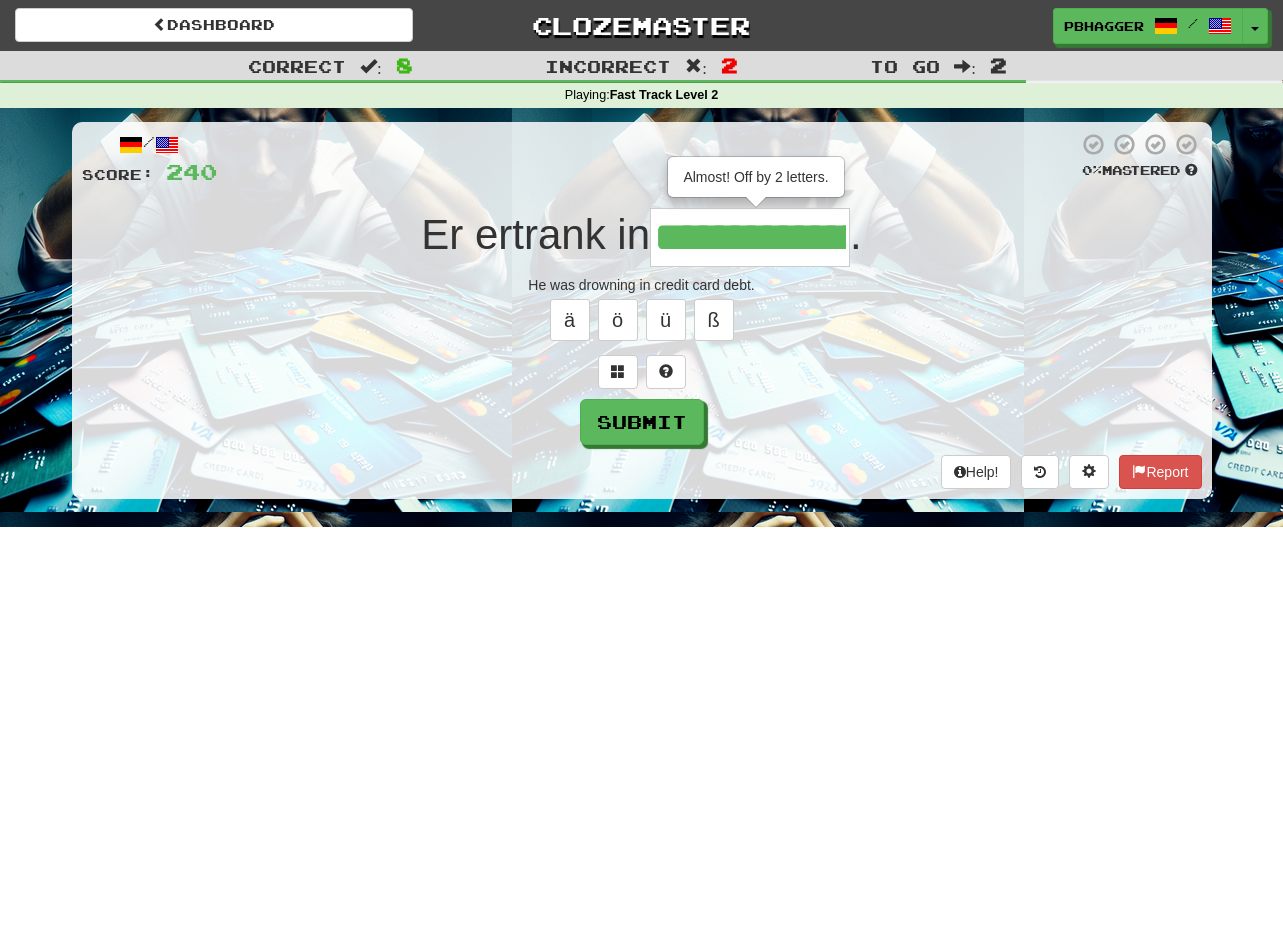 click on "**********" at bounding box center (750, 237) 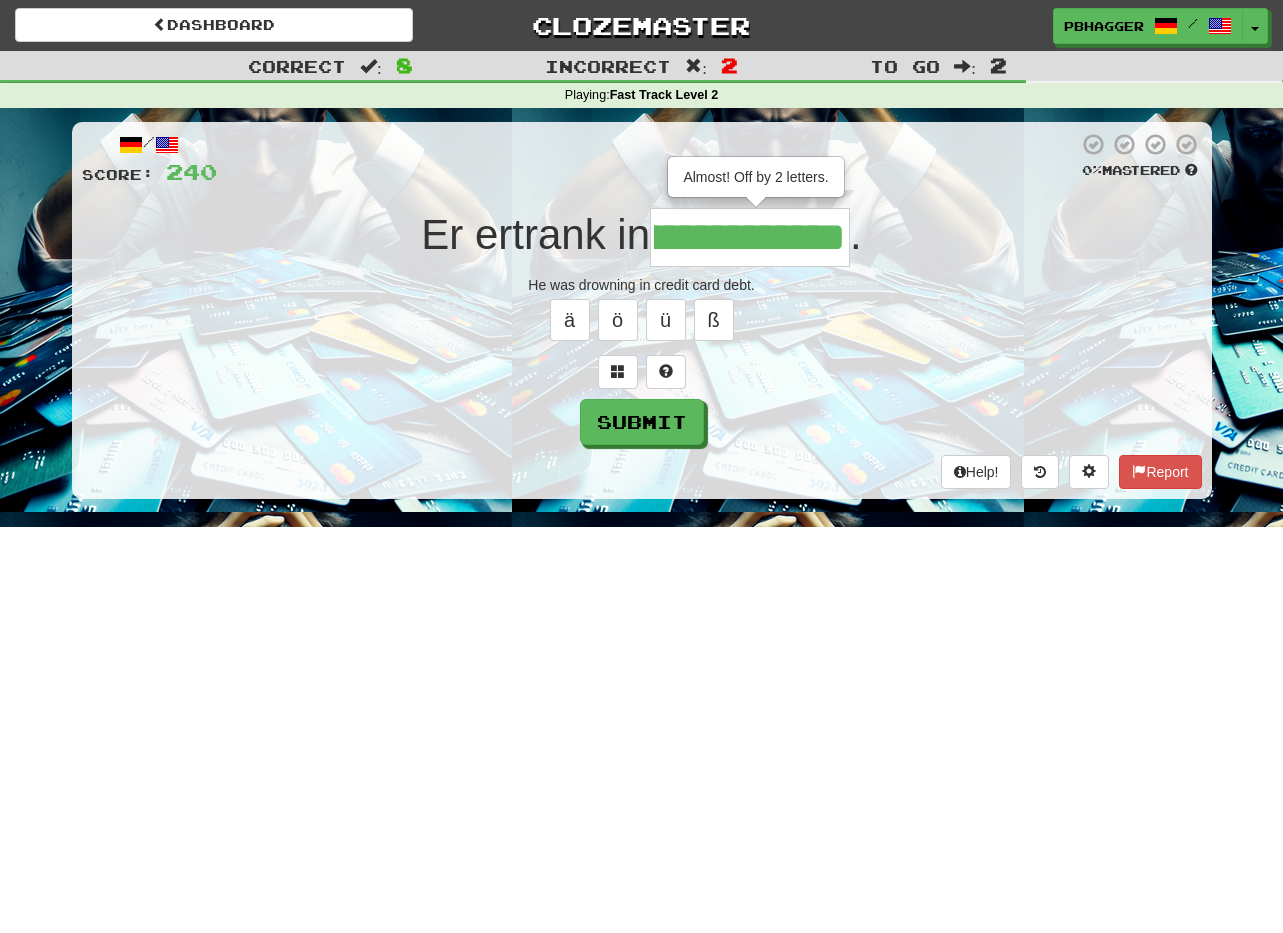 scroll, scrollTop: 0, scrollLeft: 202, axis: horizontal 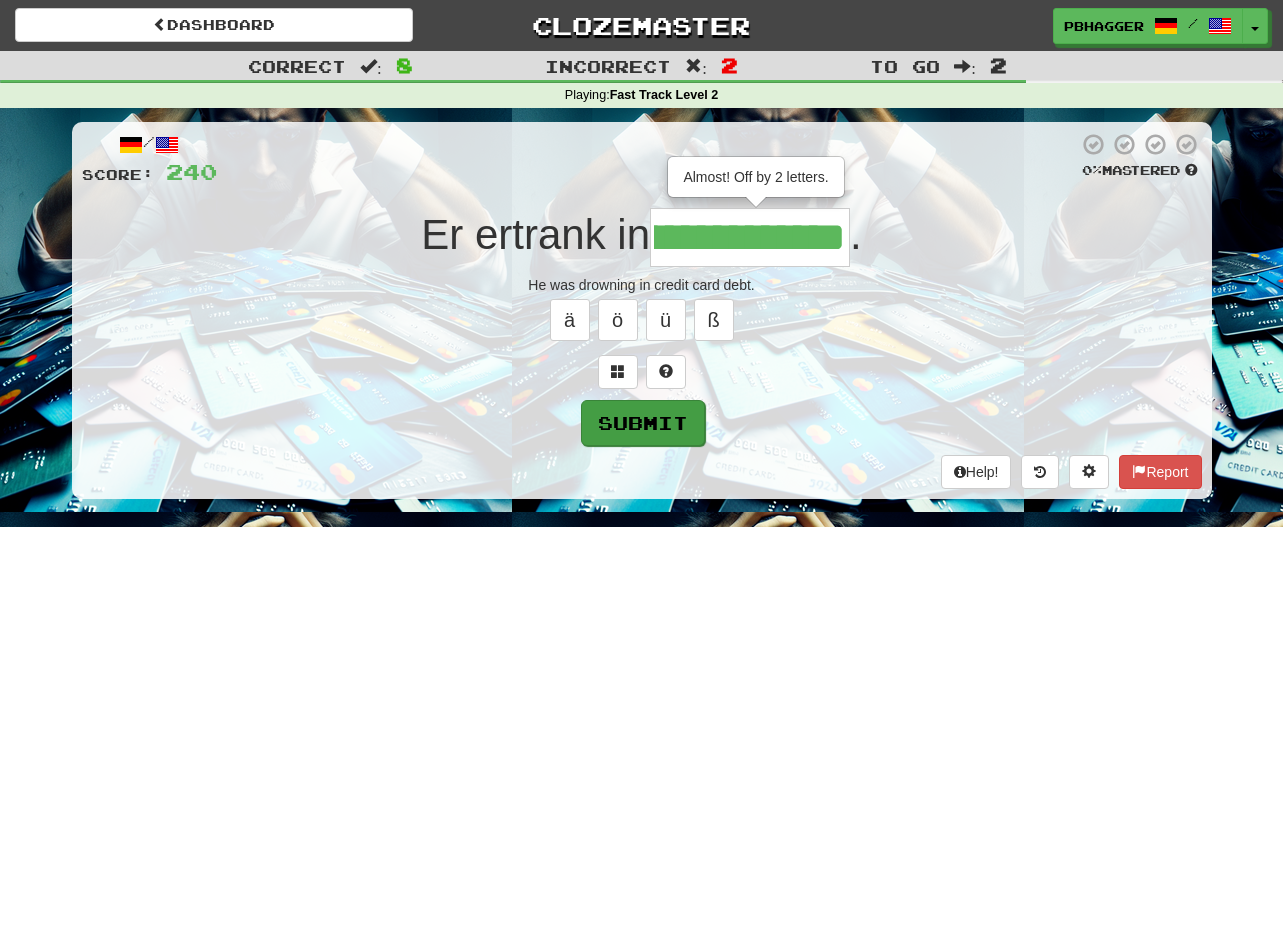 type on "**********" 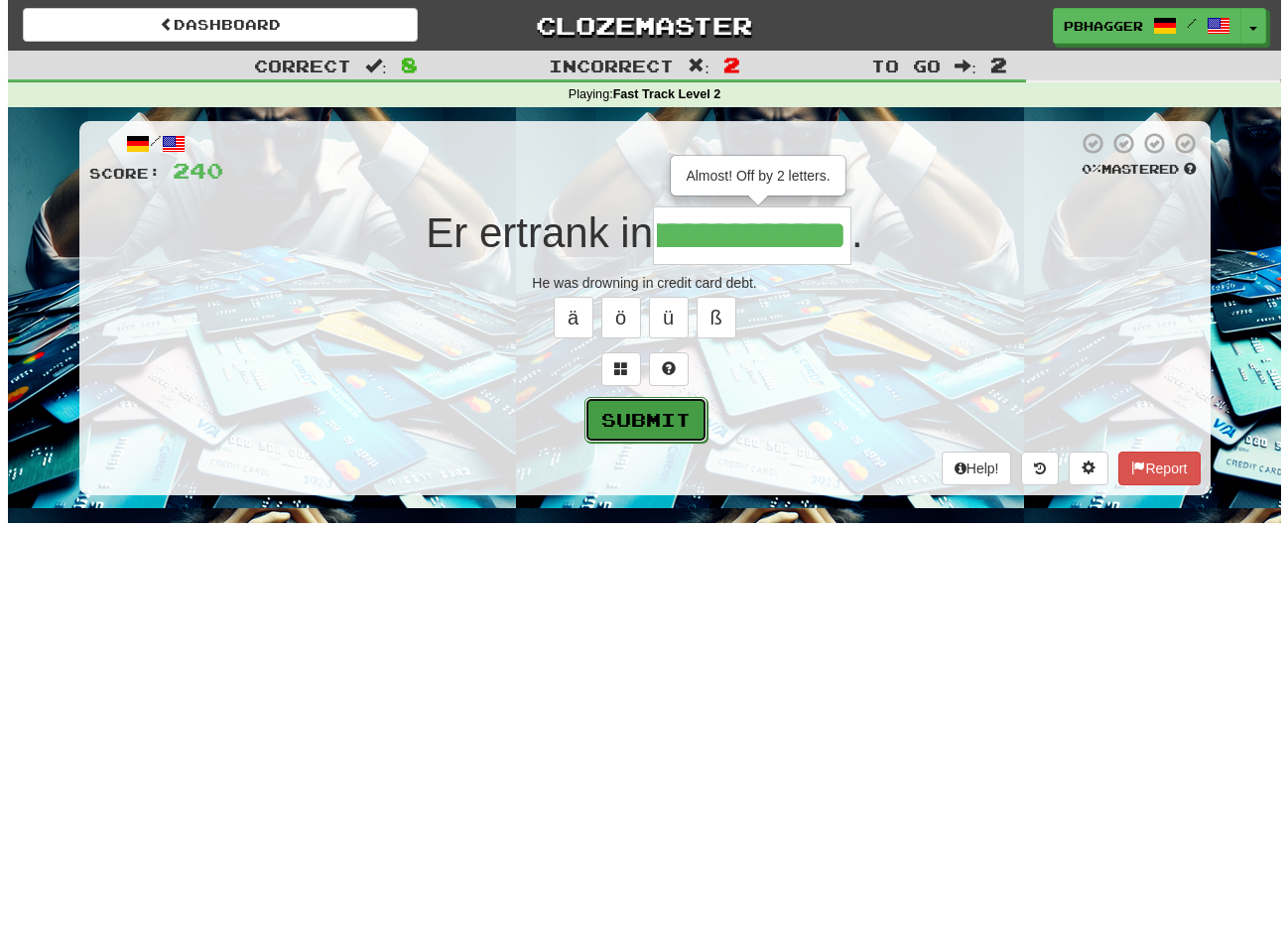 scroll, scrollTop: 0, scrollLeft: 0, axis: both 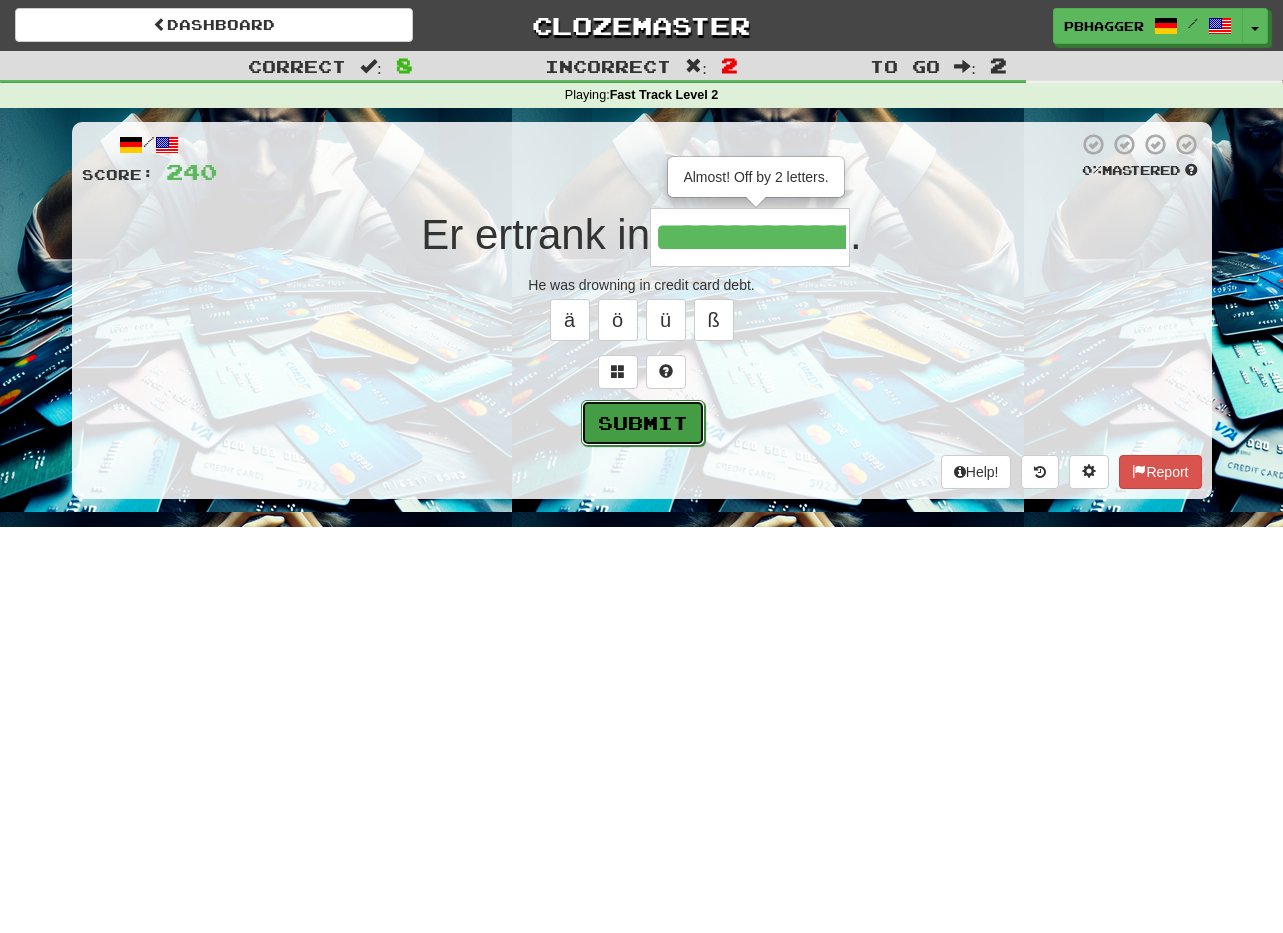 click on "Submit" at bounding box center [643, 423] 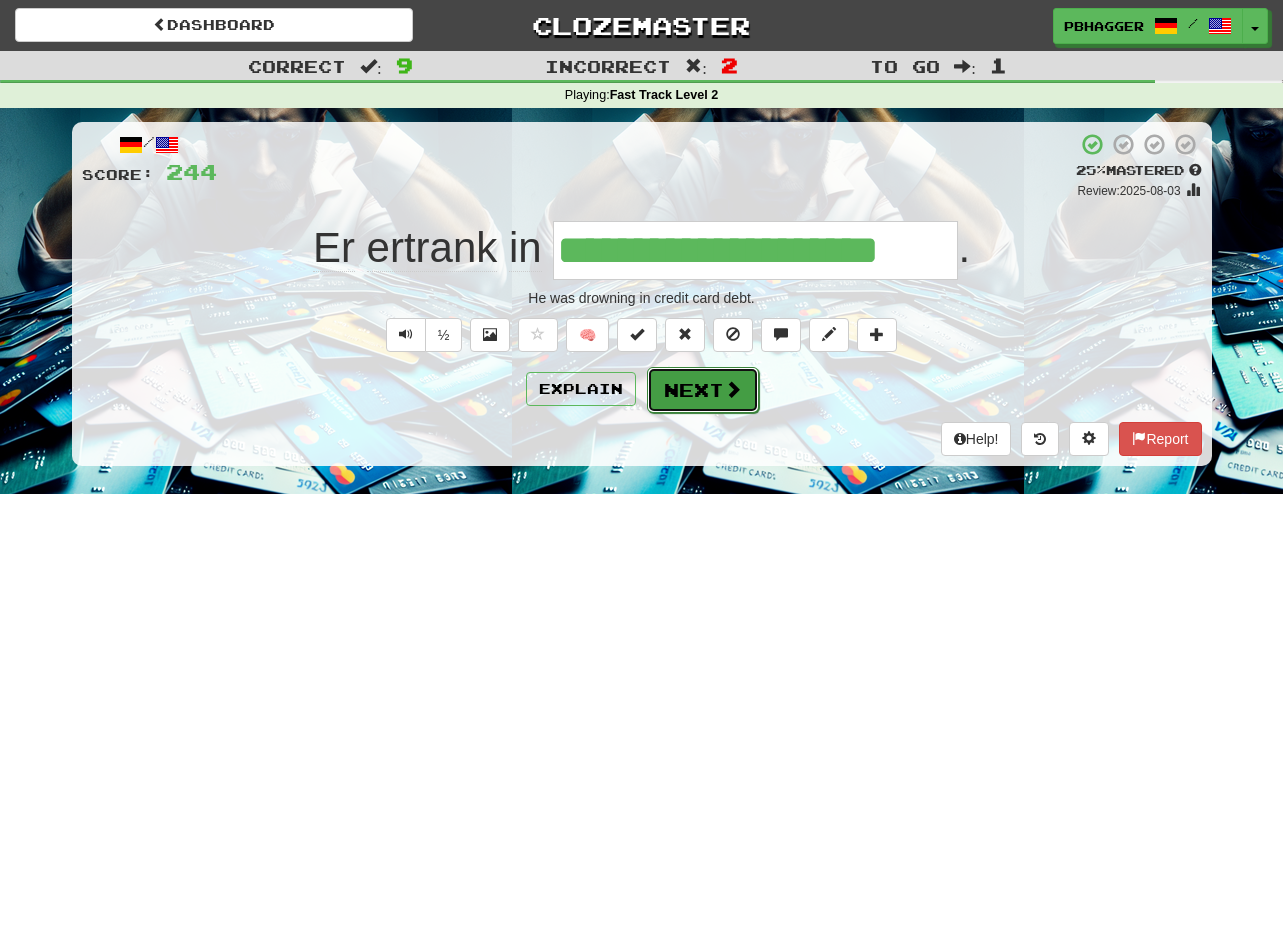 click on "Next" at bounding box center (703, 390) 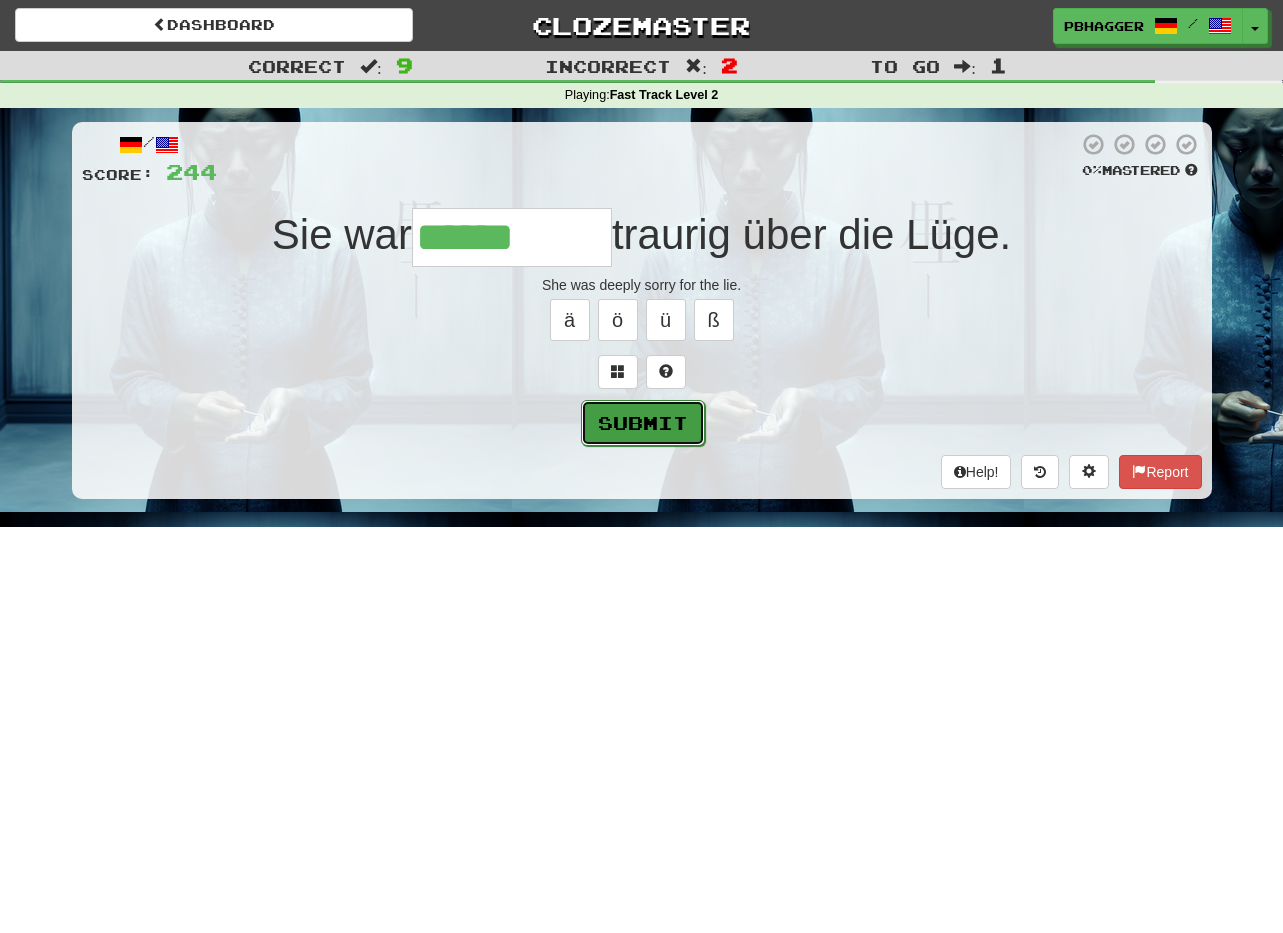 click on "Submit" at bounding box center (643, 423) 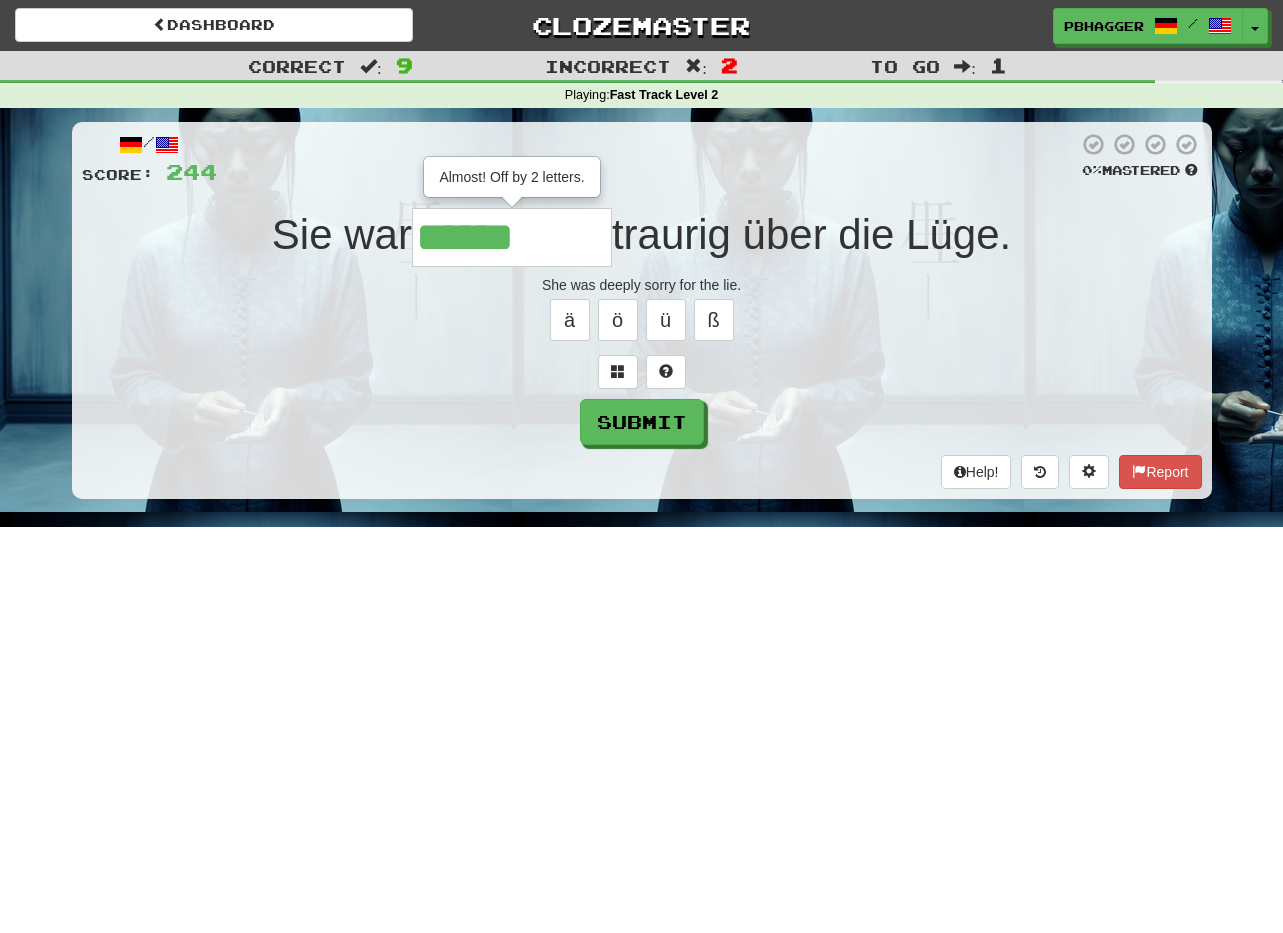 click on "******" at bounding box center [512, 237] 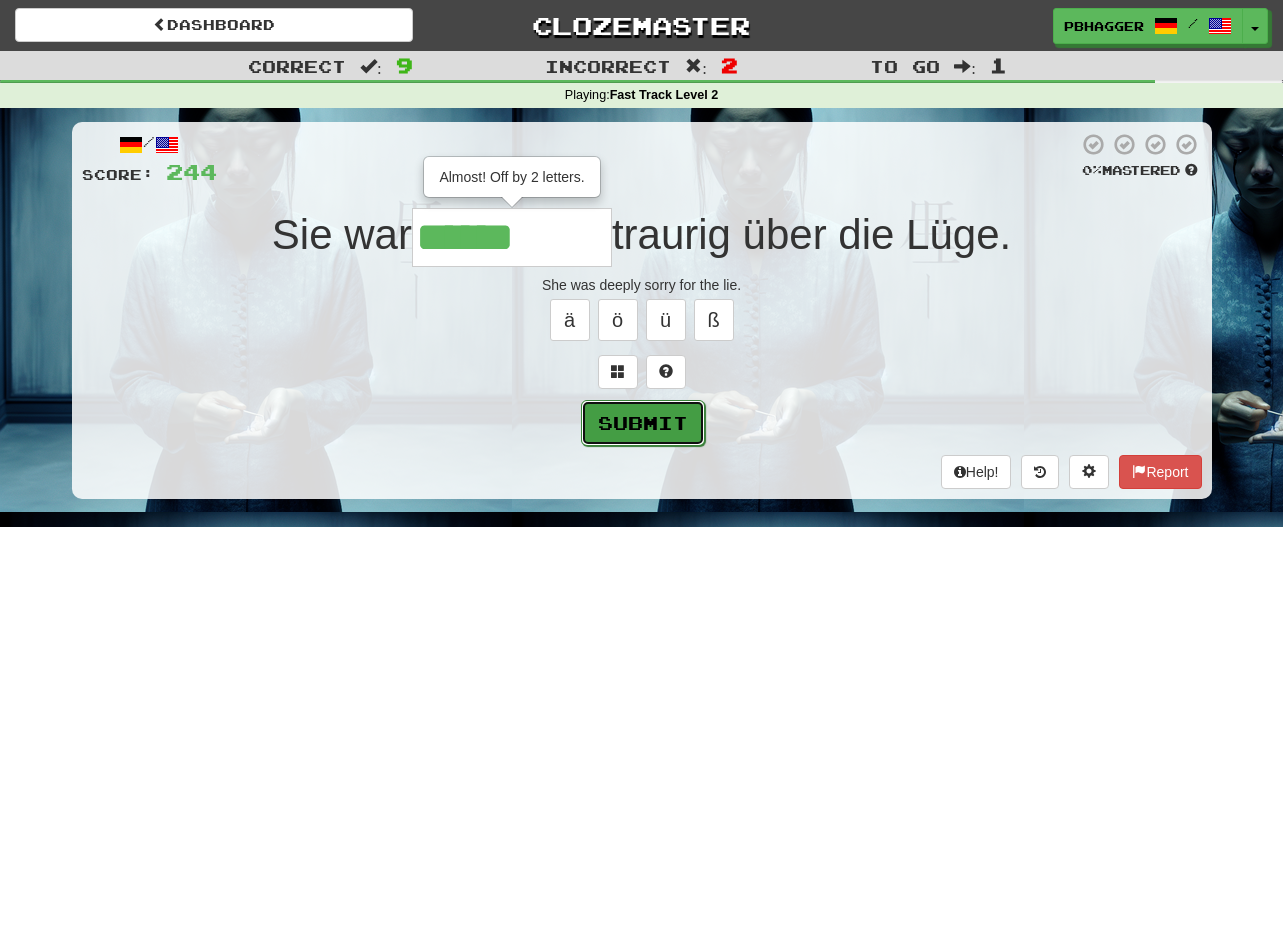 click on "Submit" at bounding box center (643, 423) 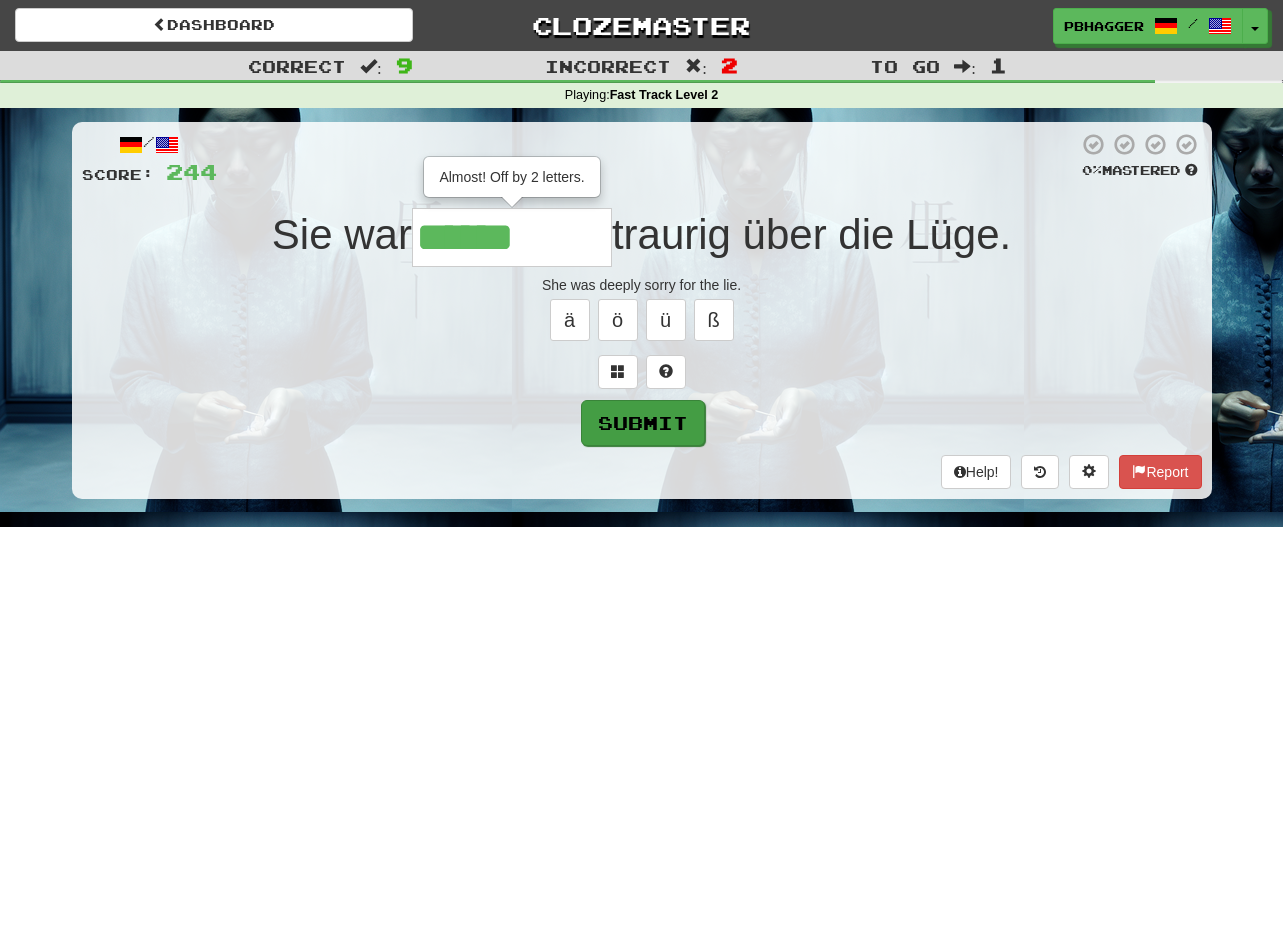 type on "********" 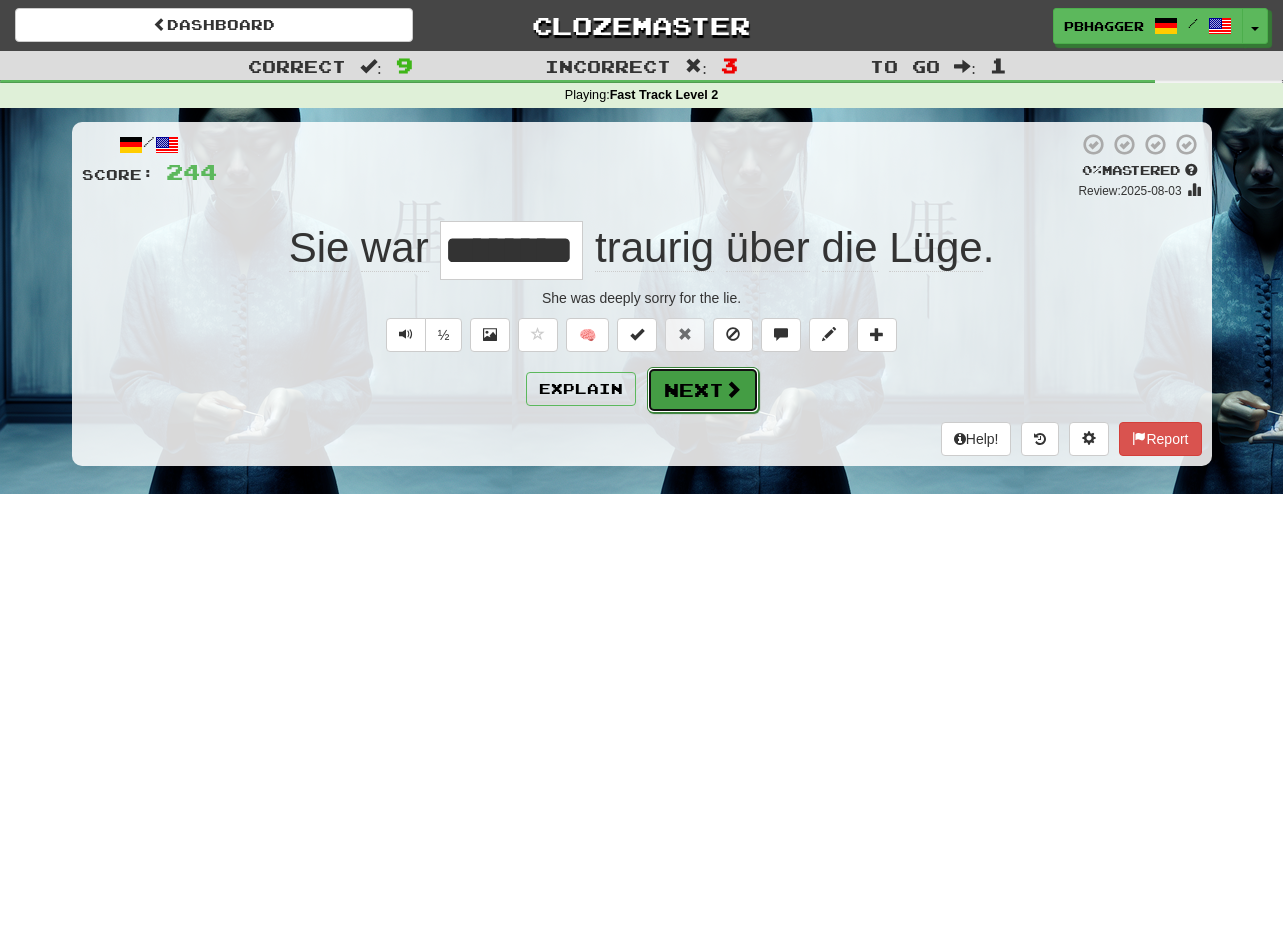 click on "Next" at bounding box center [703, 390] 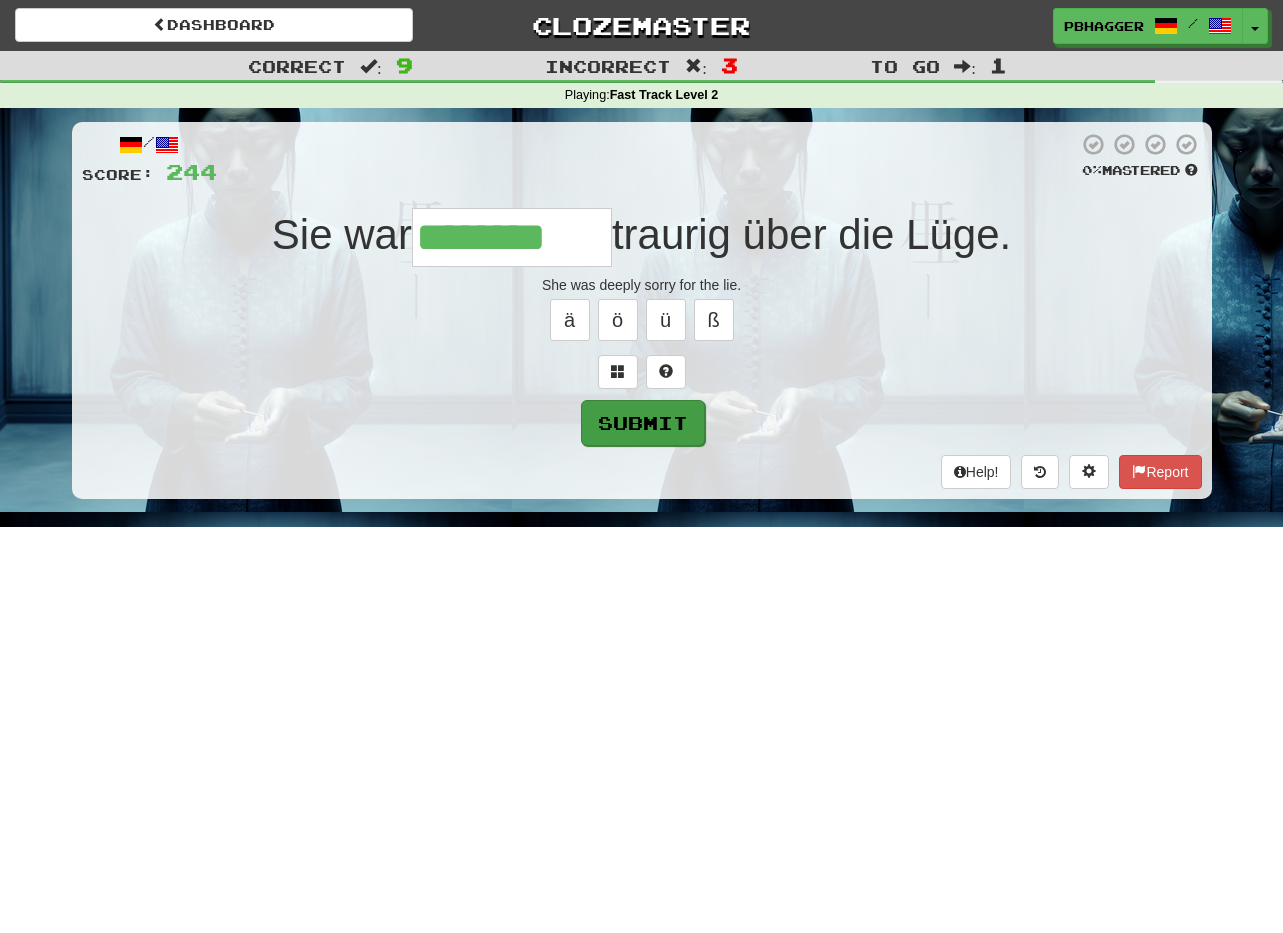 type on "********" 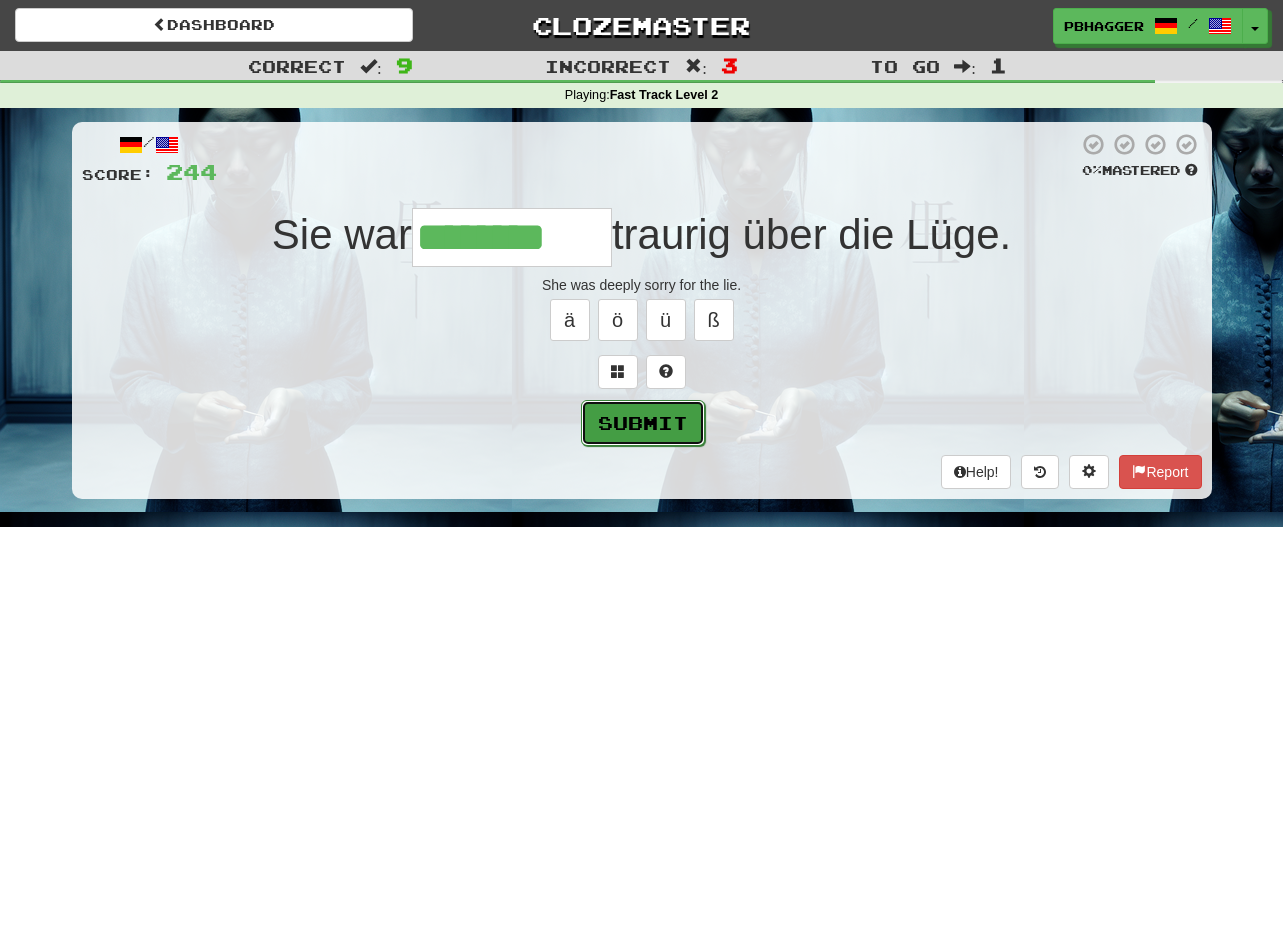 click on "Submit" at bounding box center (643, 423) 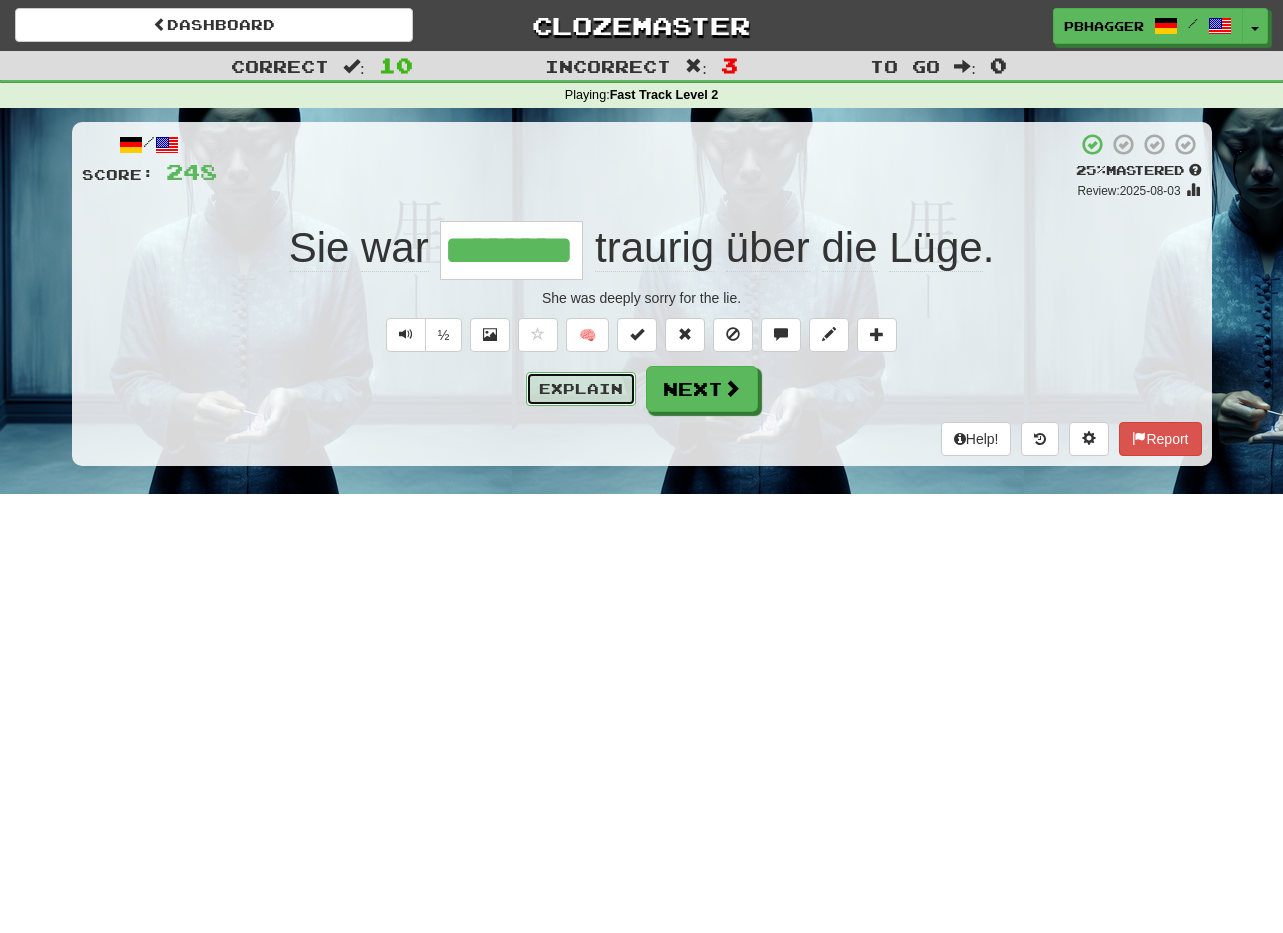 click on "Explain" at bounding box center (581, 389) 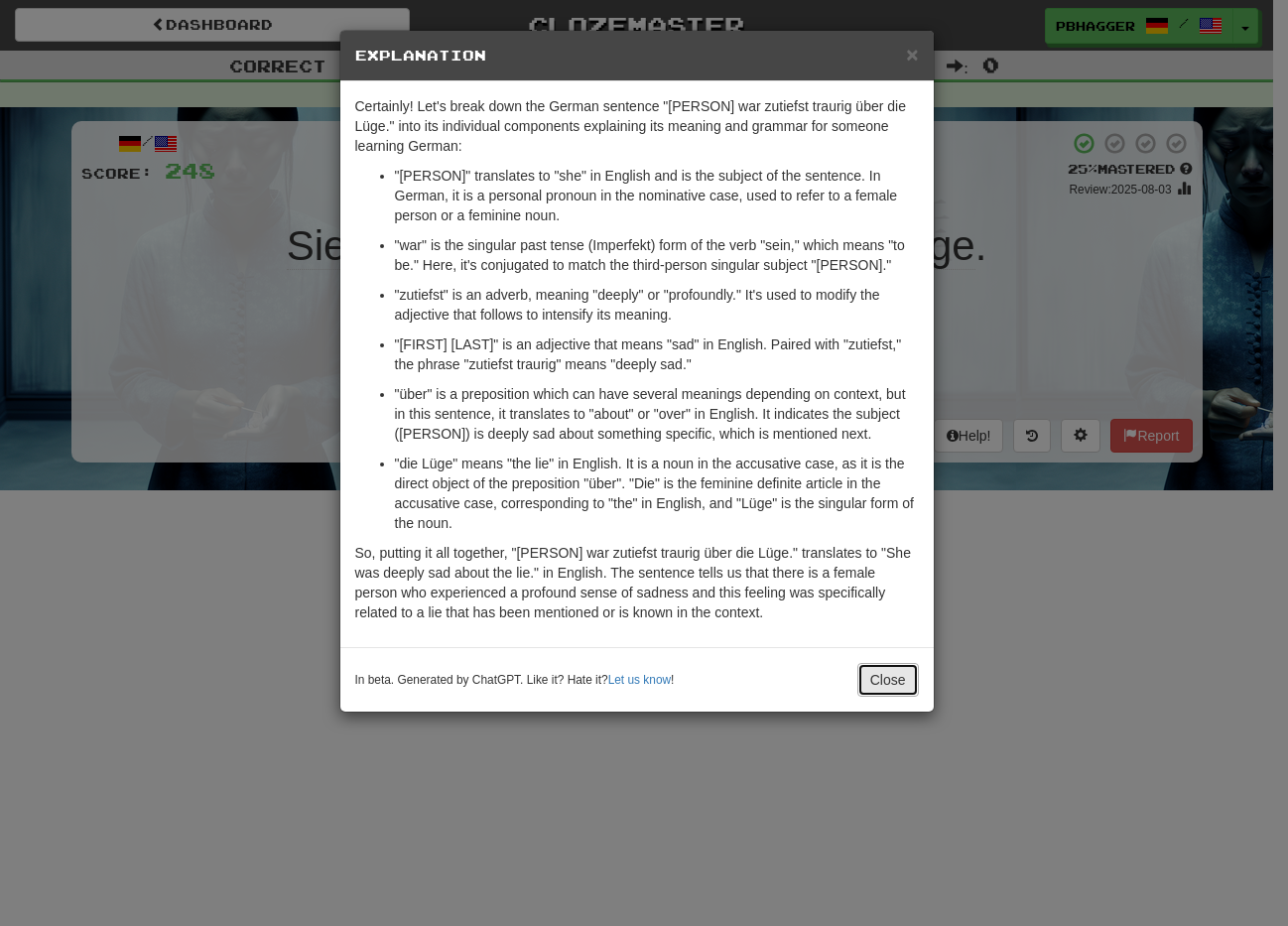 click on "Close" at bounding box center [888, 680] 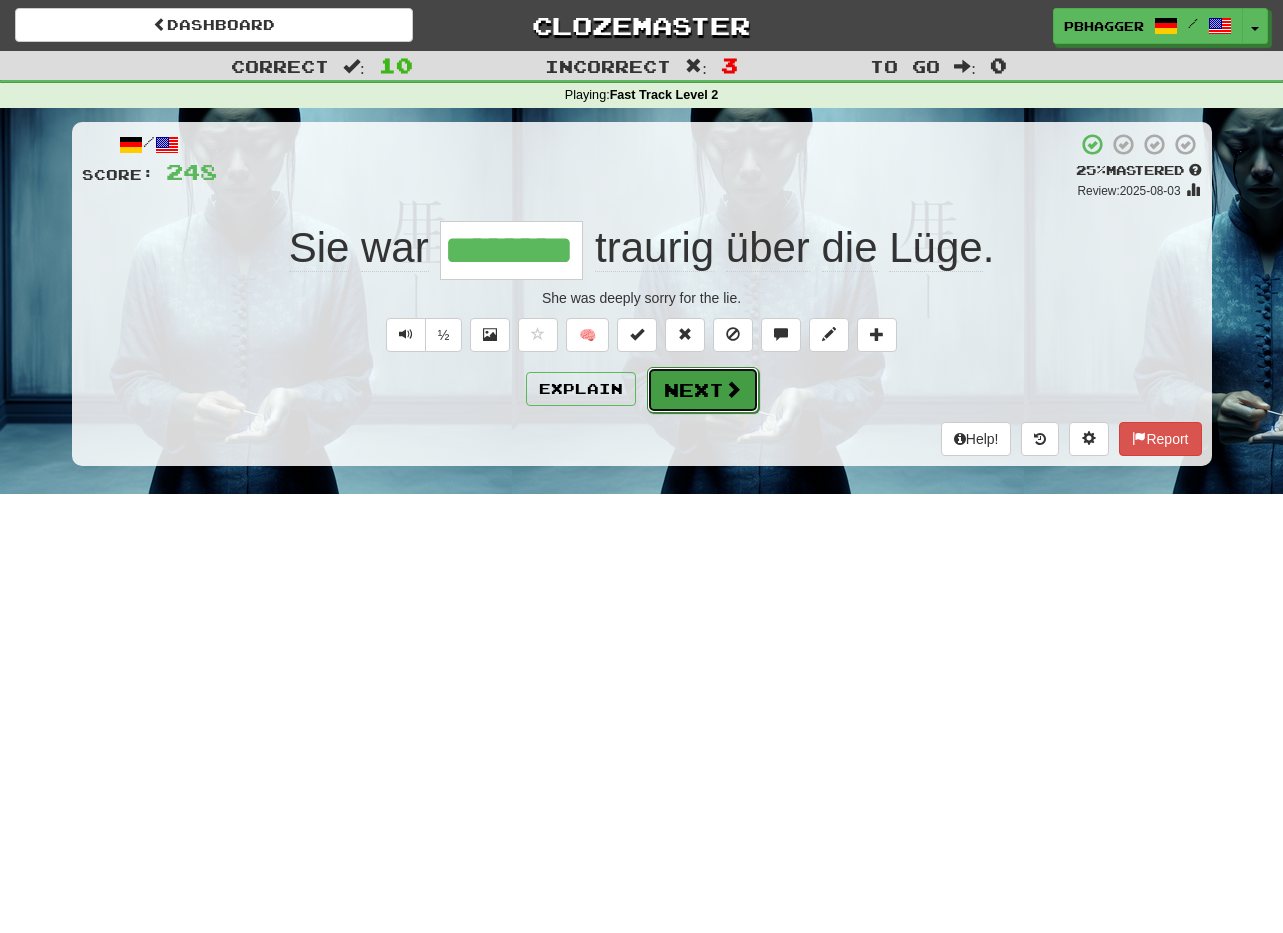 click on "Next" at bounding box center (703, 390) 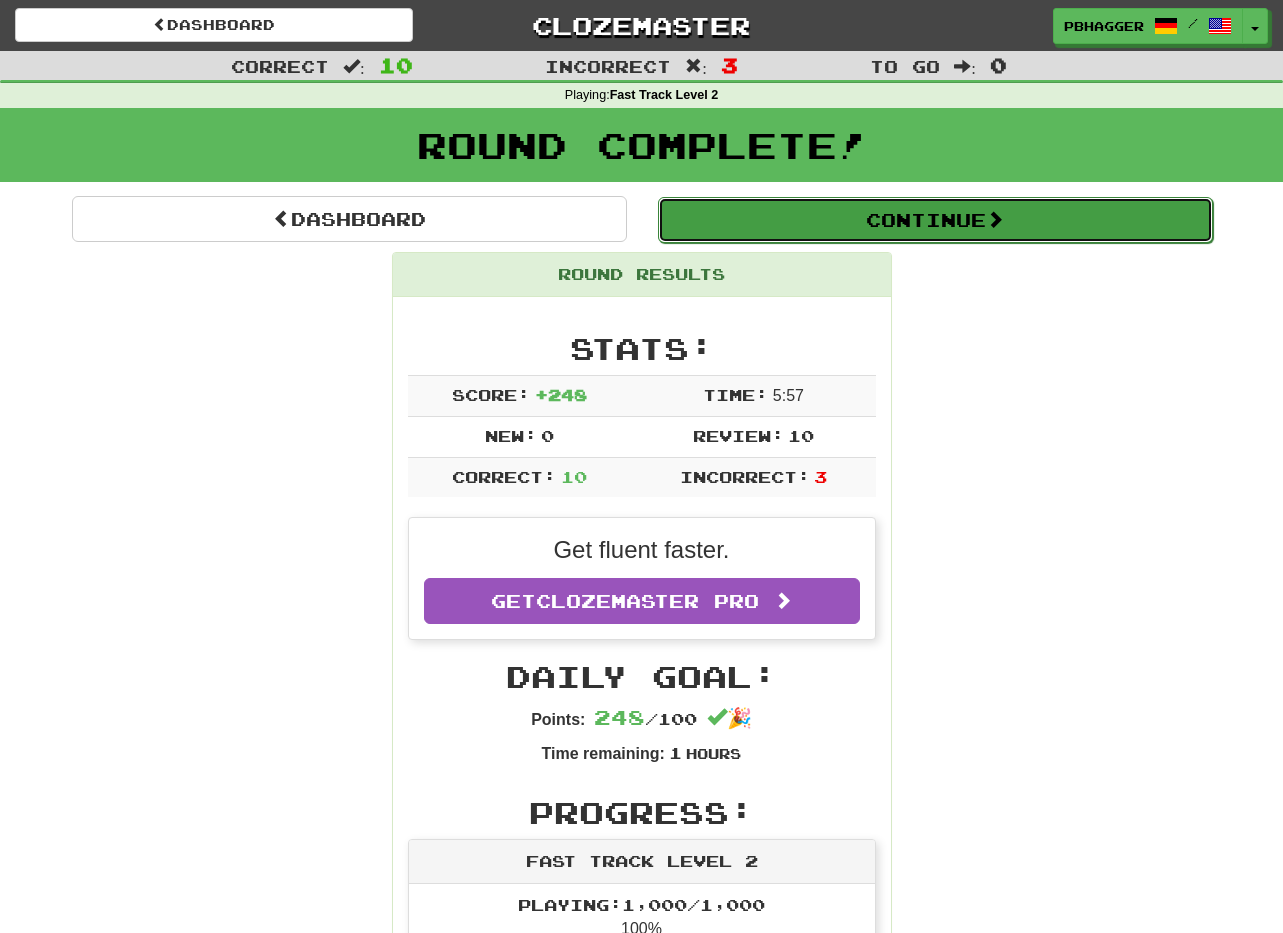 click on "Continue" at bounding box center [935, 220] 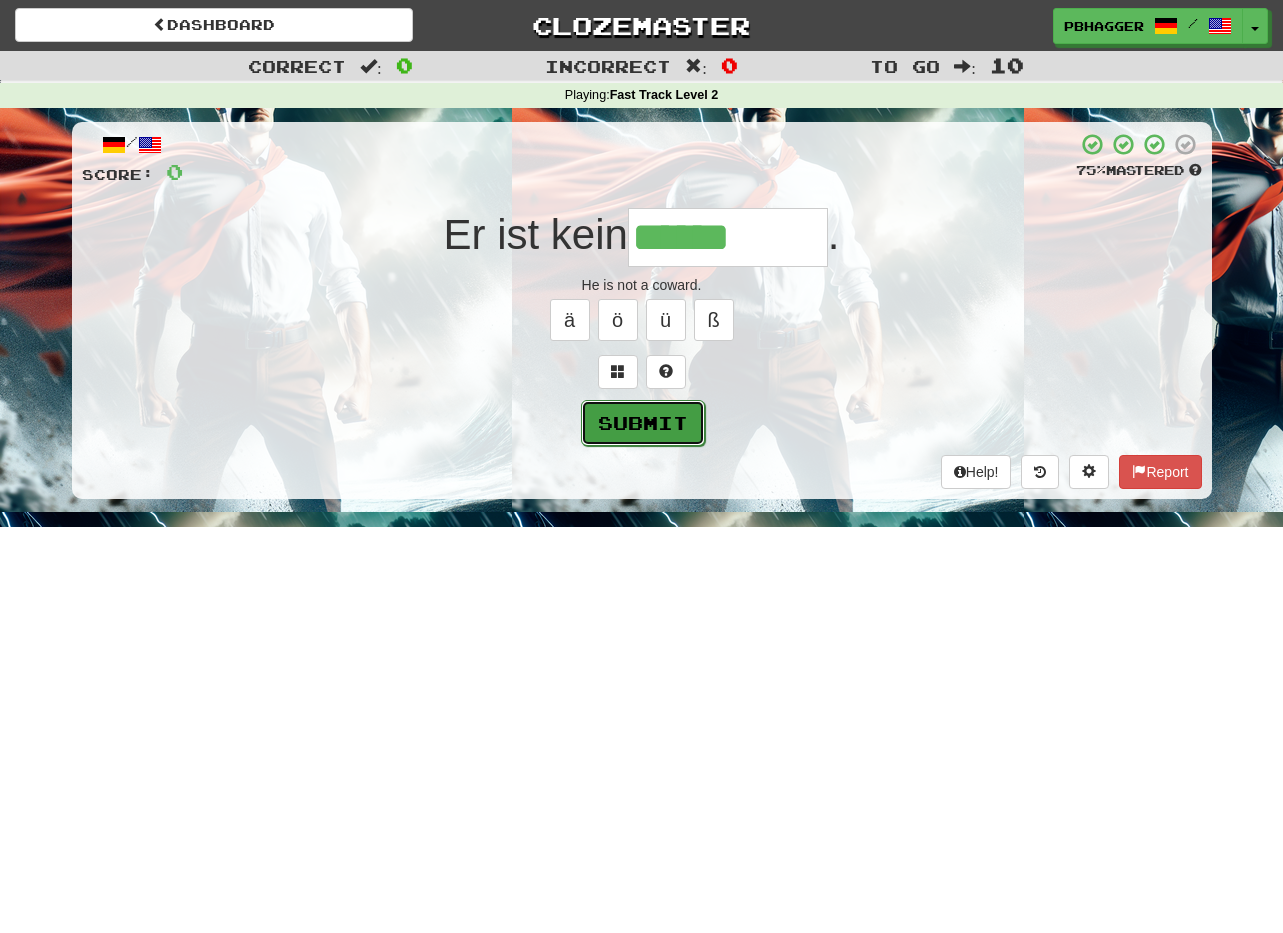 click on "Submit" at bounding box center (643, 423) 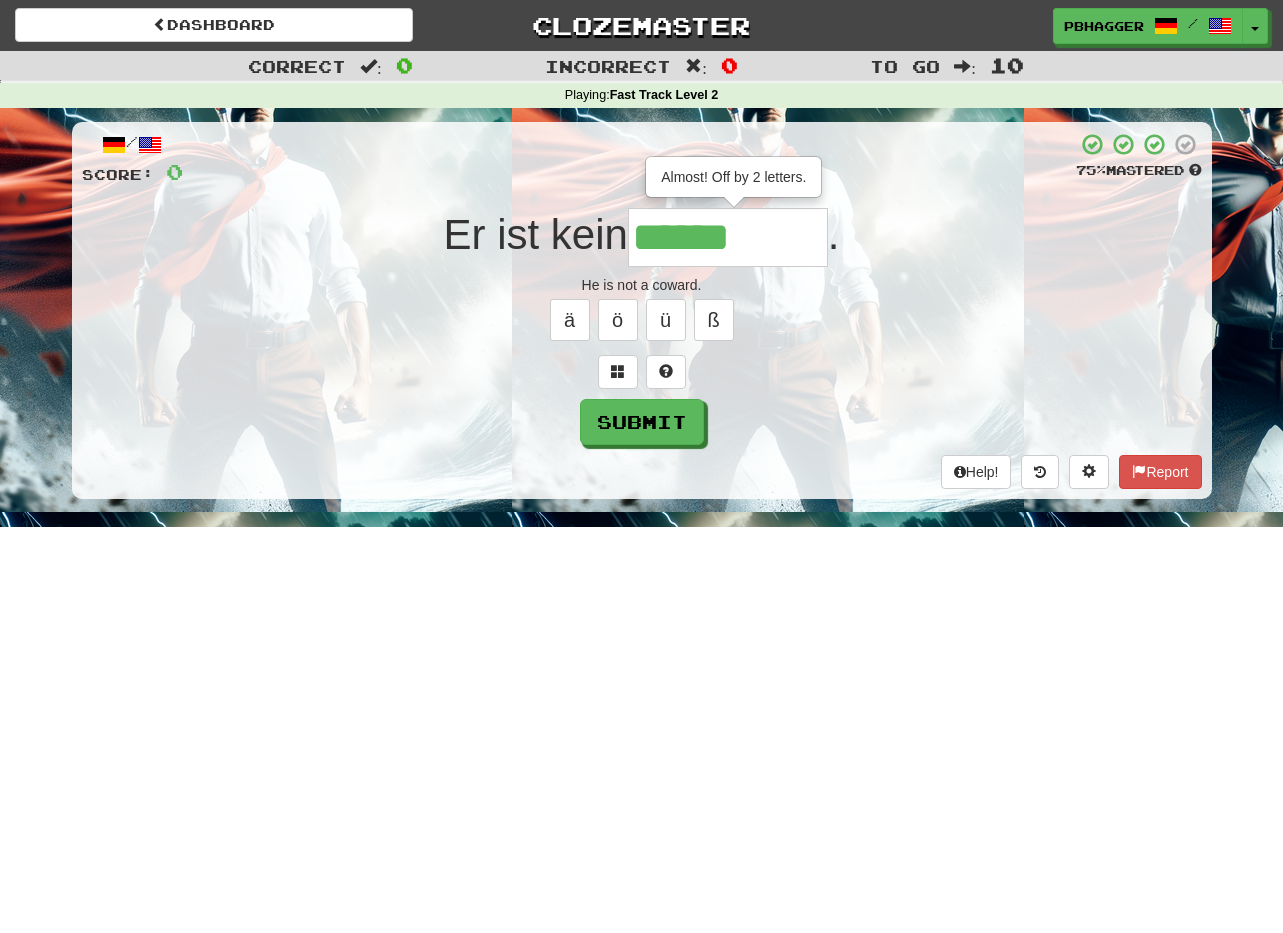 click on "******" at bounding box center [728, 237] 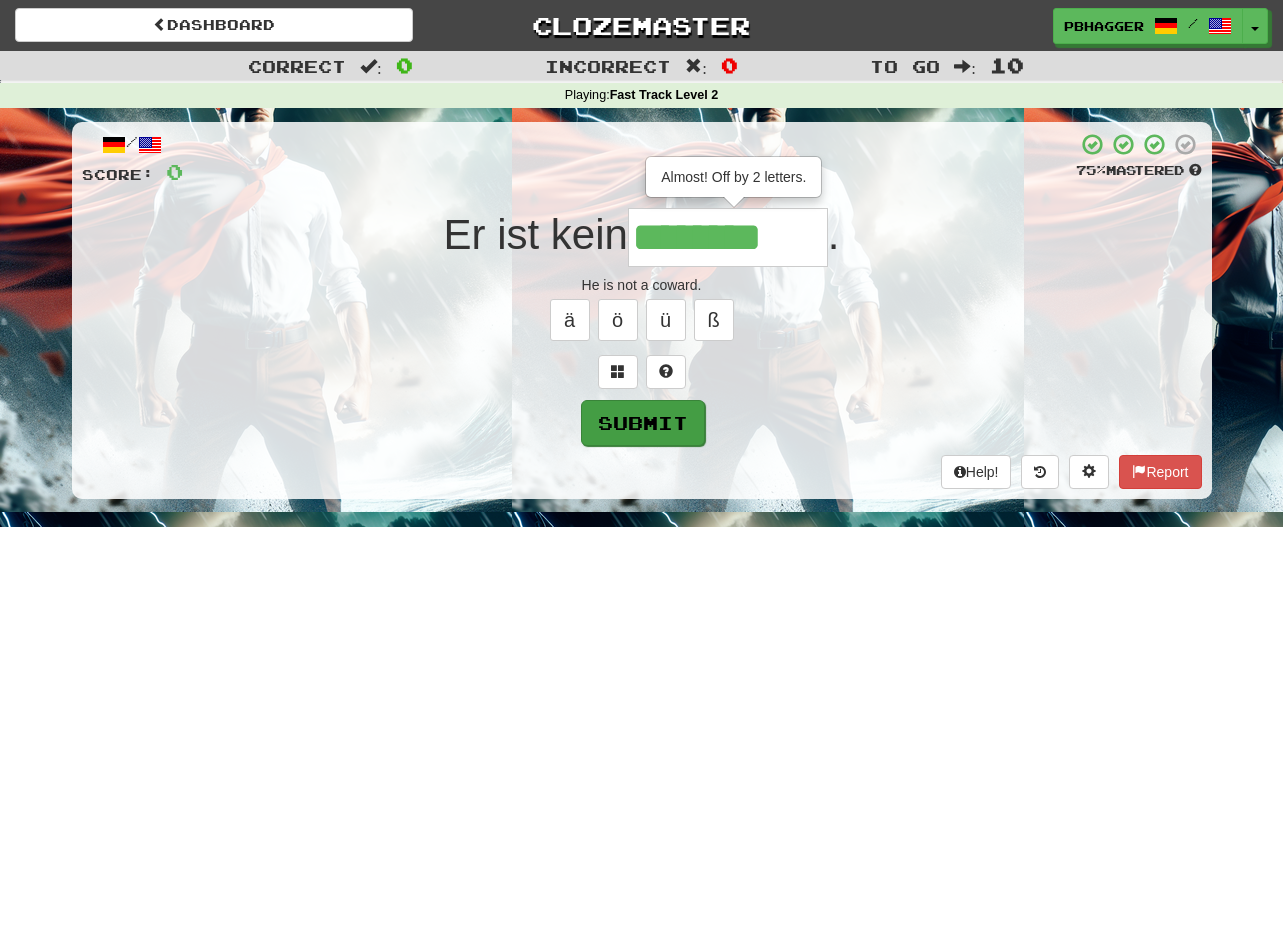 type on "********" 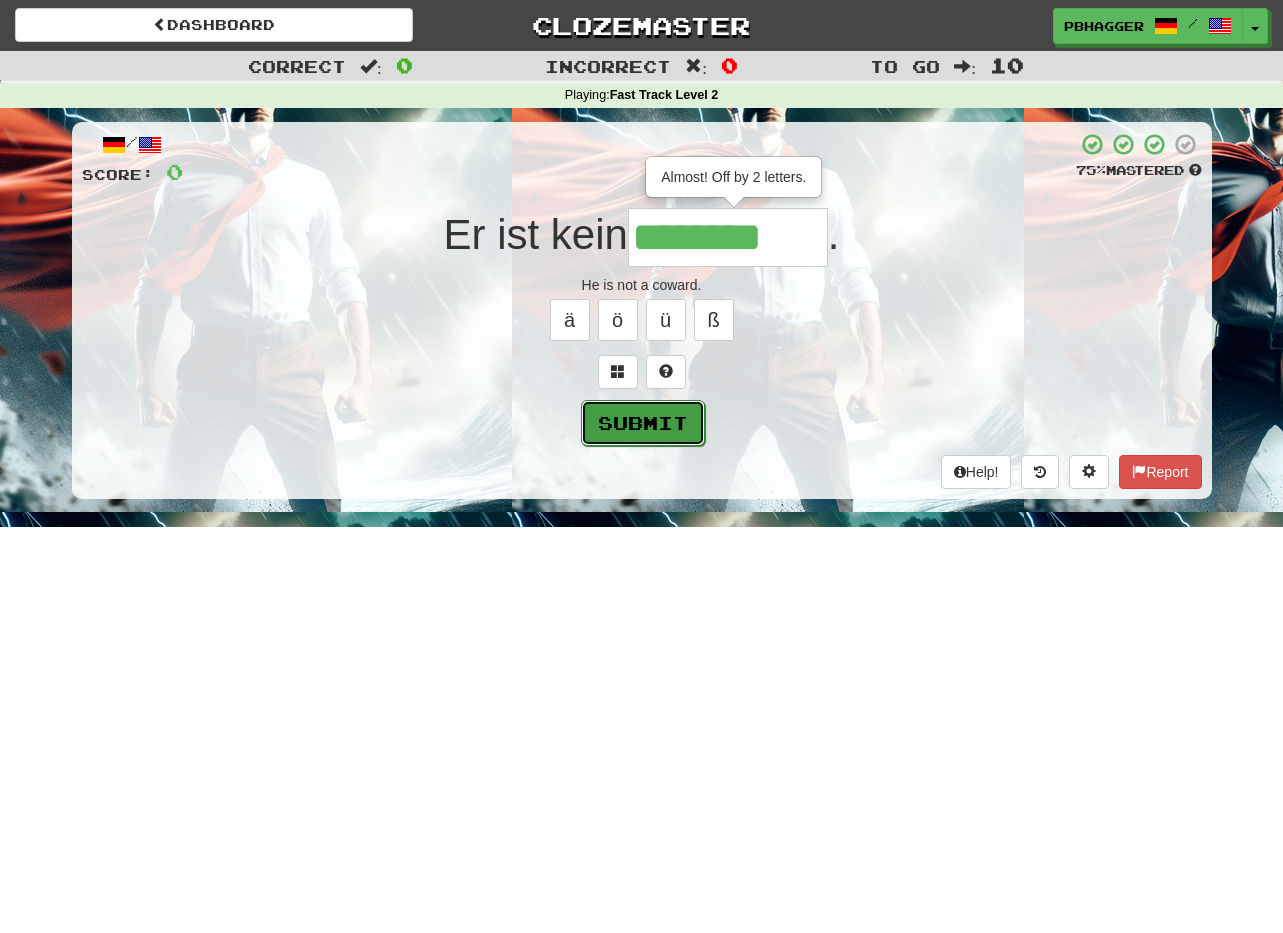 click on "Submit" at bounding box center (643, 423) 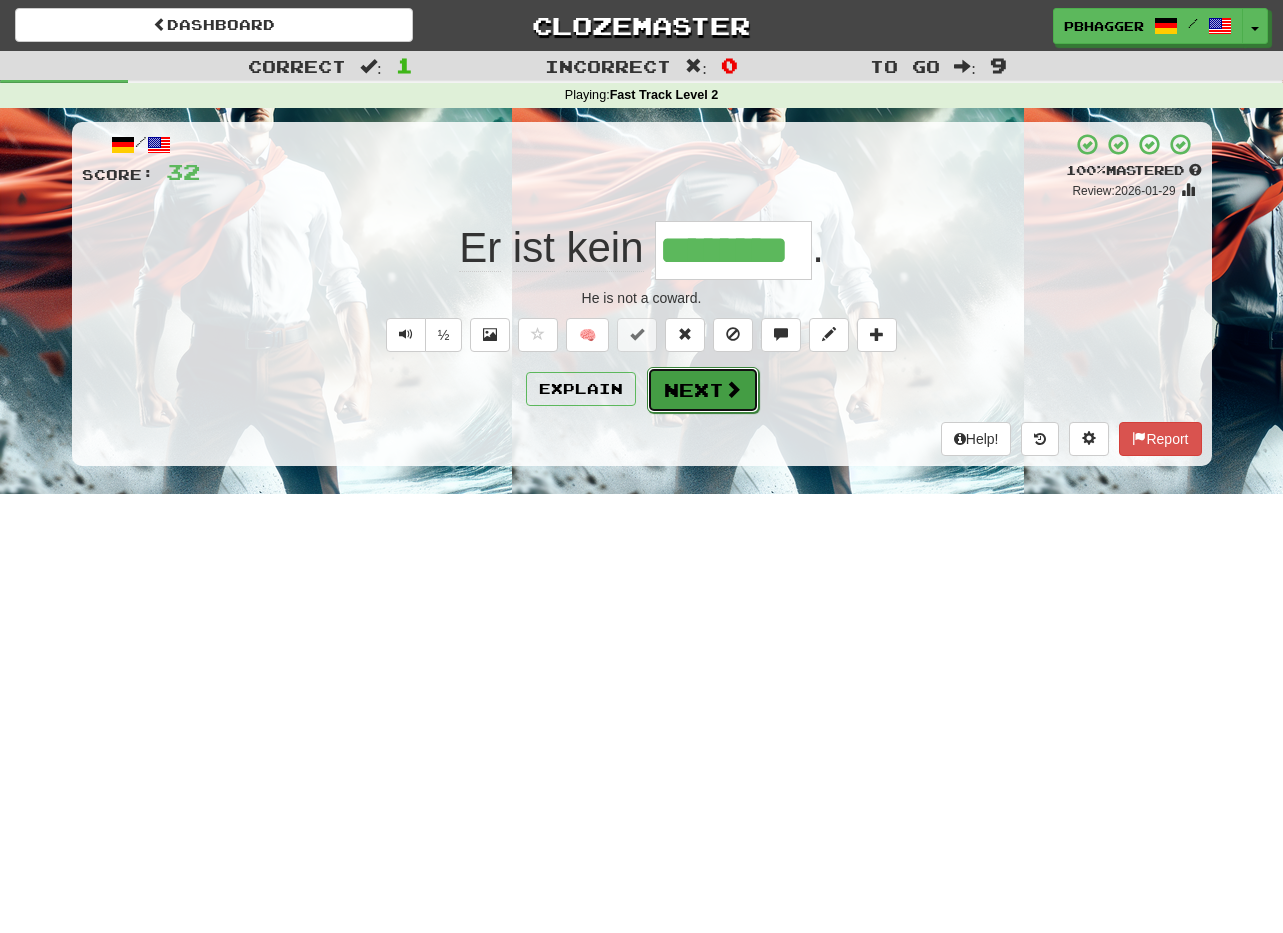 click on "Next" at bounding box center (703, 390) 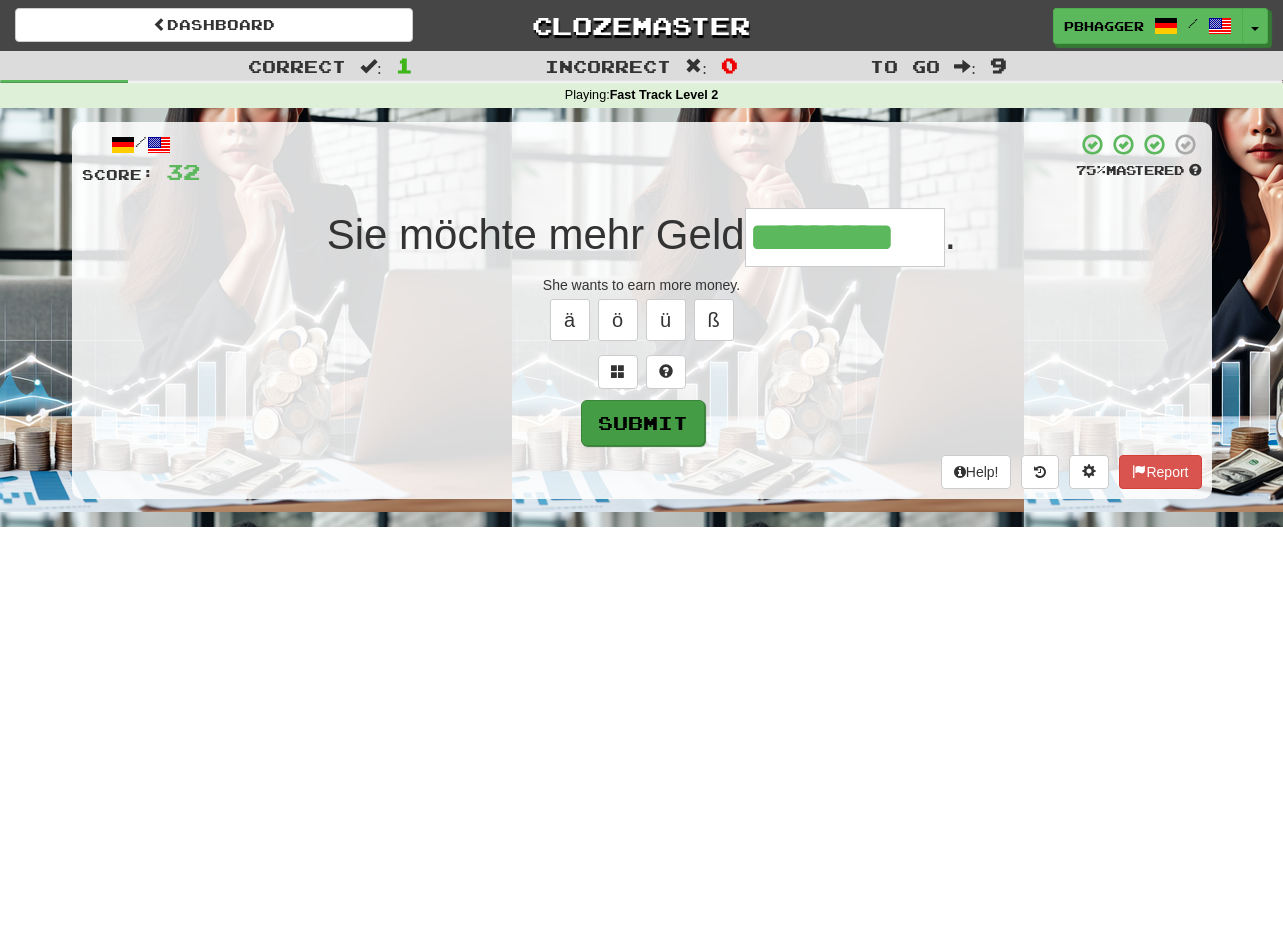 type on "*********" 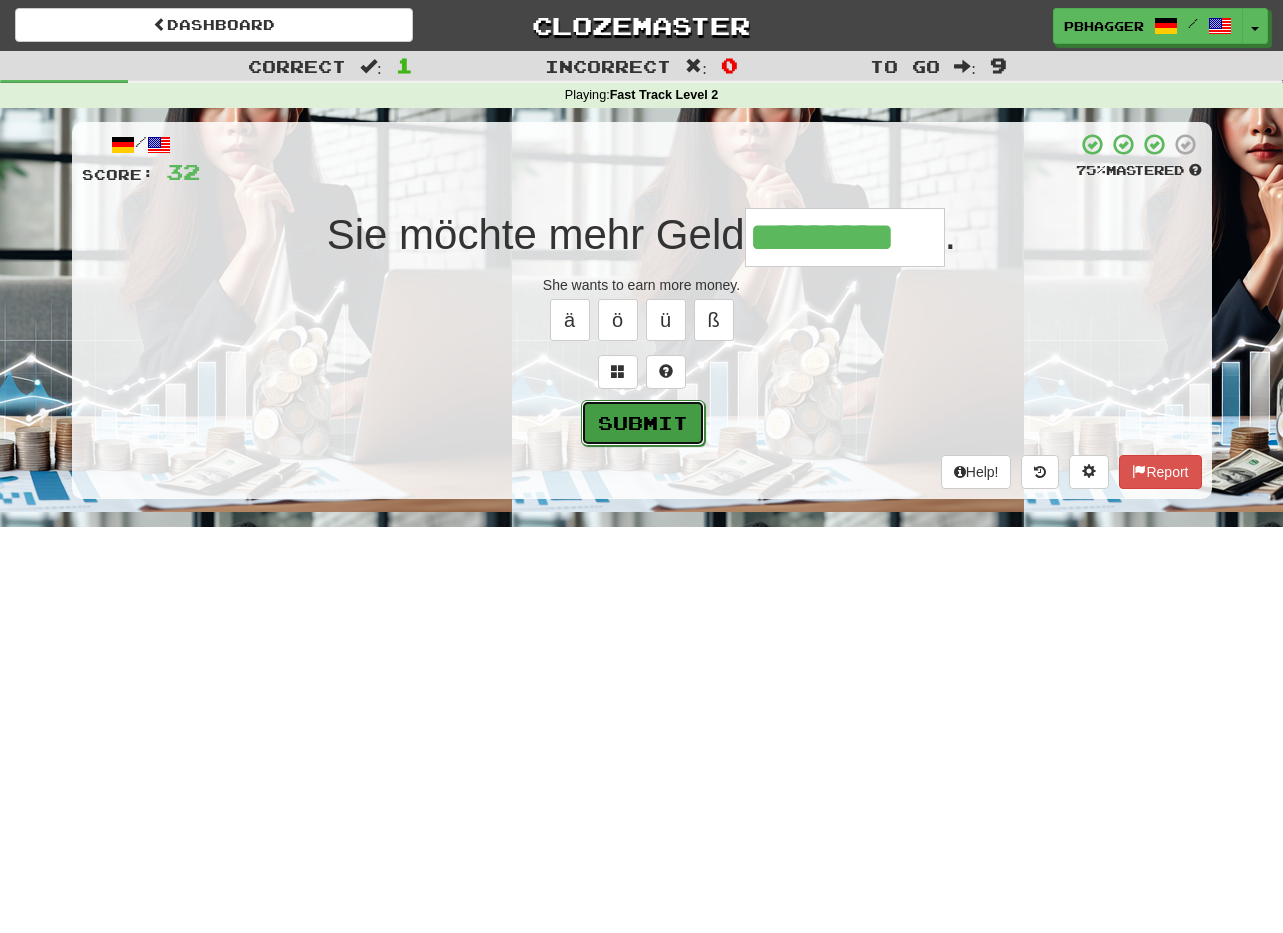 click on "Submit" at bounding box center [643, 423] 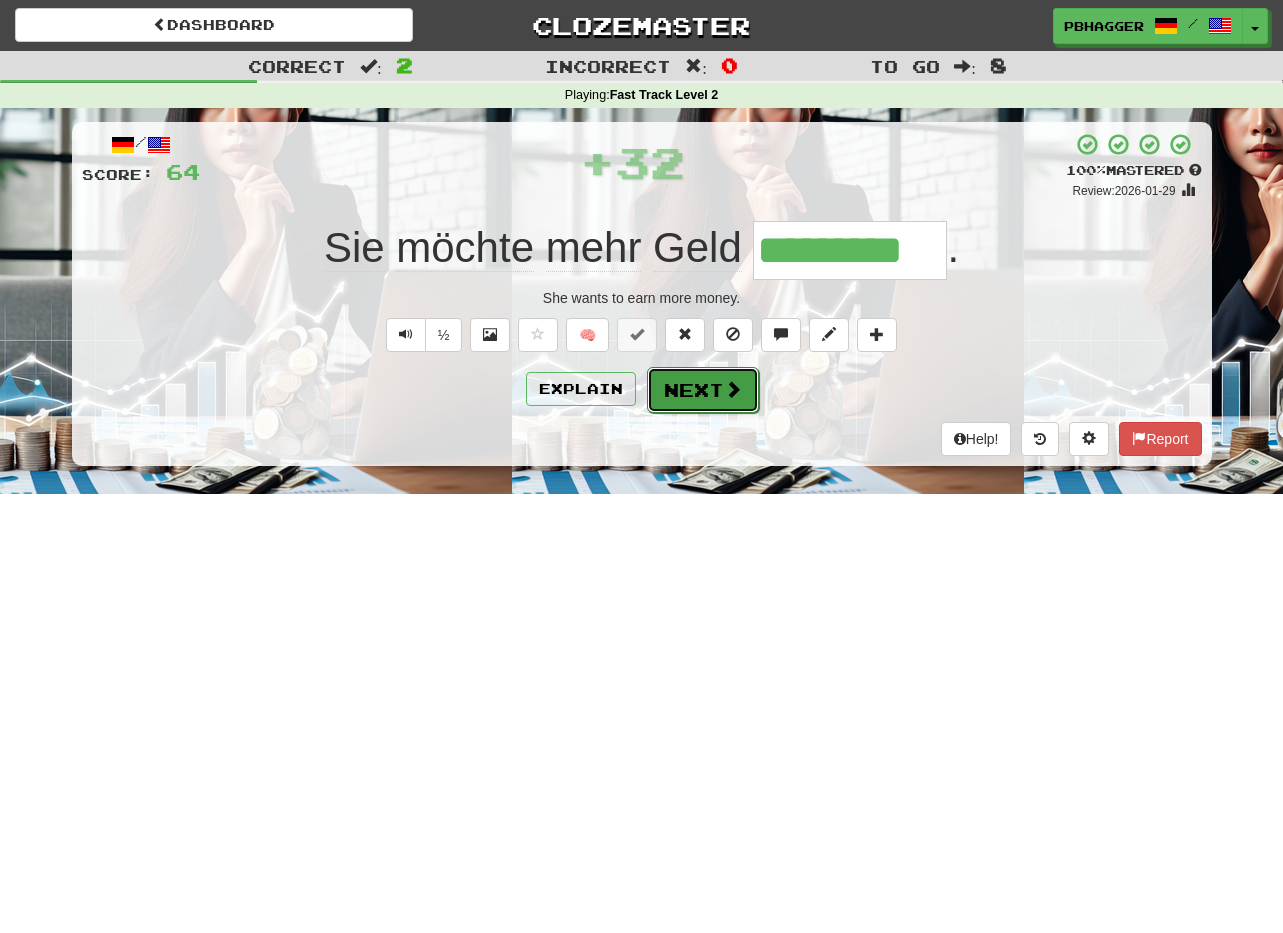 click on "Next" at bounding box center (703, 390) 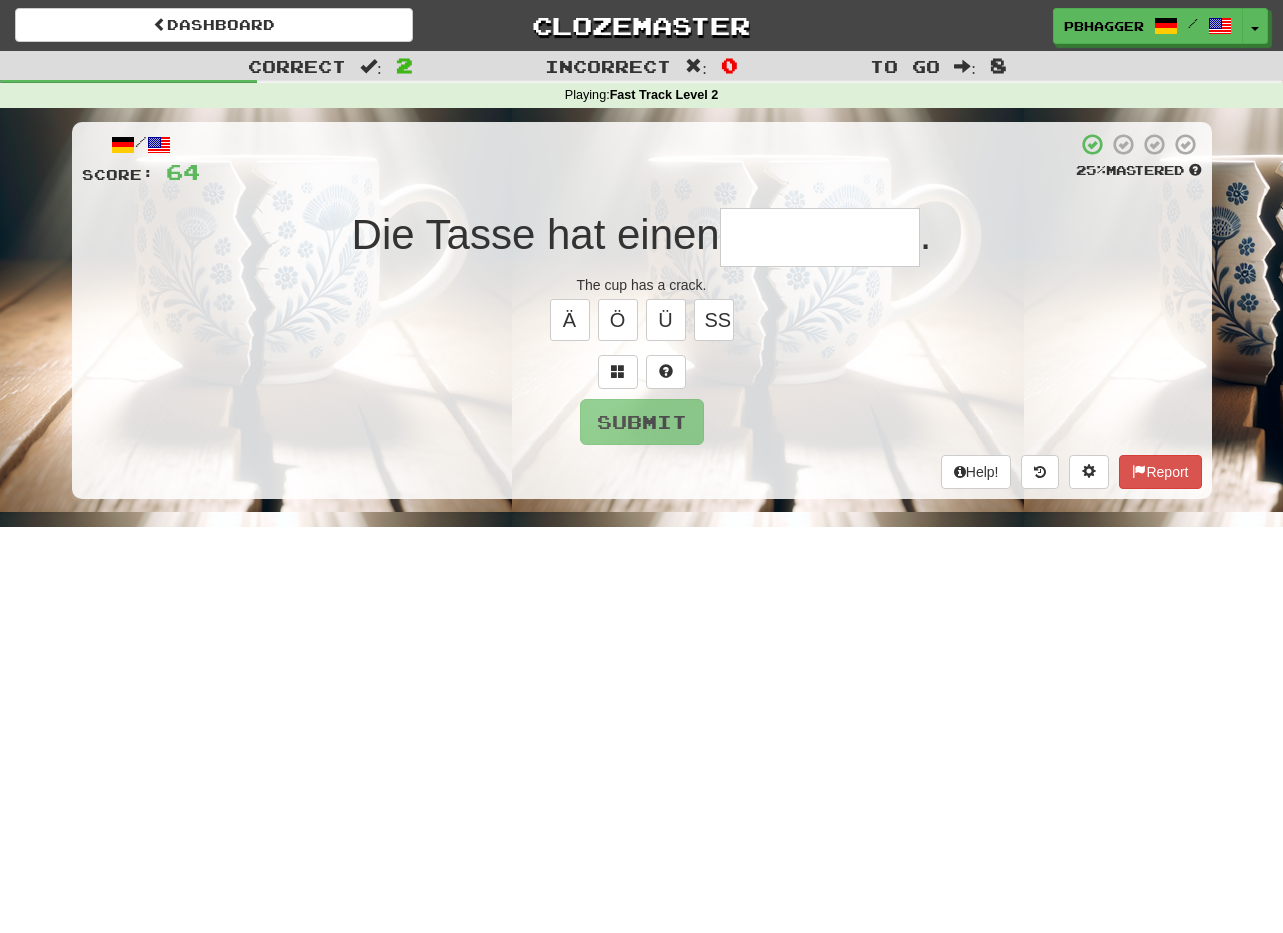 type on "*" 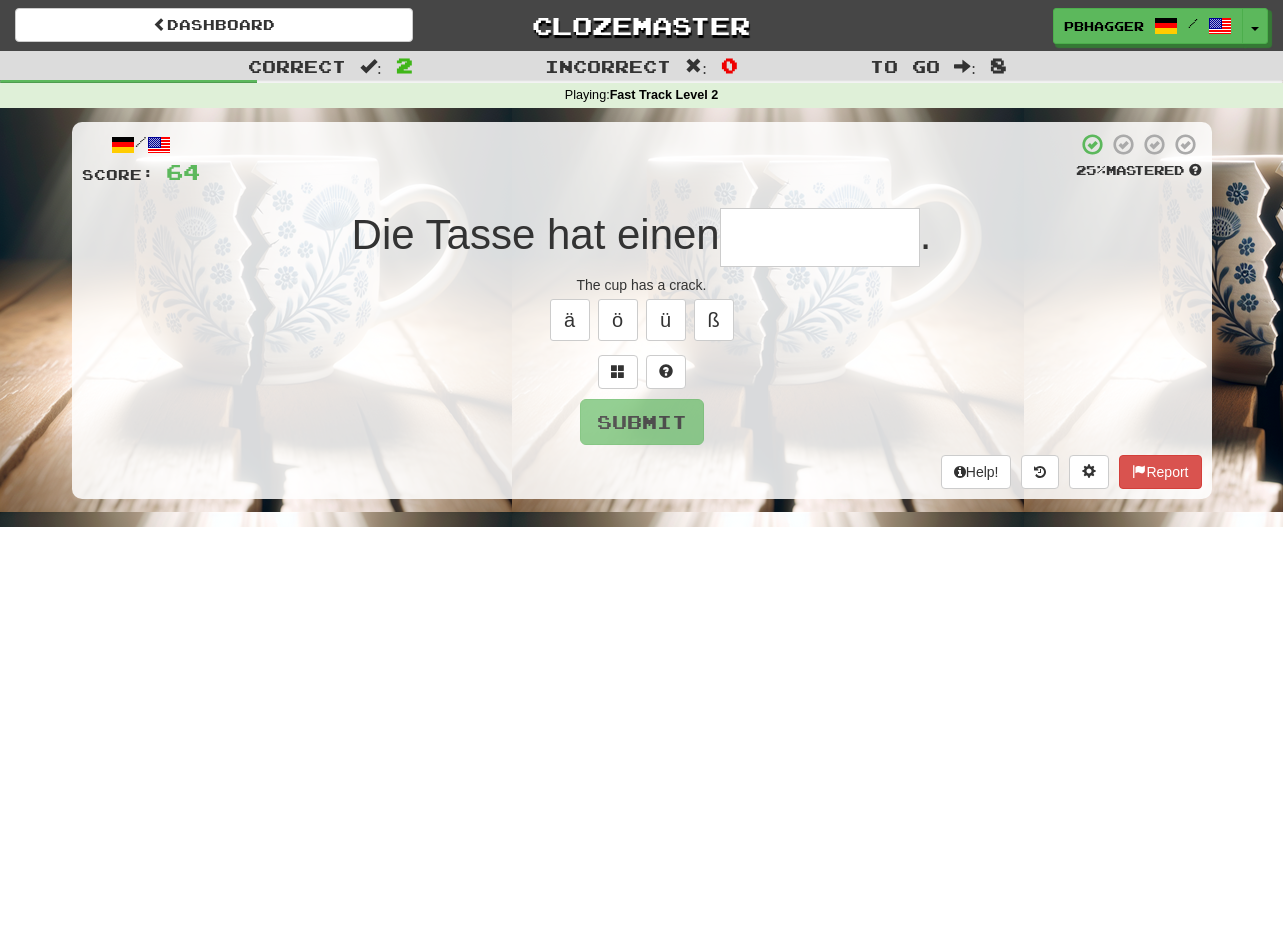 type on "*" 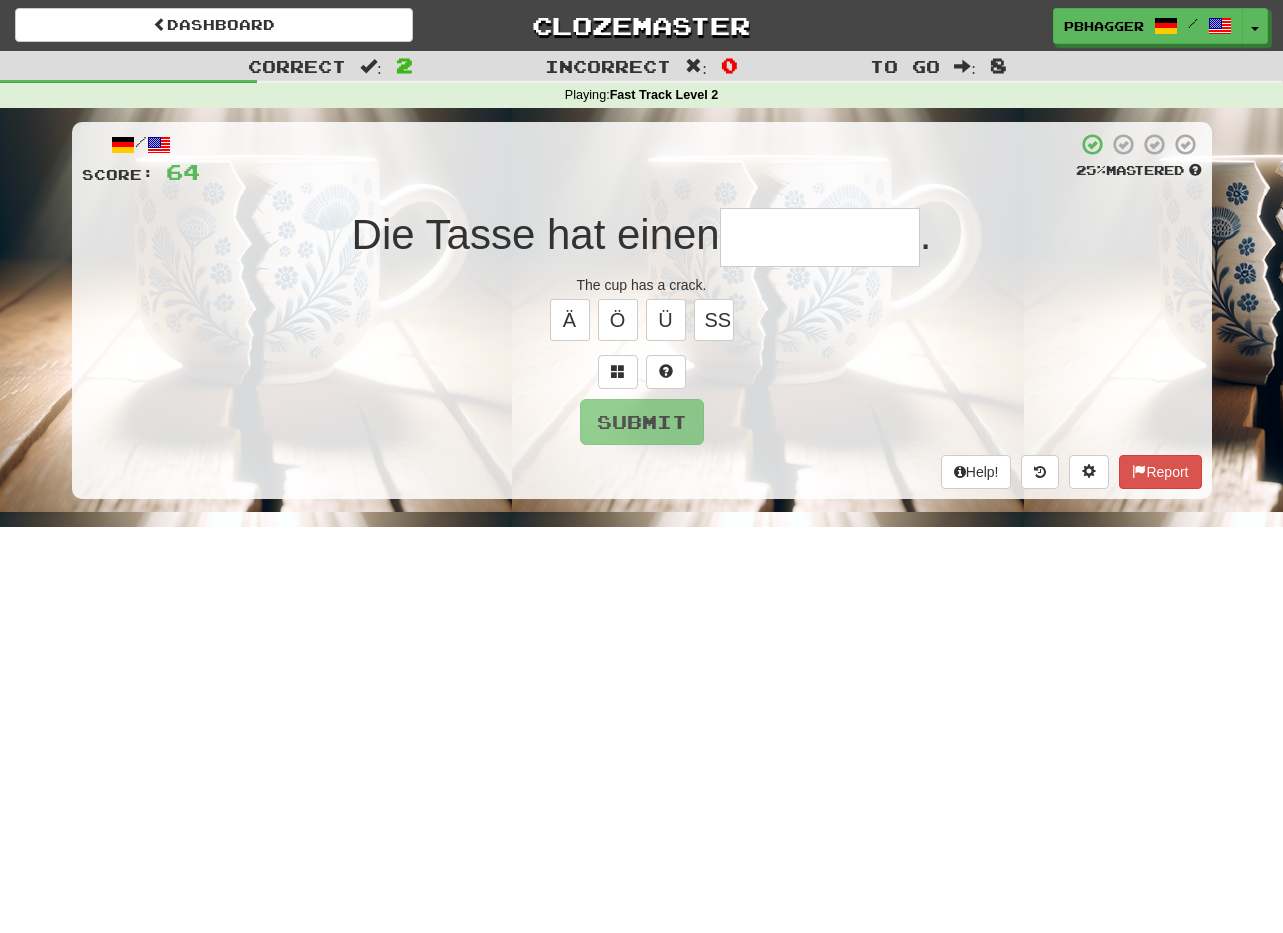 type on "*" 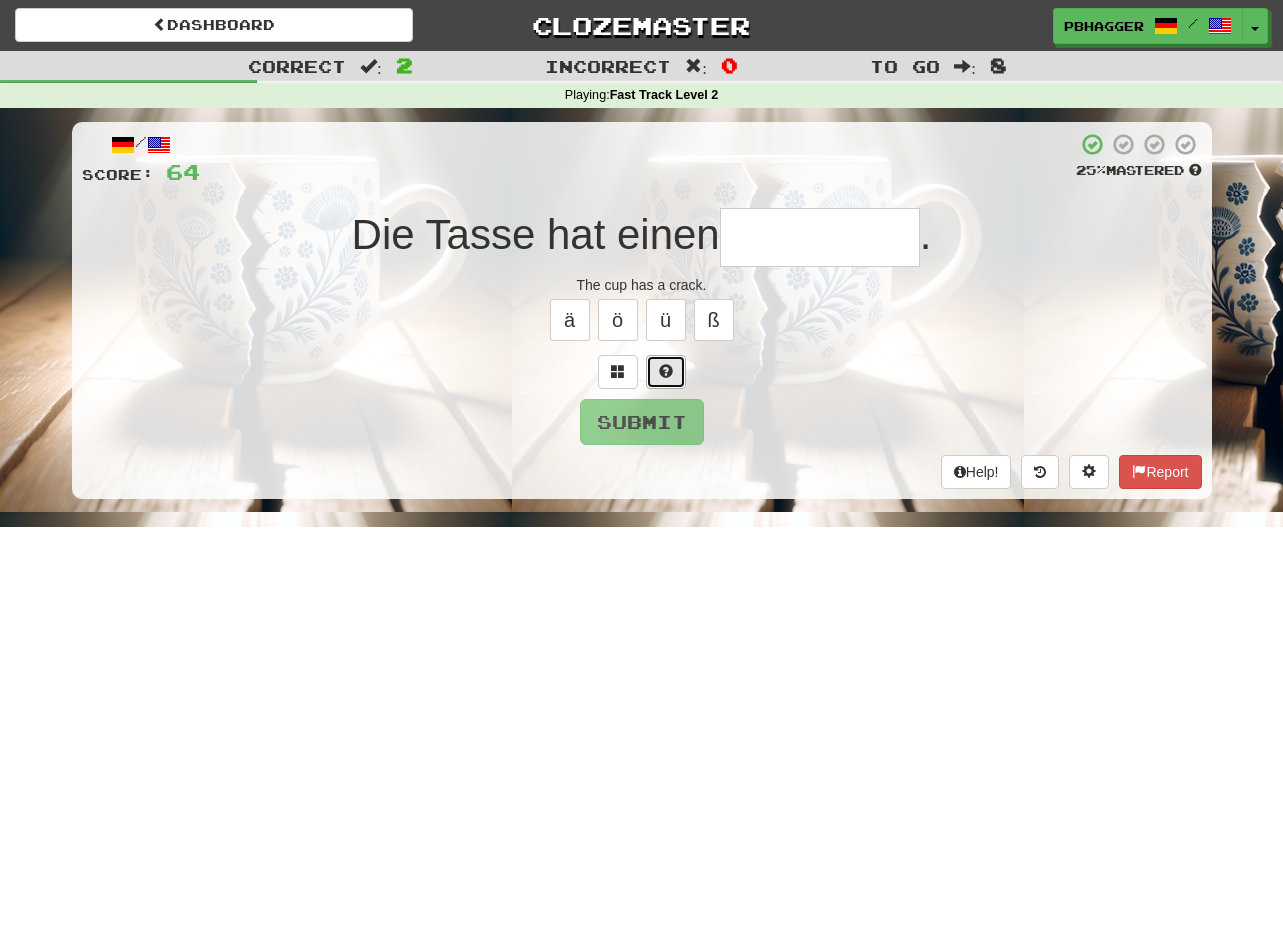 click at bounding box center (666, 371) 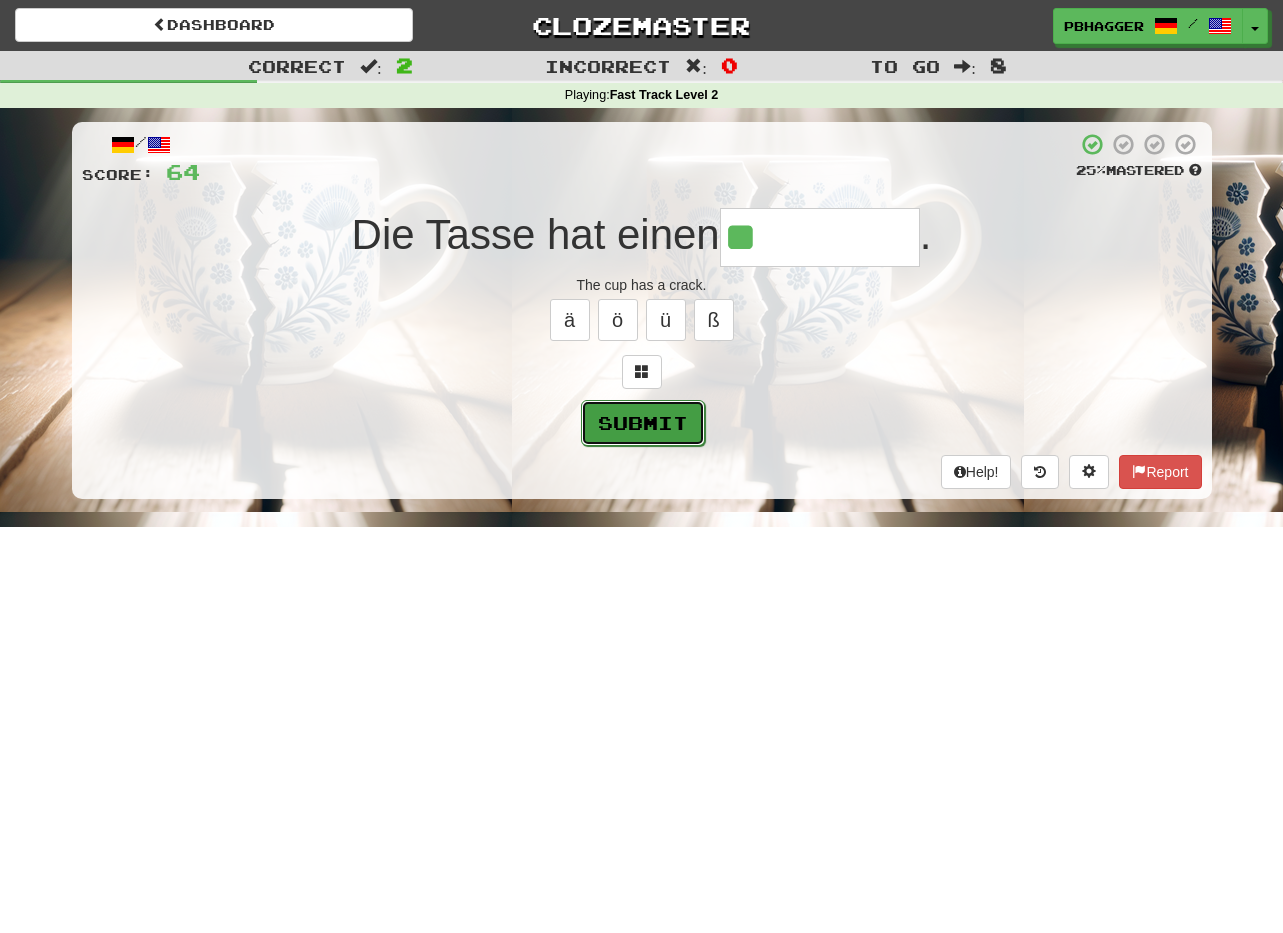 click on "Submit" at bounding box center (643, 423) 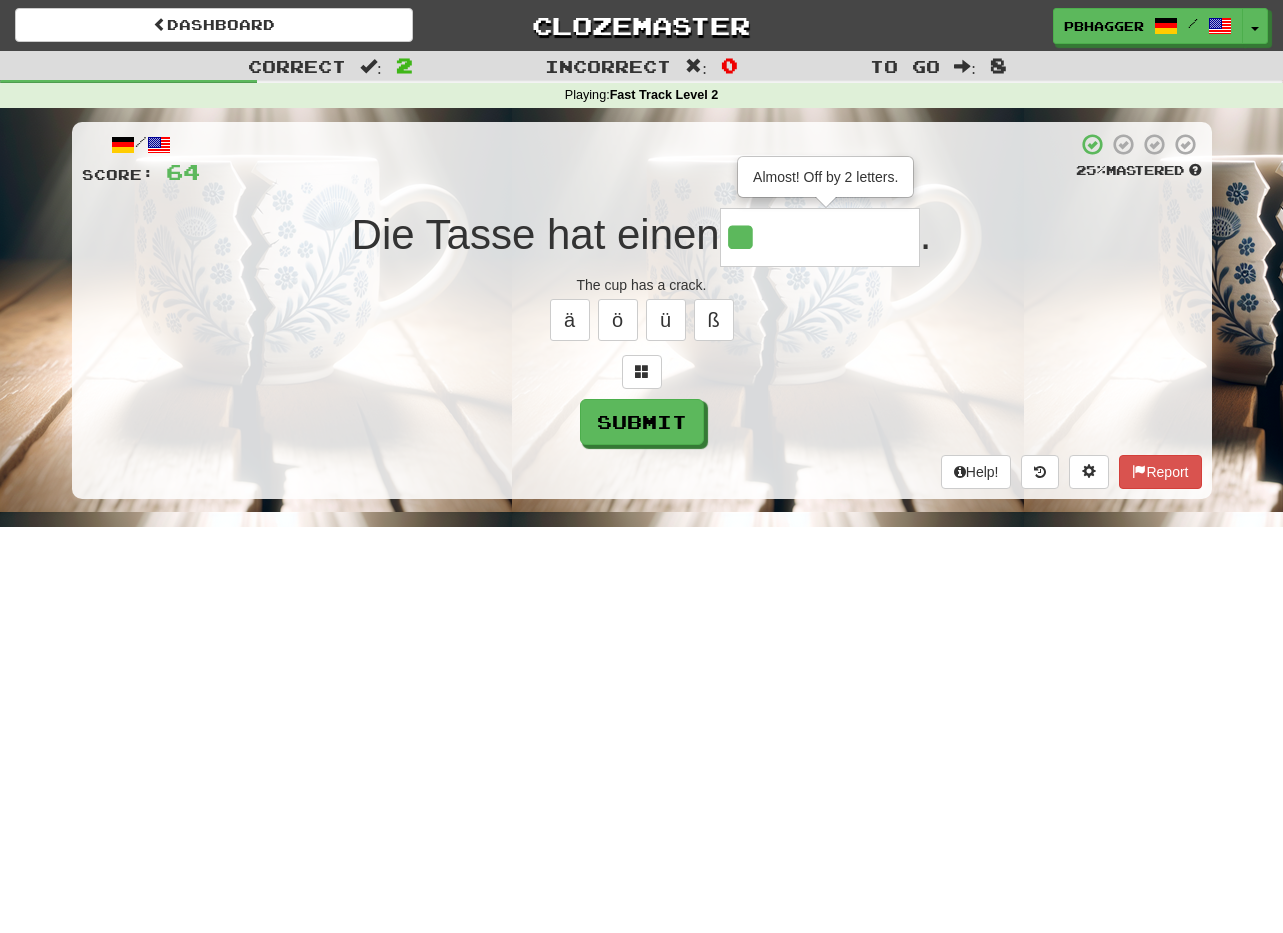 click on "**" at bounding box center (820, 237) 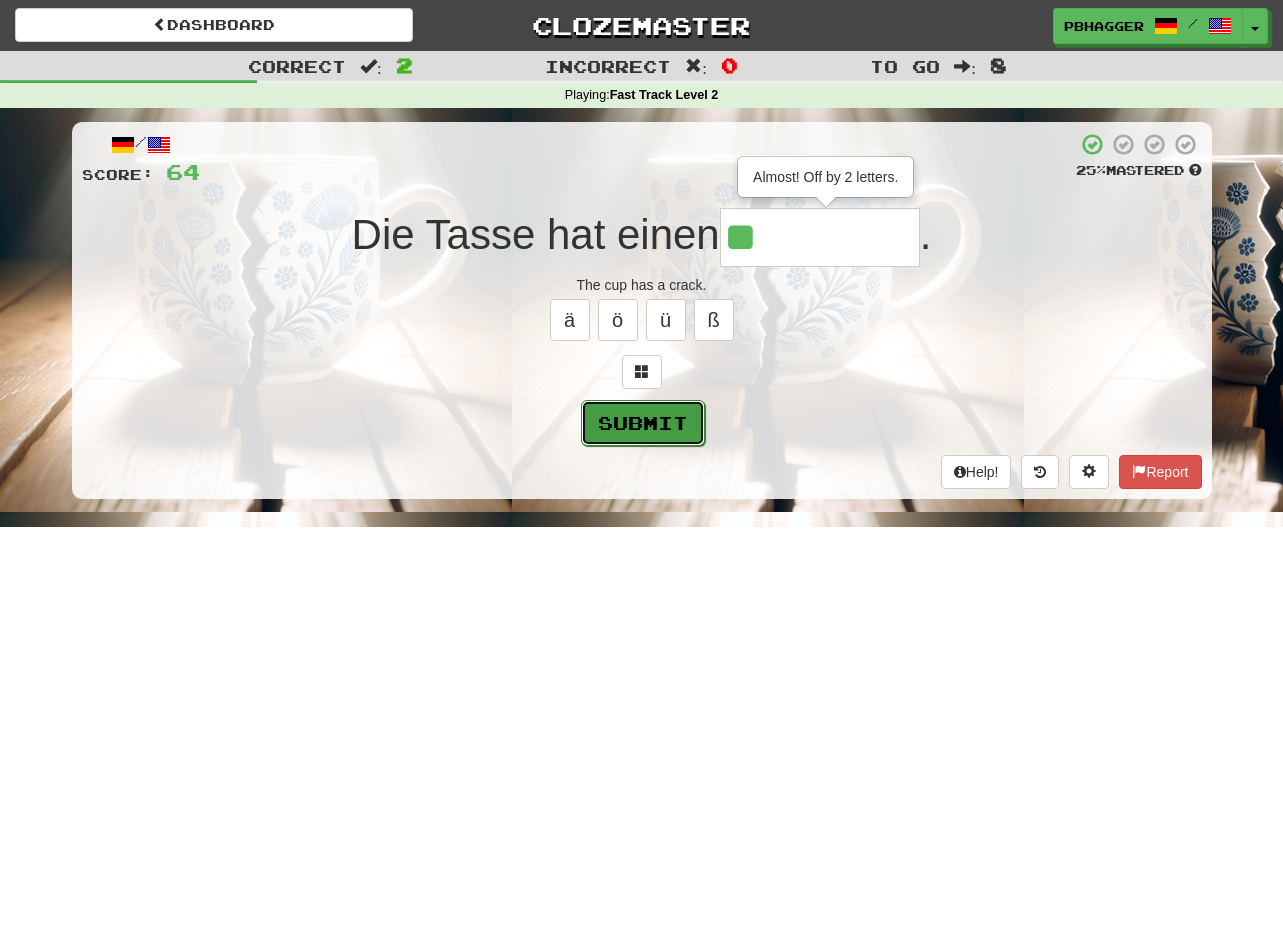 click on "Submit" at bounding box center (643, 423) 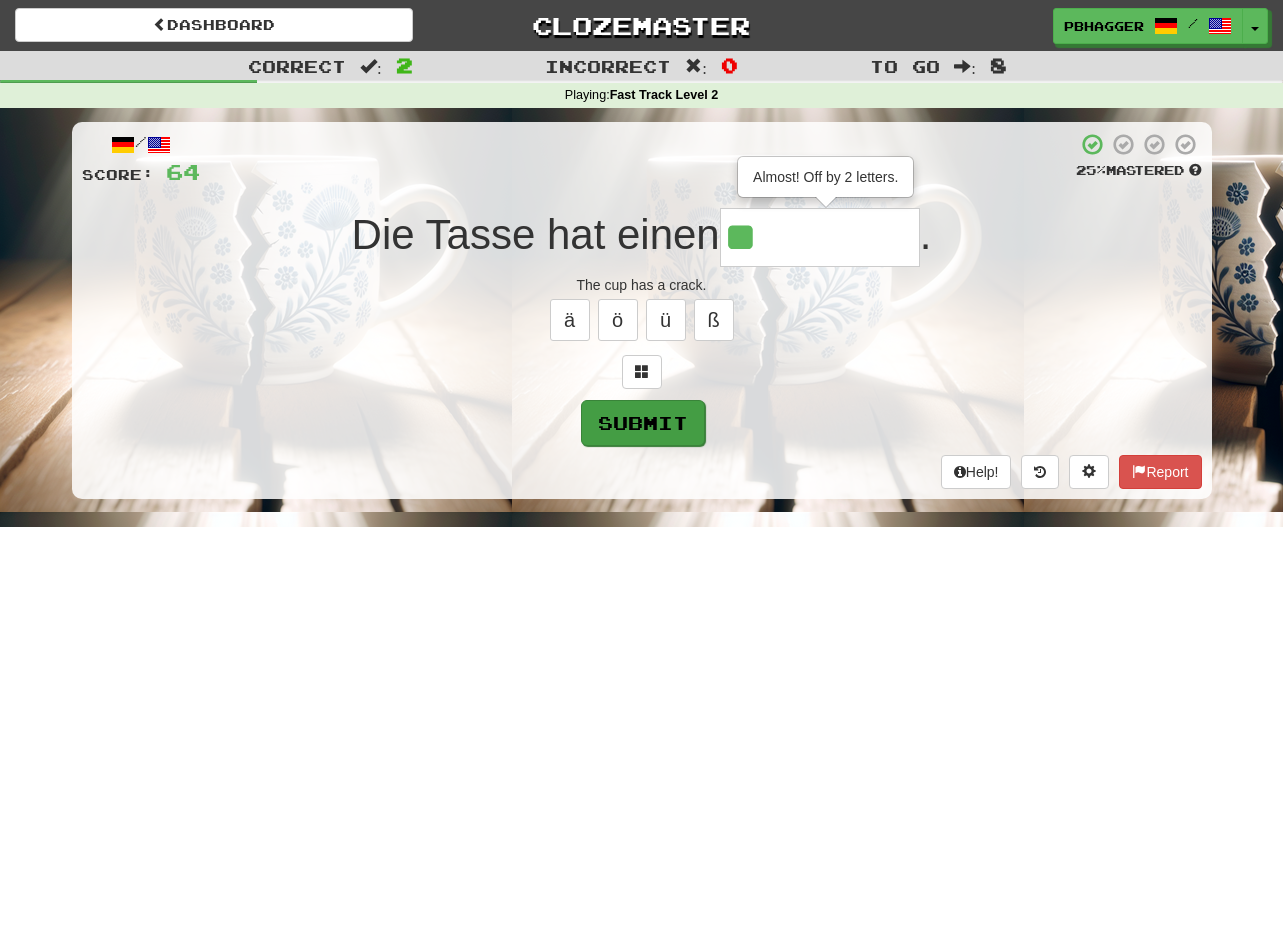 type on "****" 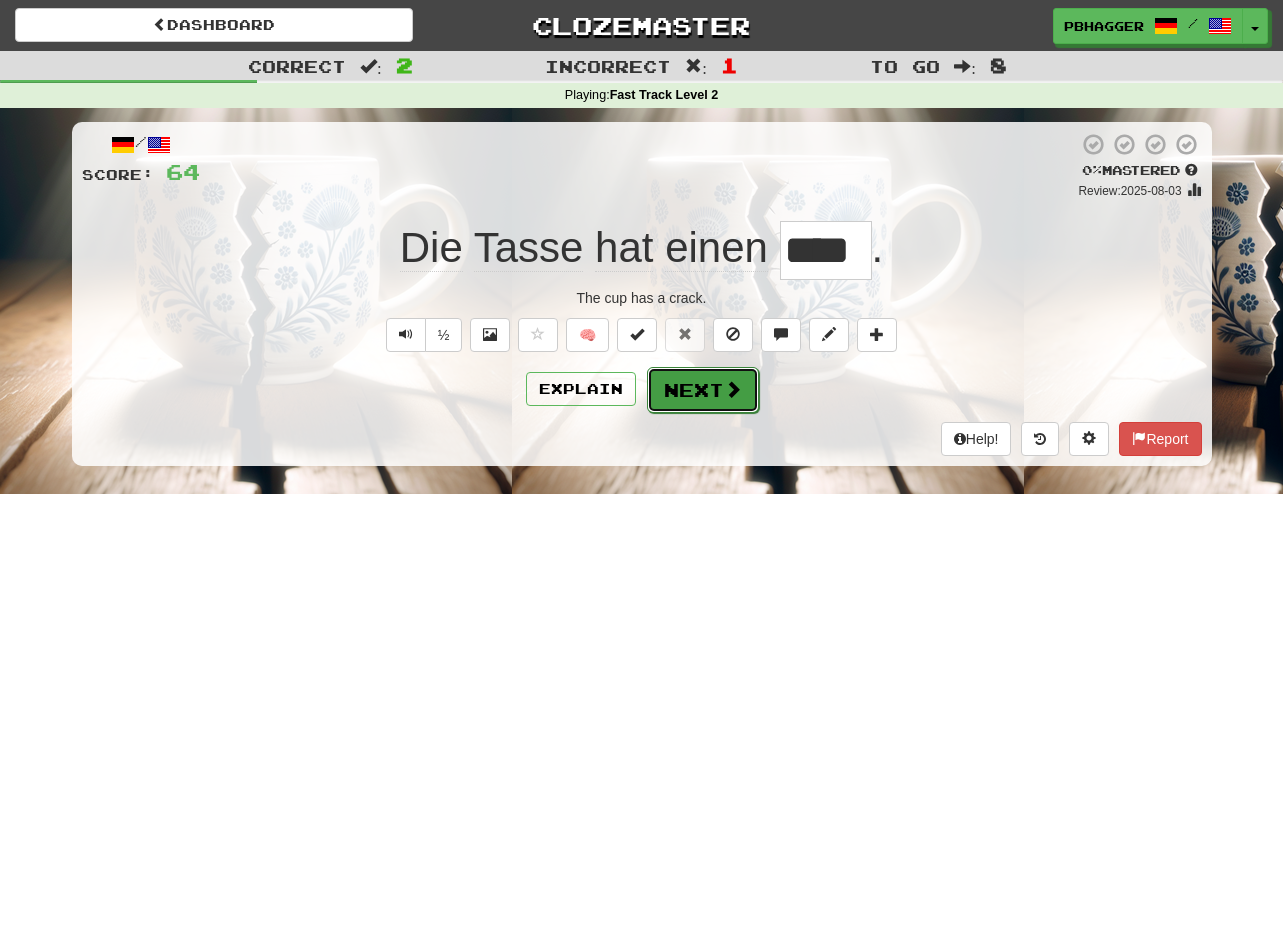 click on "Next" at bounding box center [703, 390] 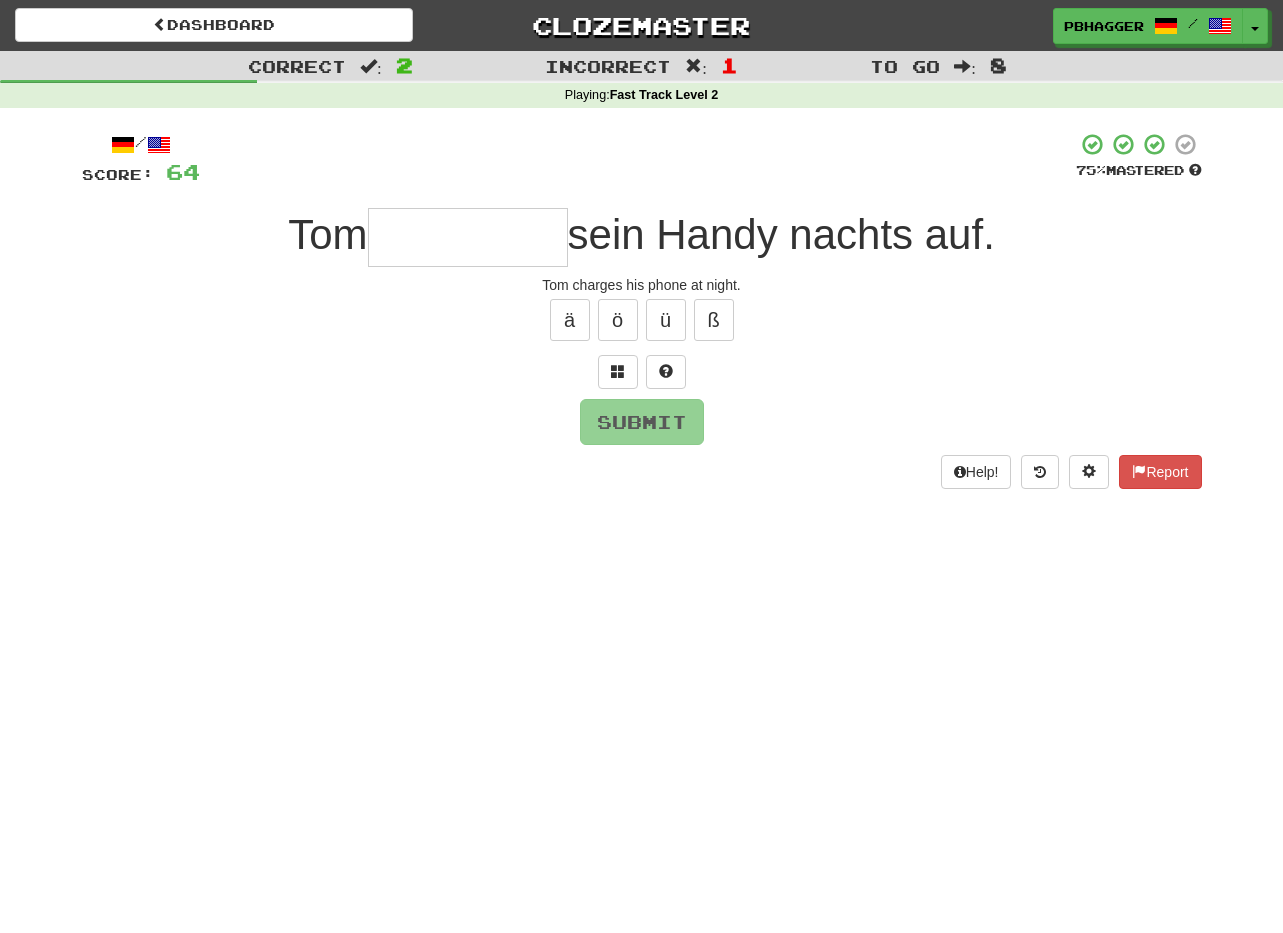 type on "*" 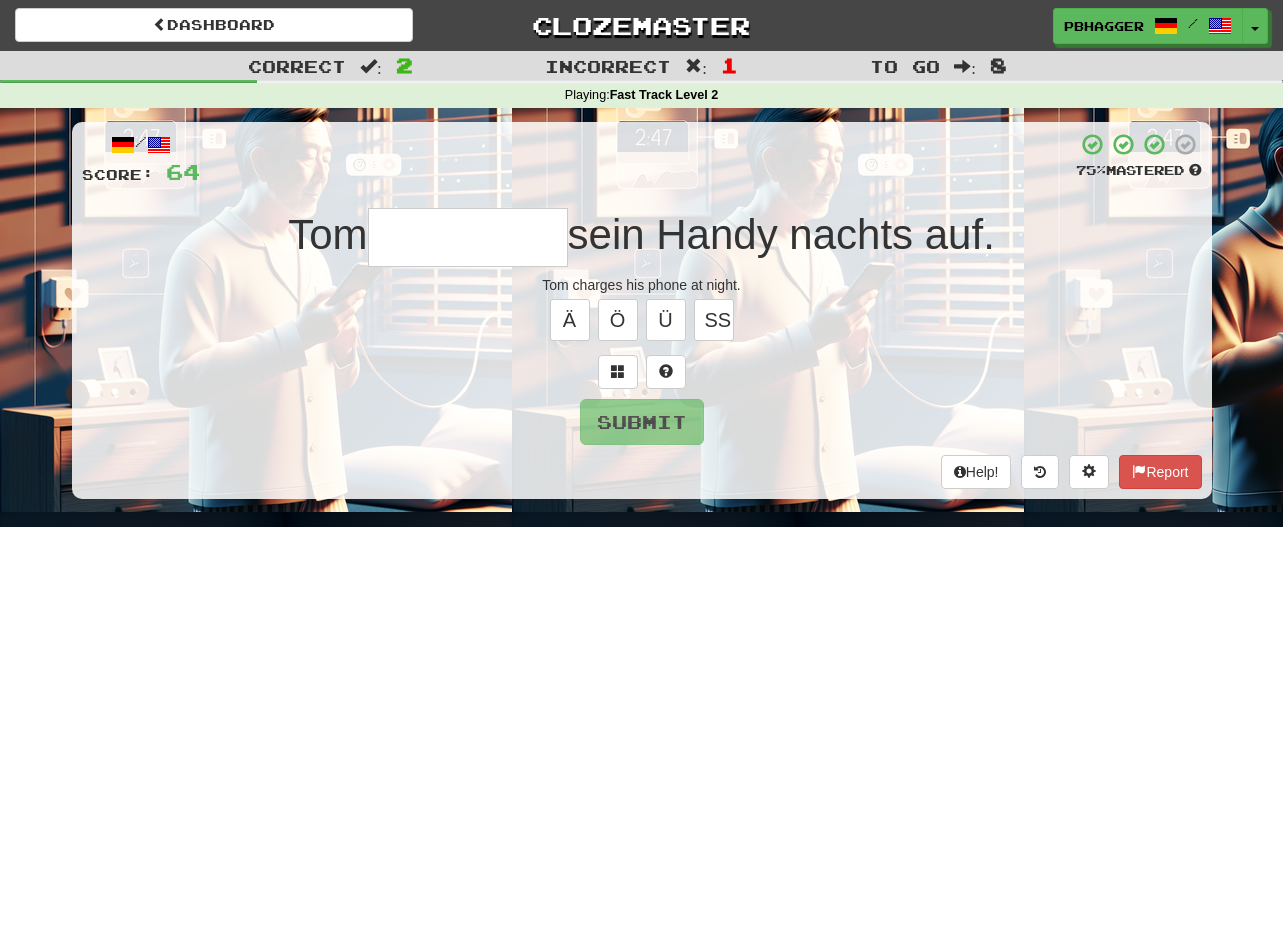 type on "*" 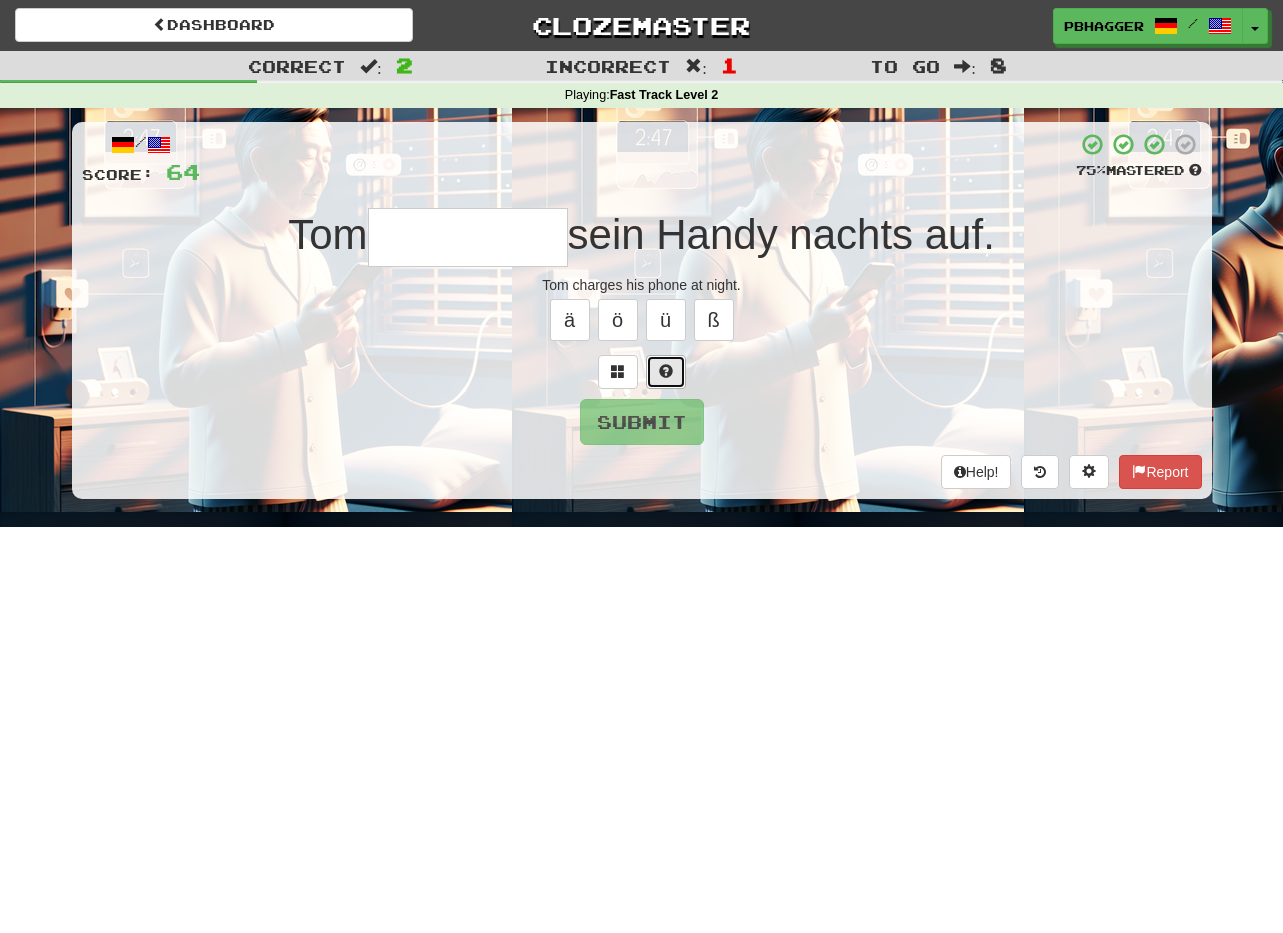 click at bounding box center [666, 371] 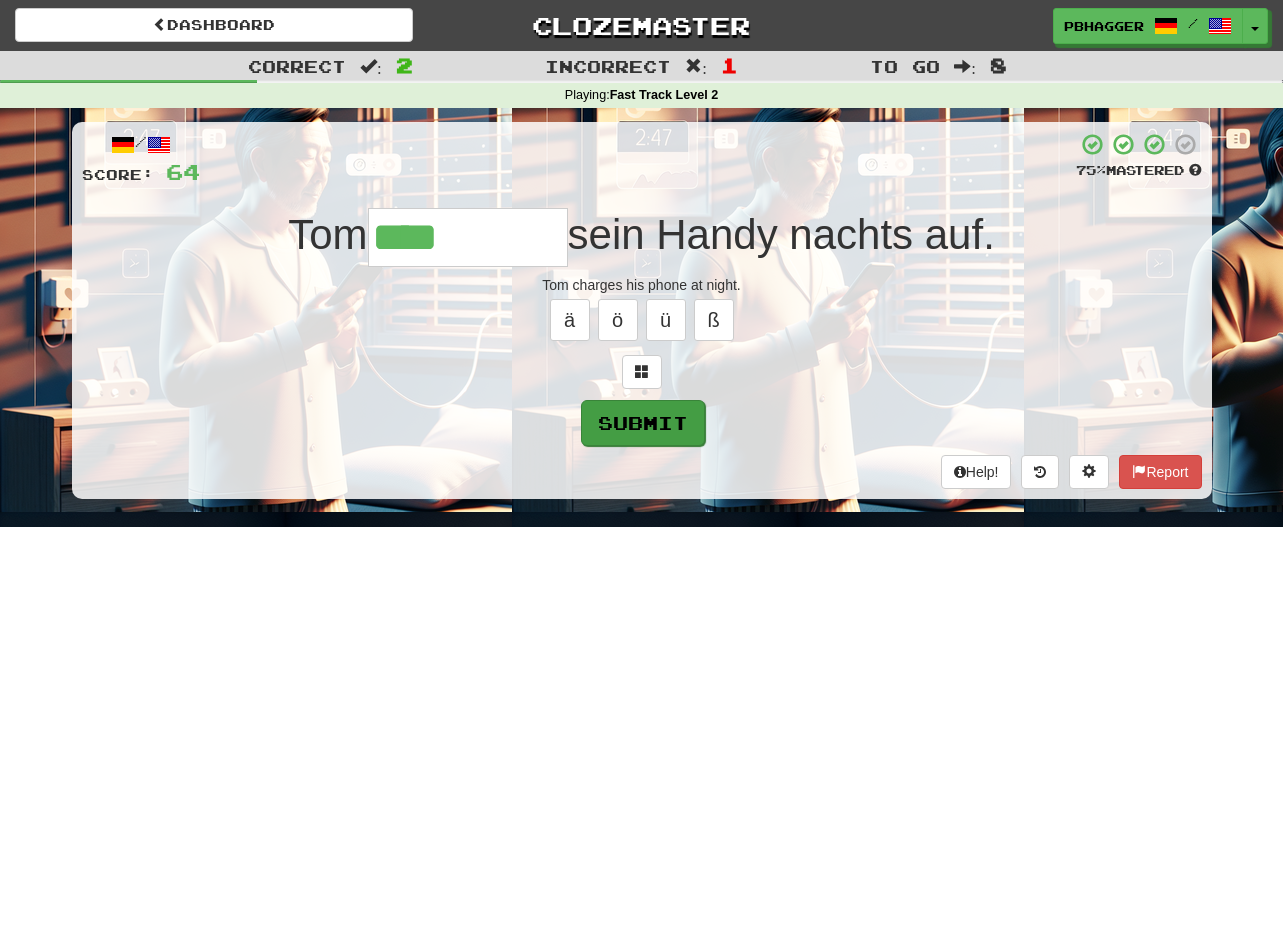 type on "****" 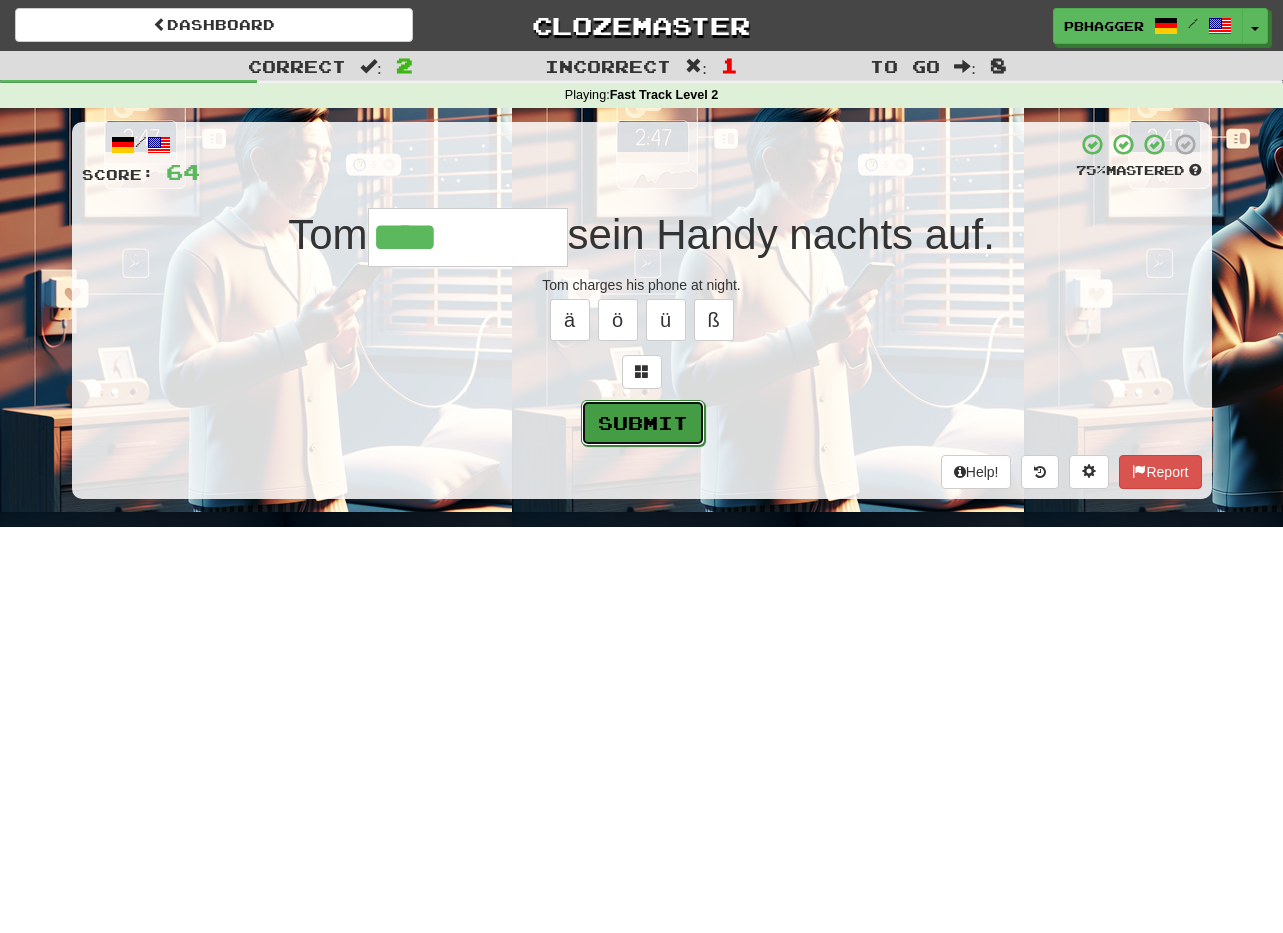 click on "Submit" at bounding box center [643, 423] 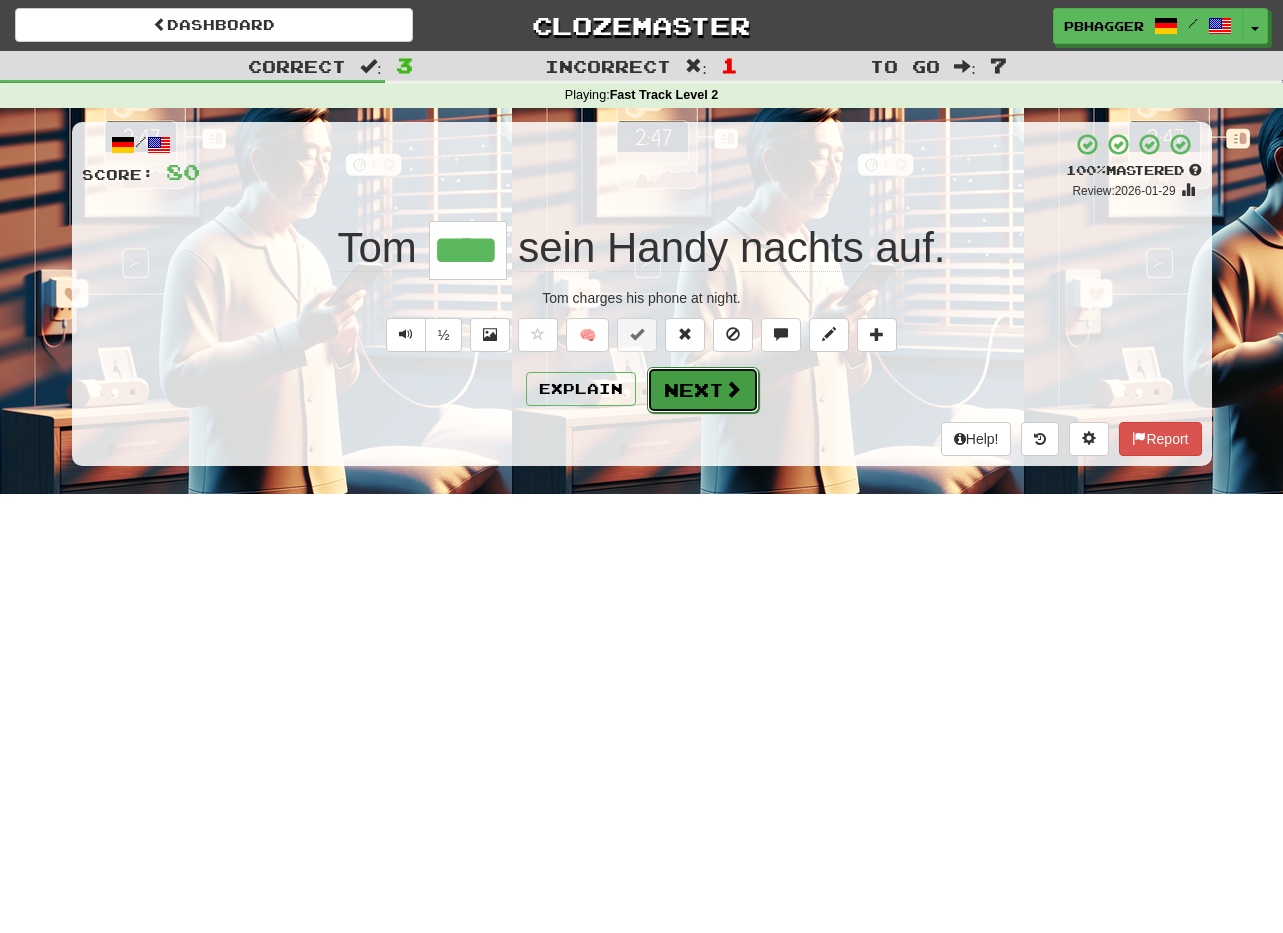 click on "Next" at bounding box center [703, 390] 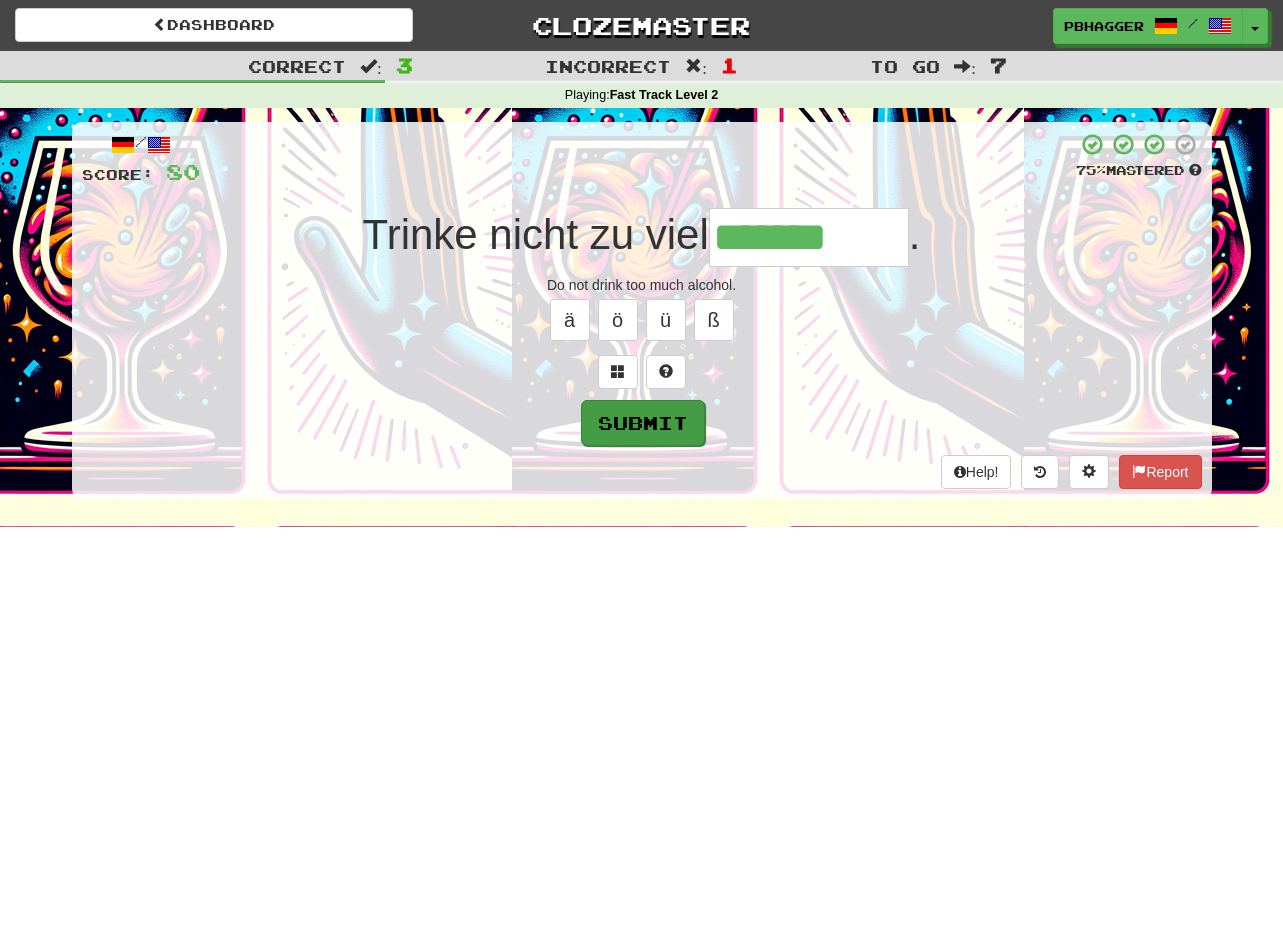 type on "*******" 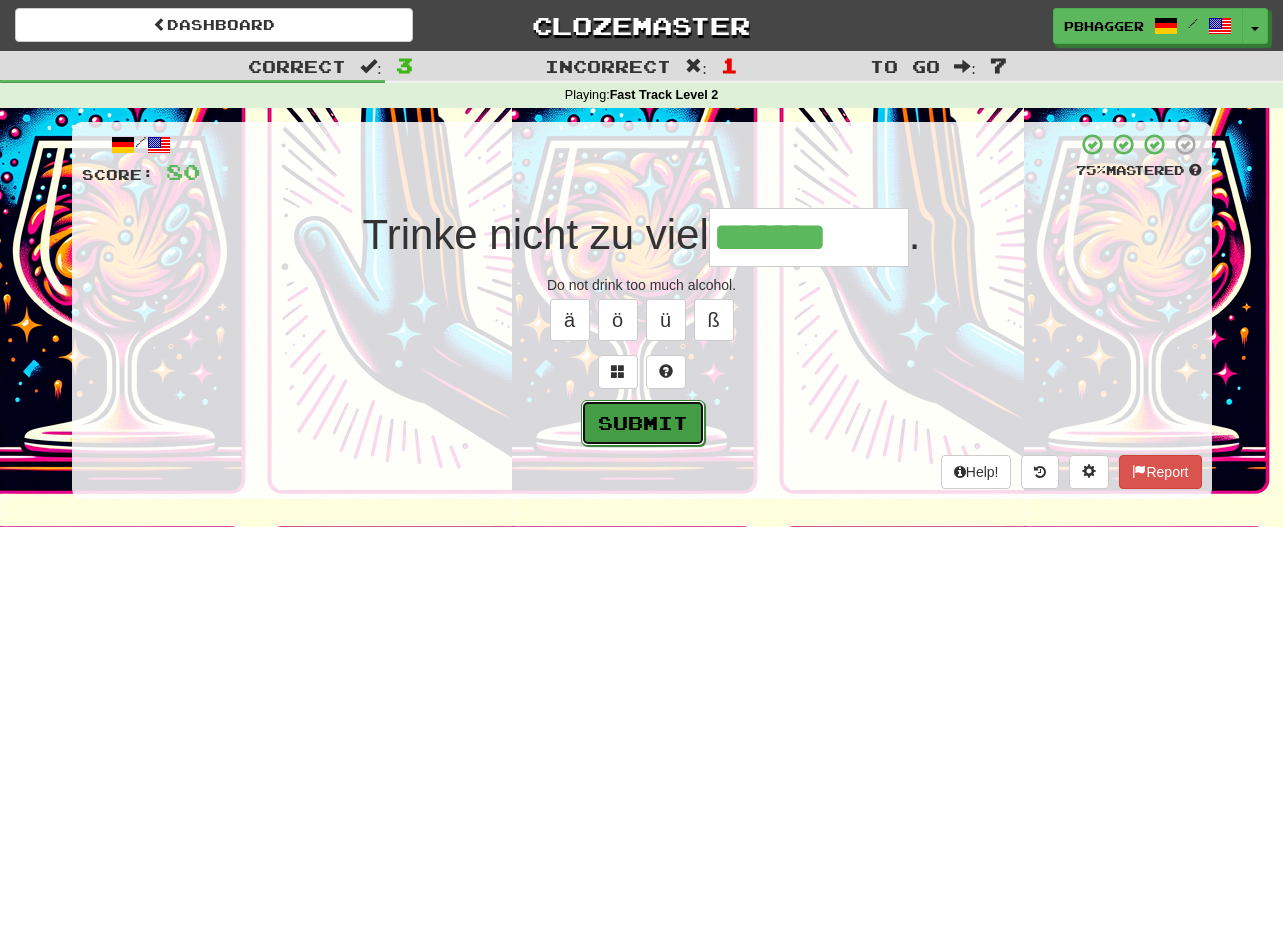 click on "Submit" at bounding box center [643, 423] 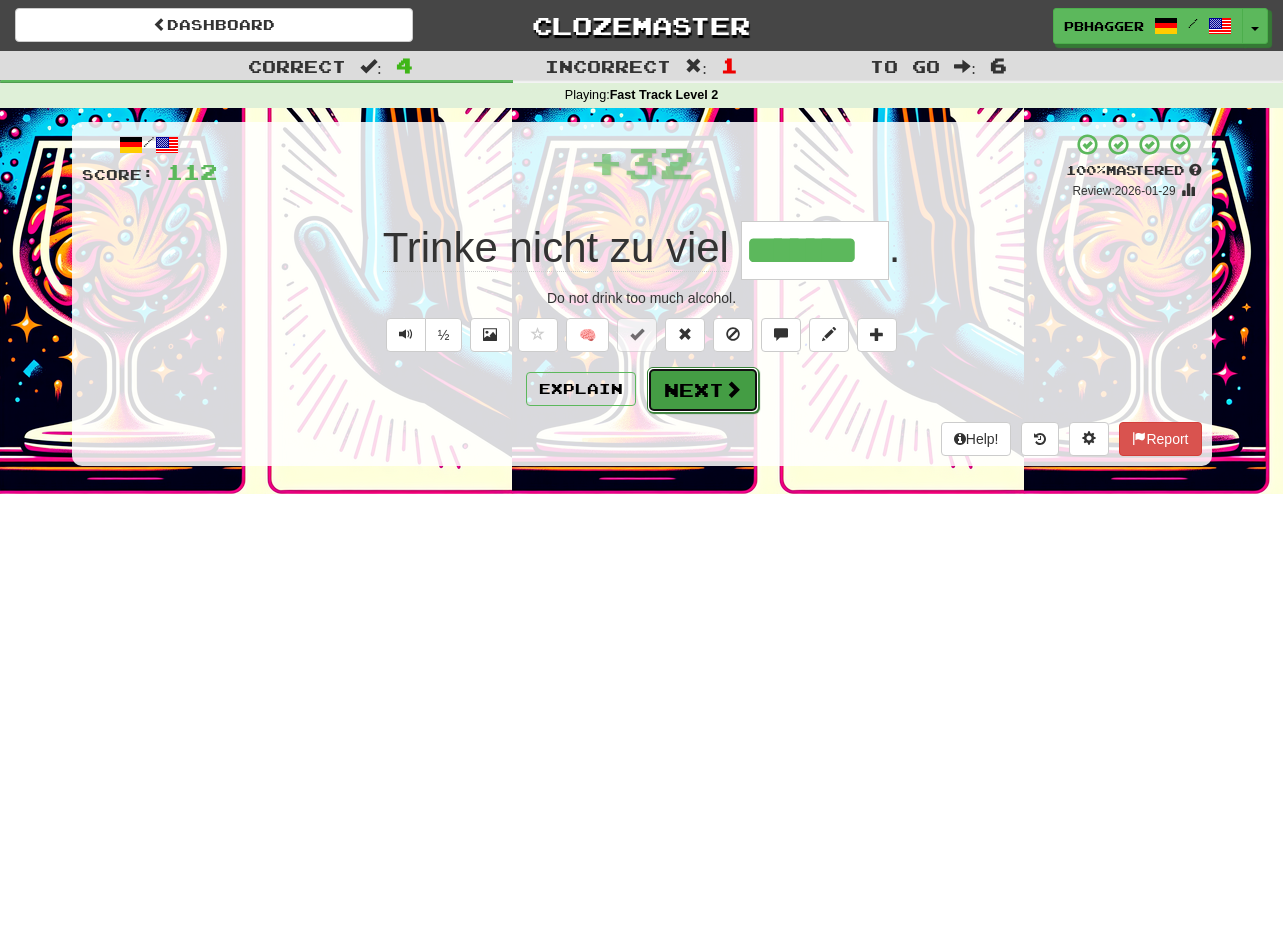 click on "Next" at bounding box center (703, 390) 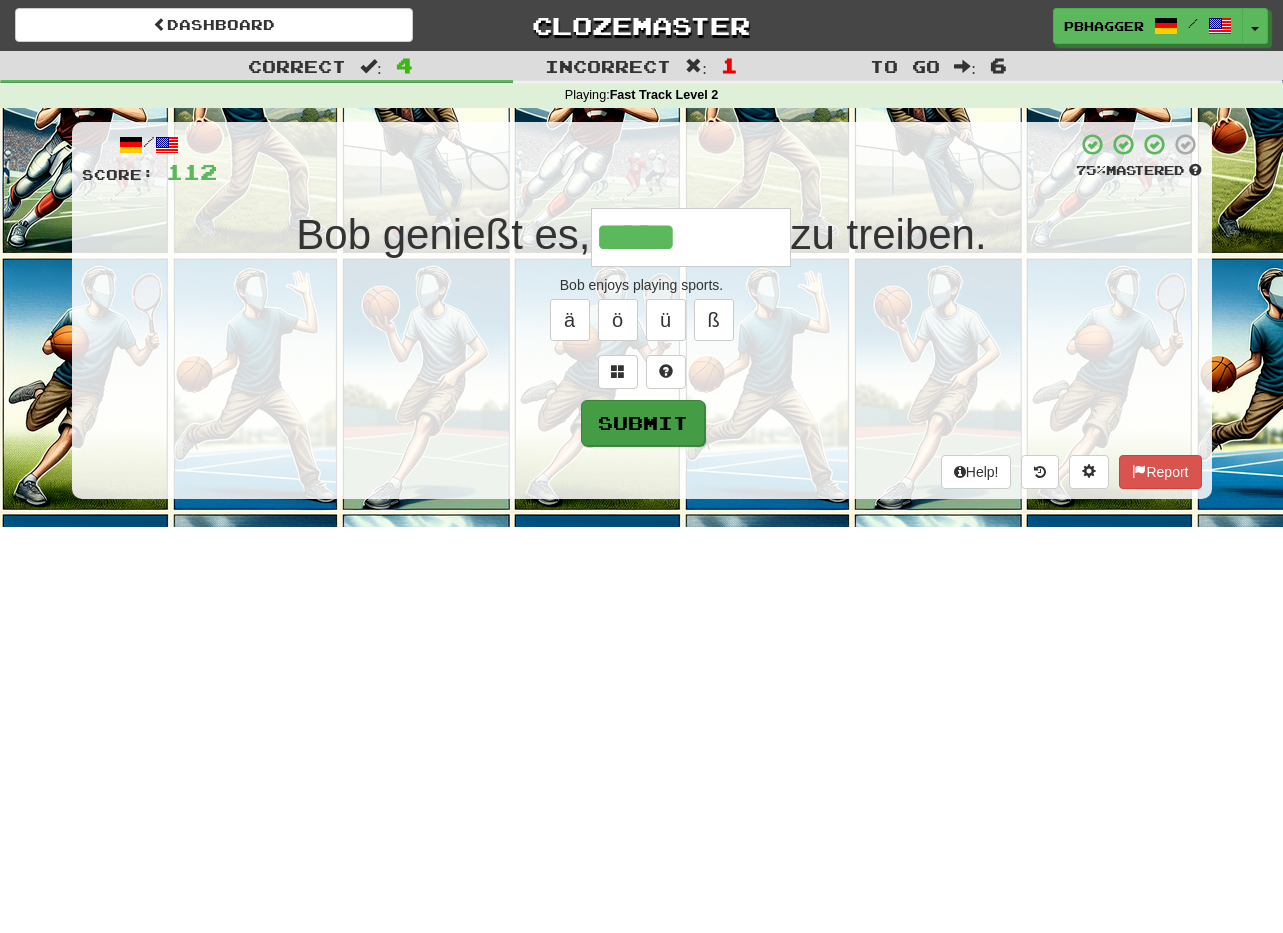 type on "*****" 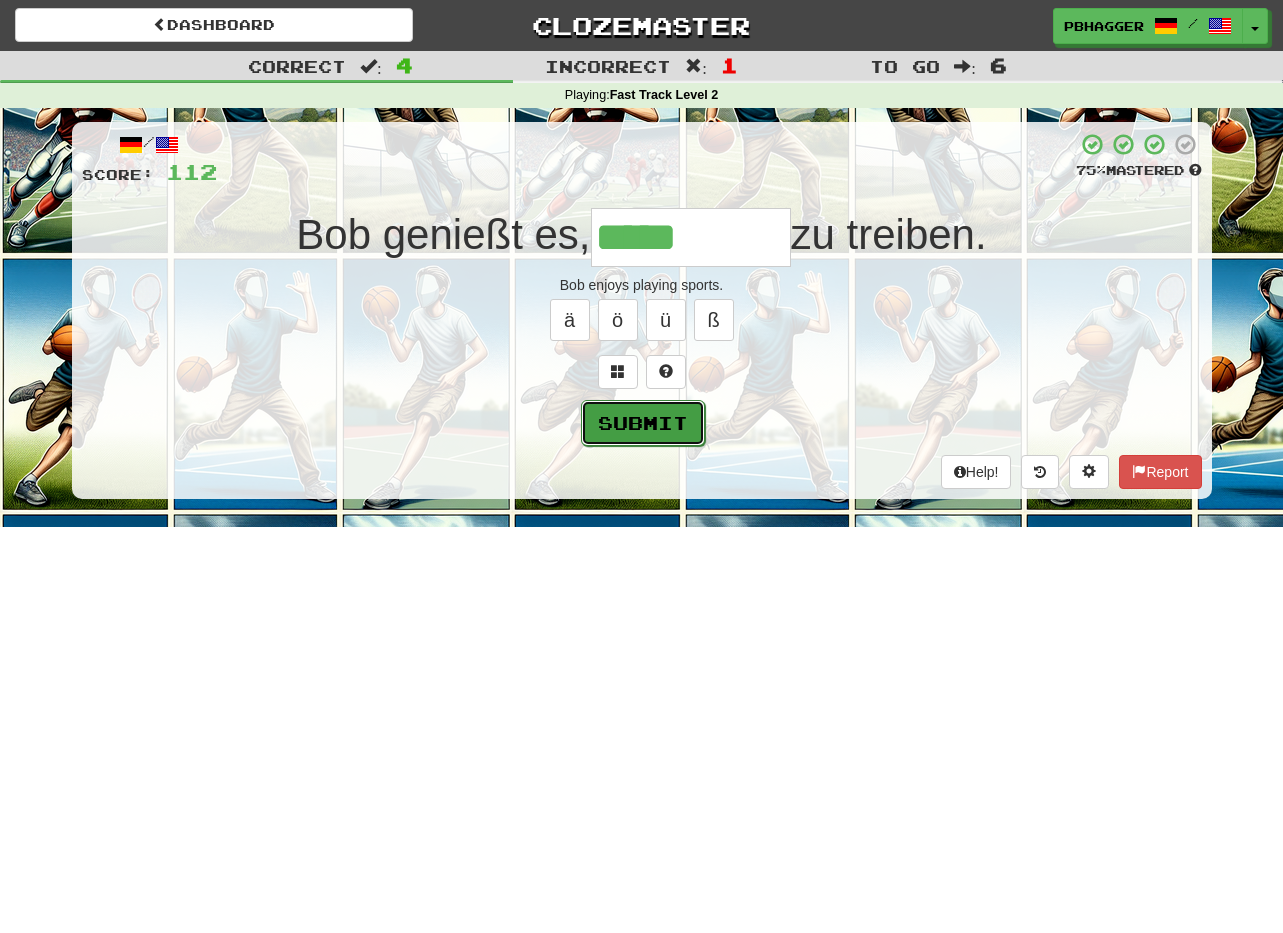 click on "Submit" at bounding box center [643, 423] 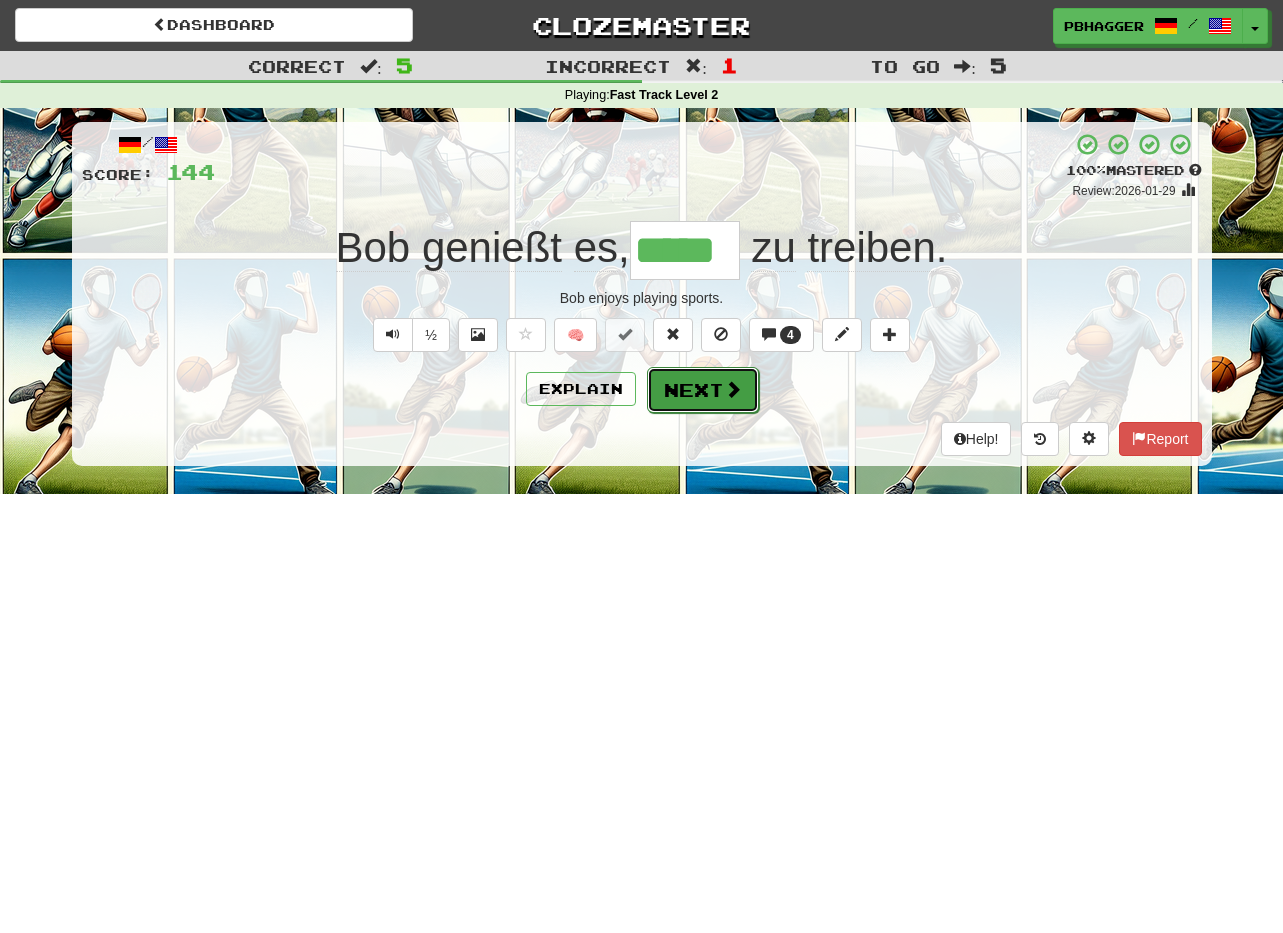 click on "Next" at bounding box center [703, 390] 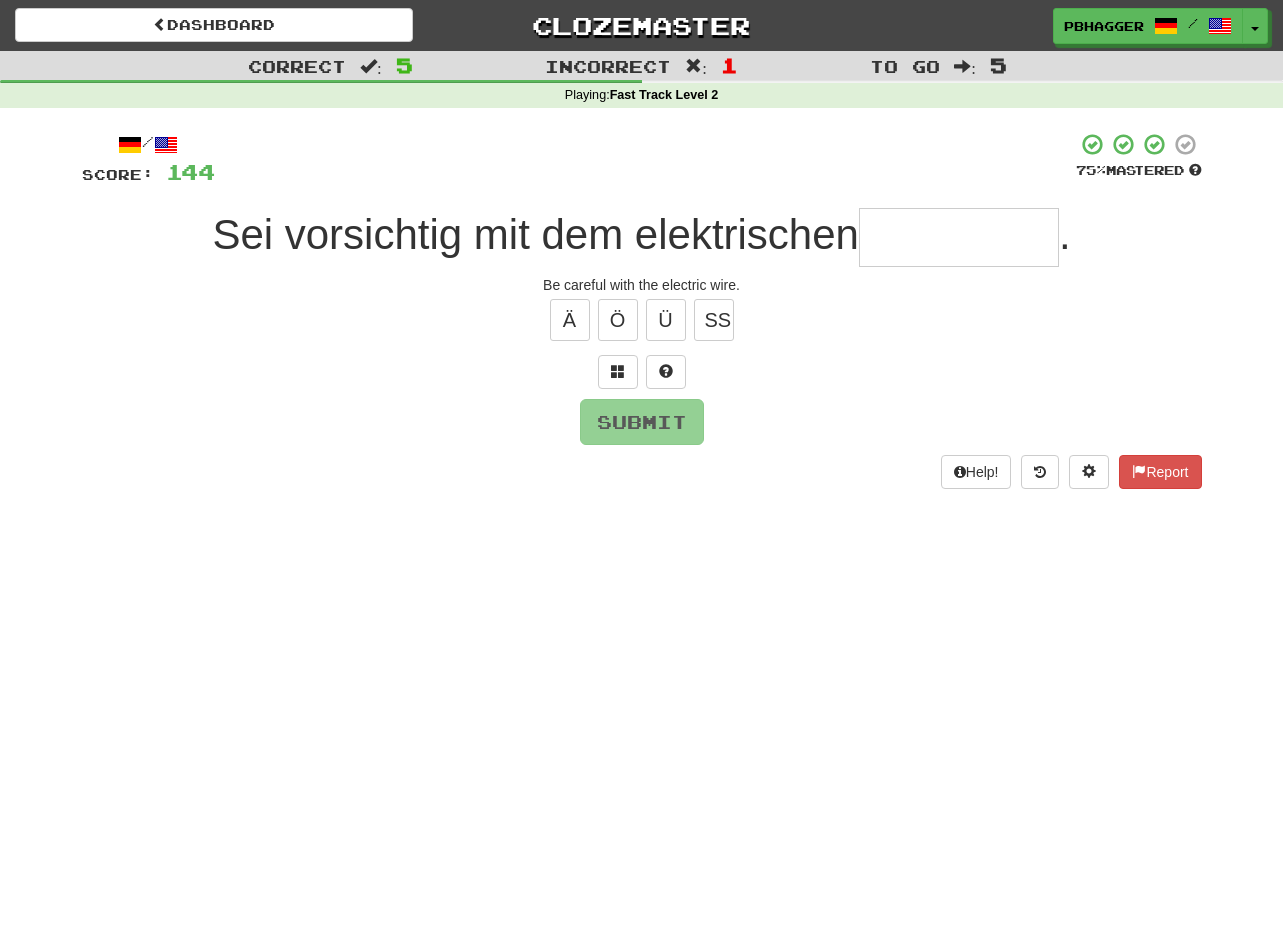 type on "*" 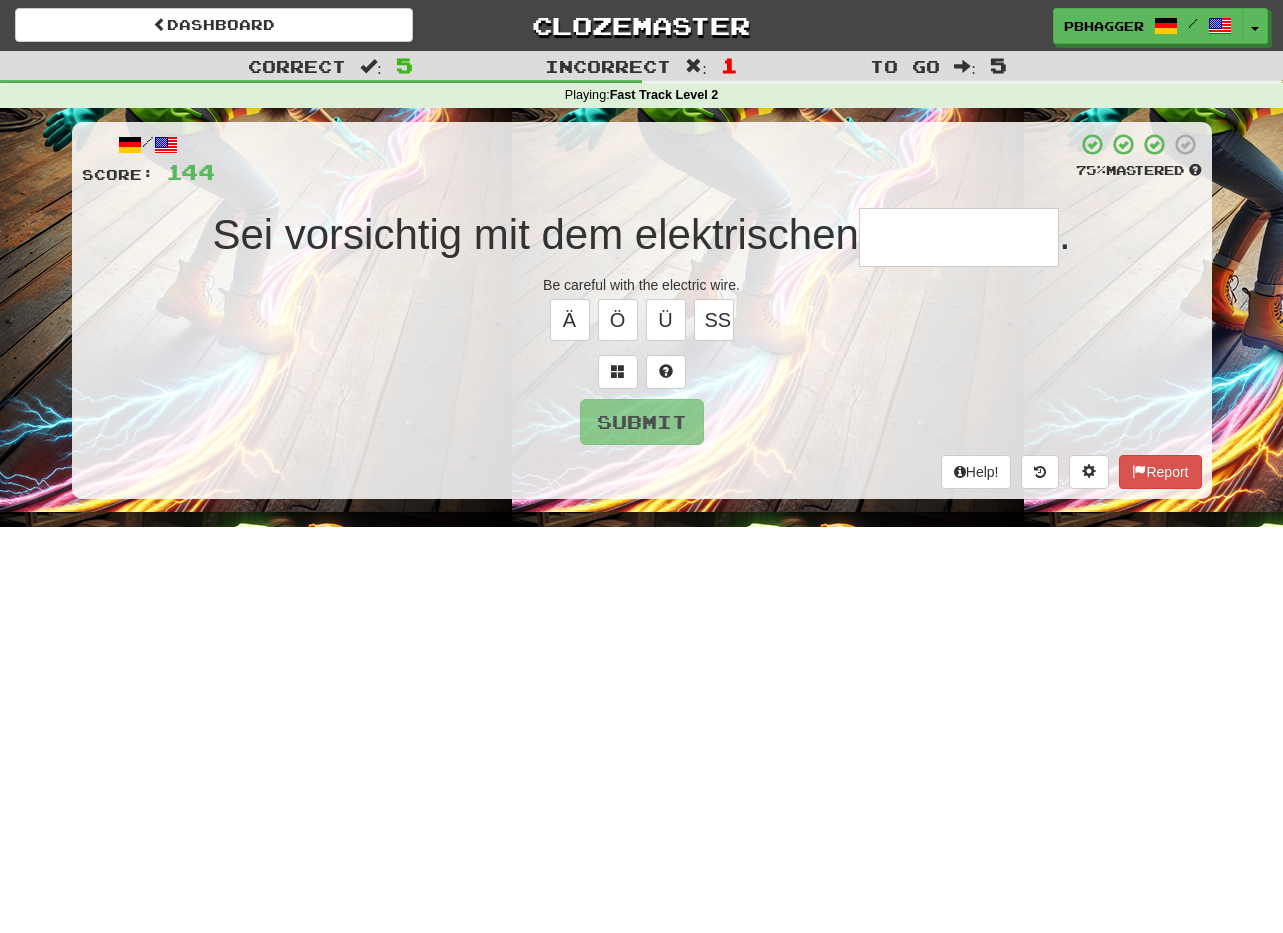 type on "*" 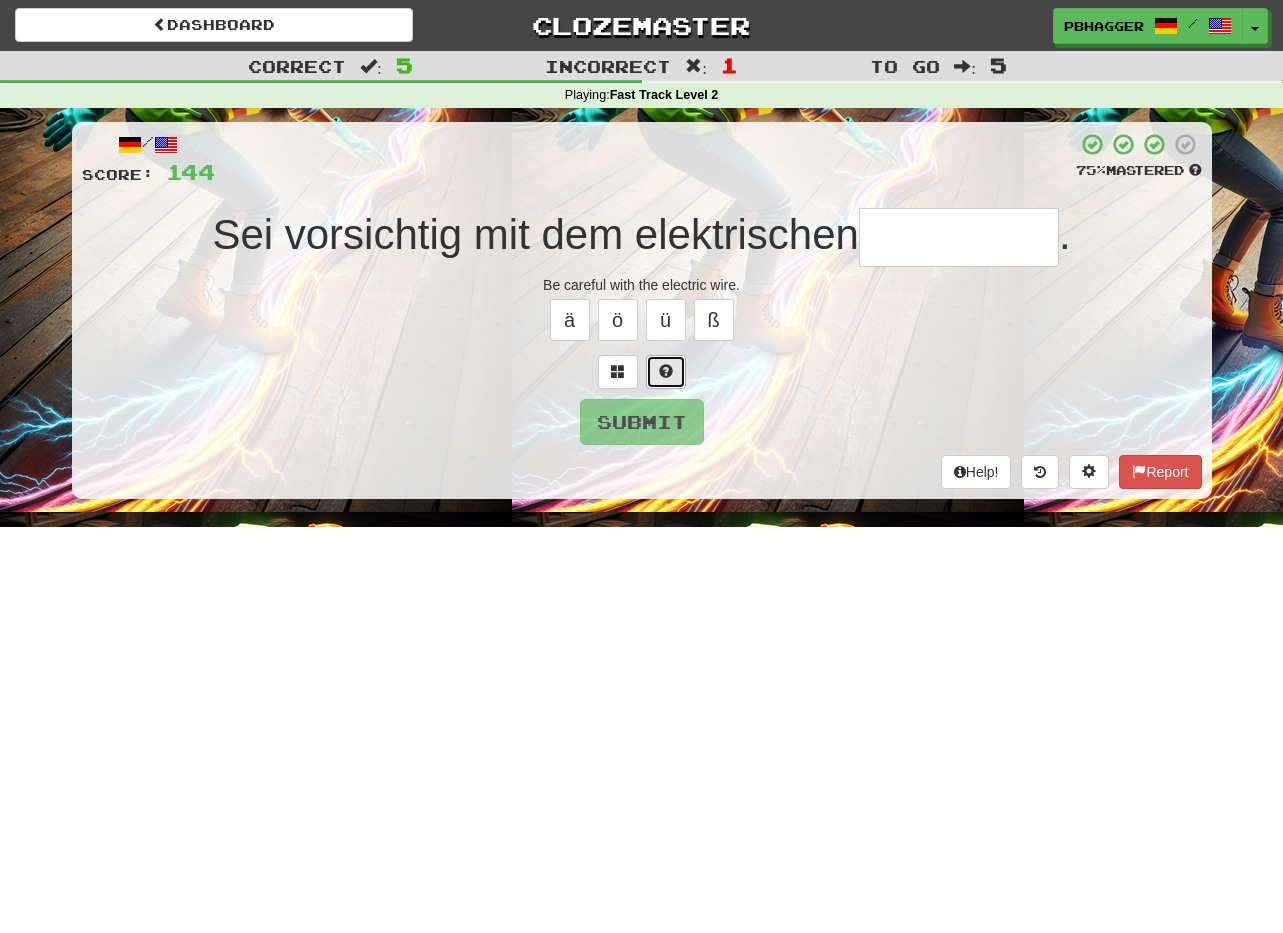 click at bounding box center [666, 371] 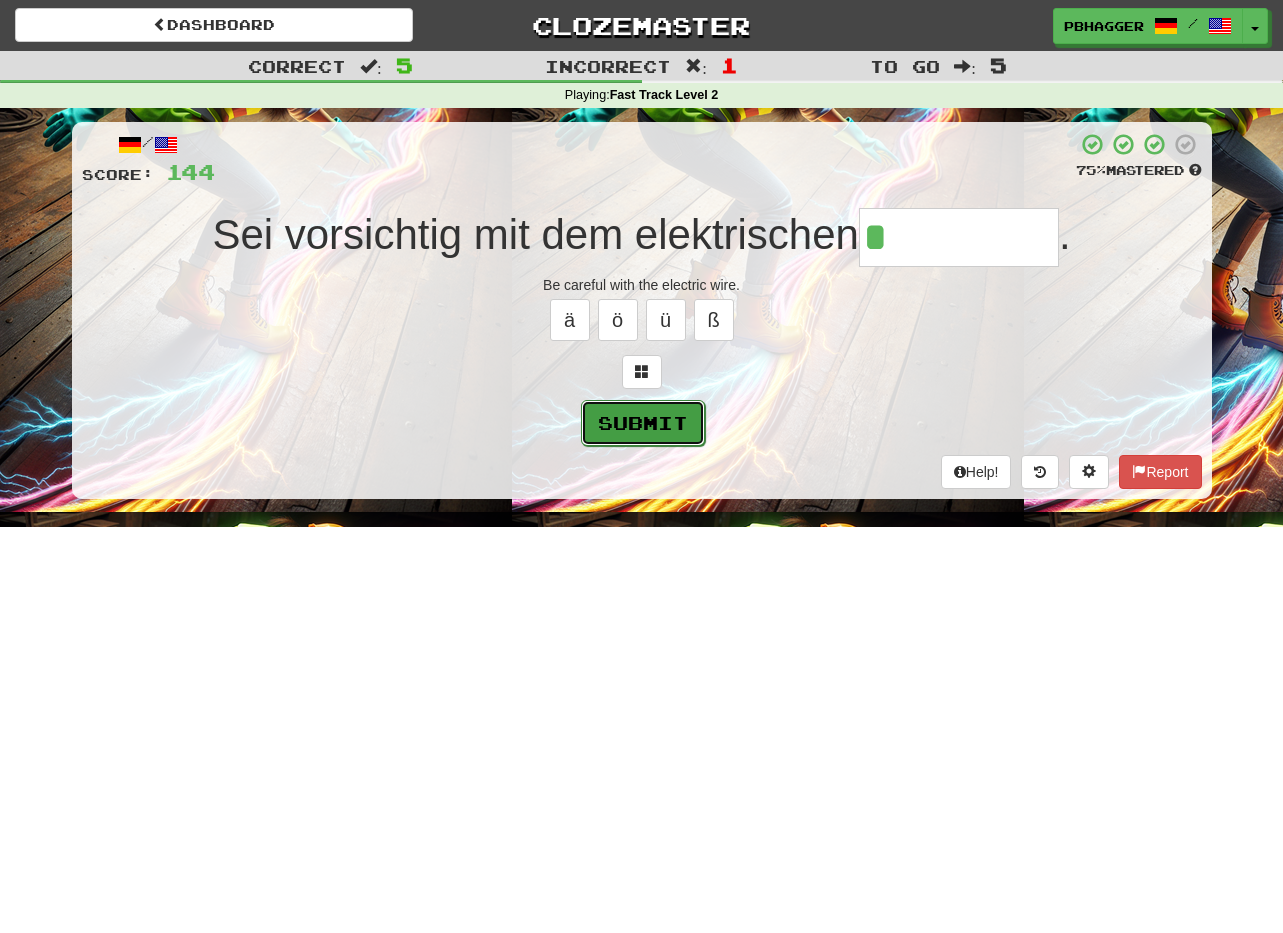 click on "Submit" at bounding box center [643, 423] 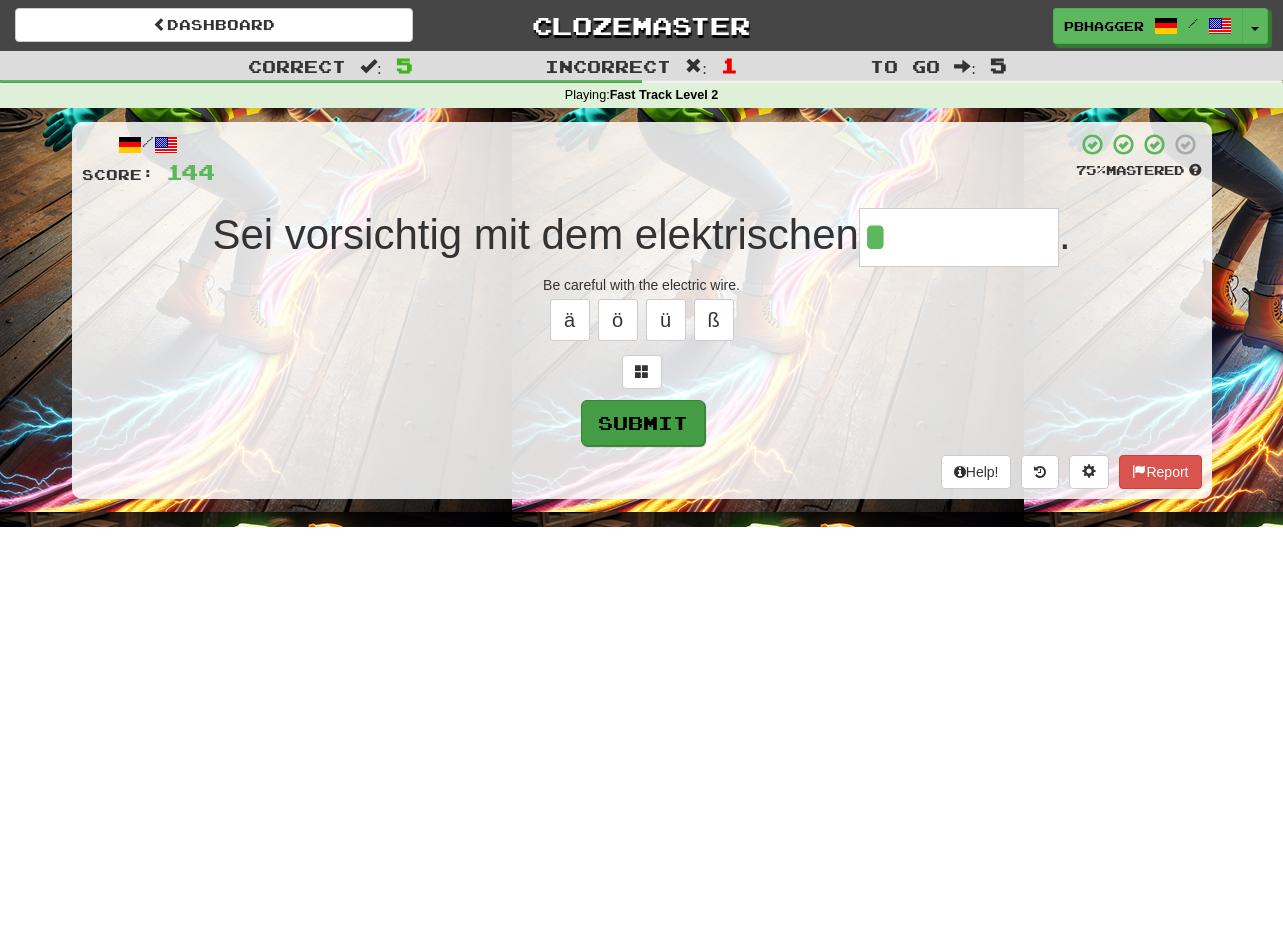 type on "*****" 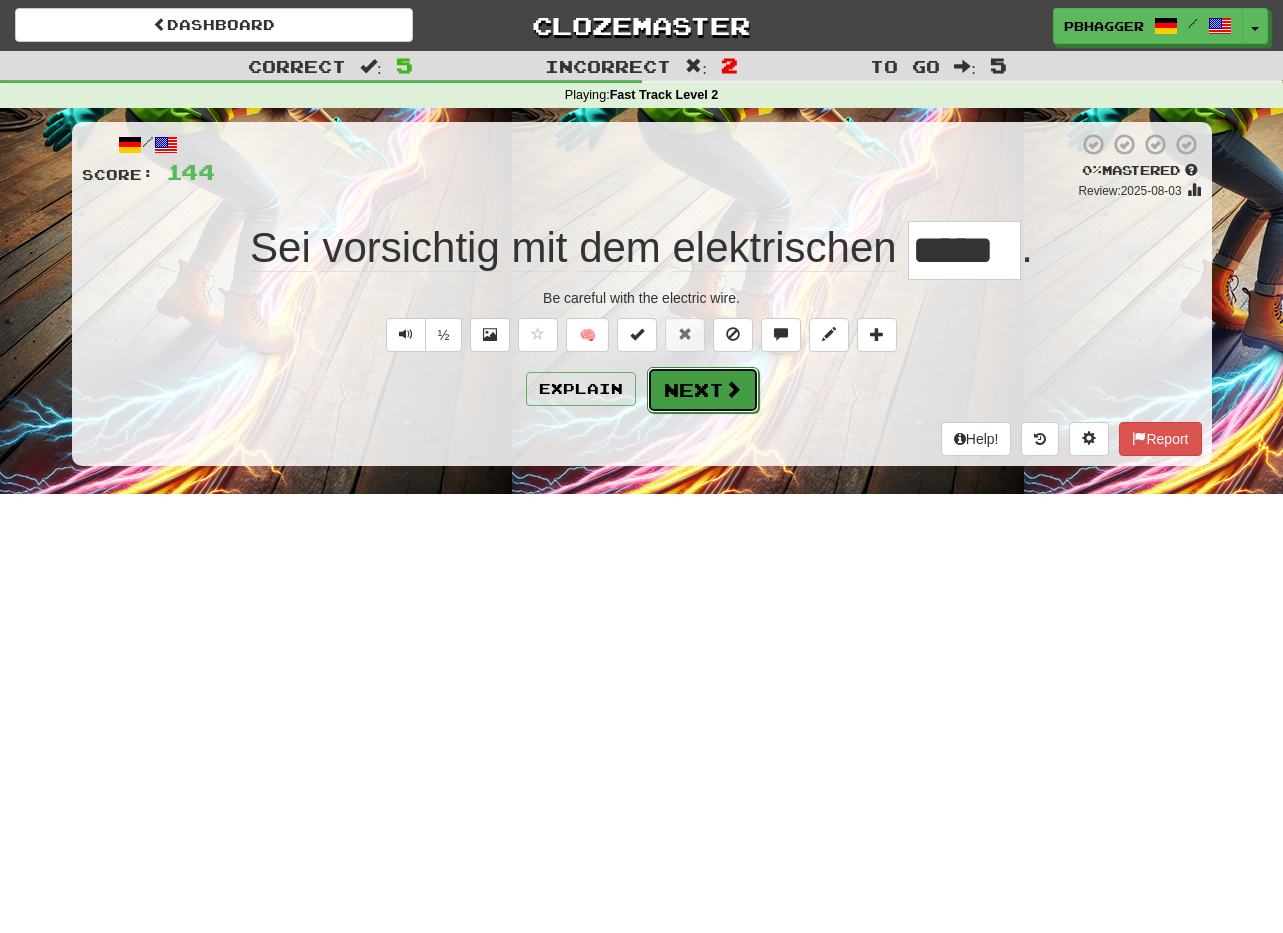 click on "Next" at bounding box center (703, 390) 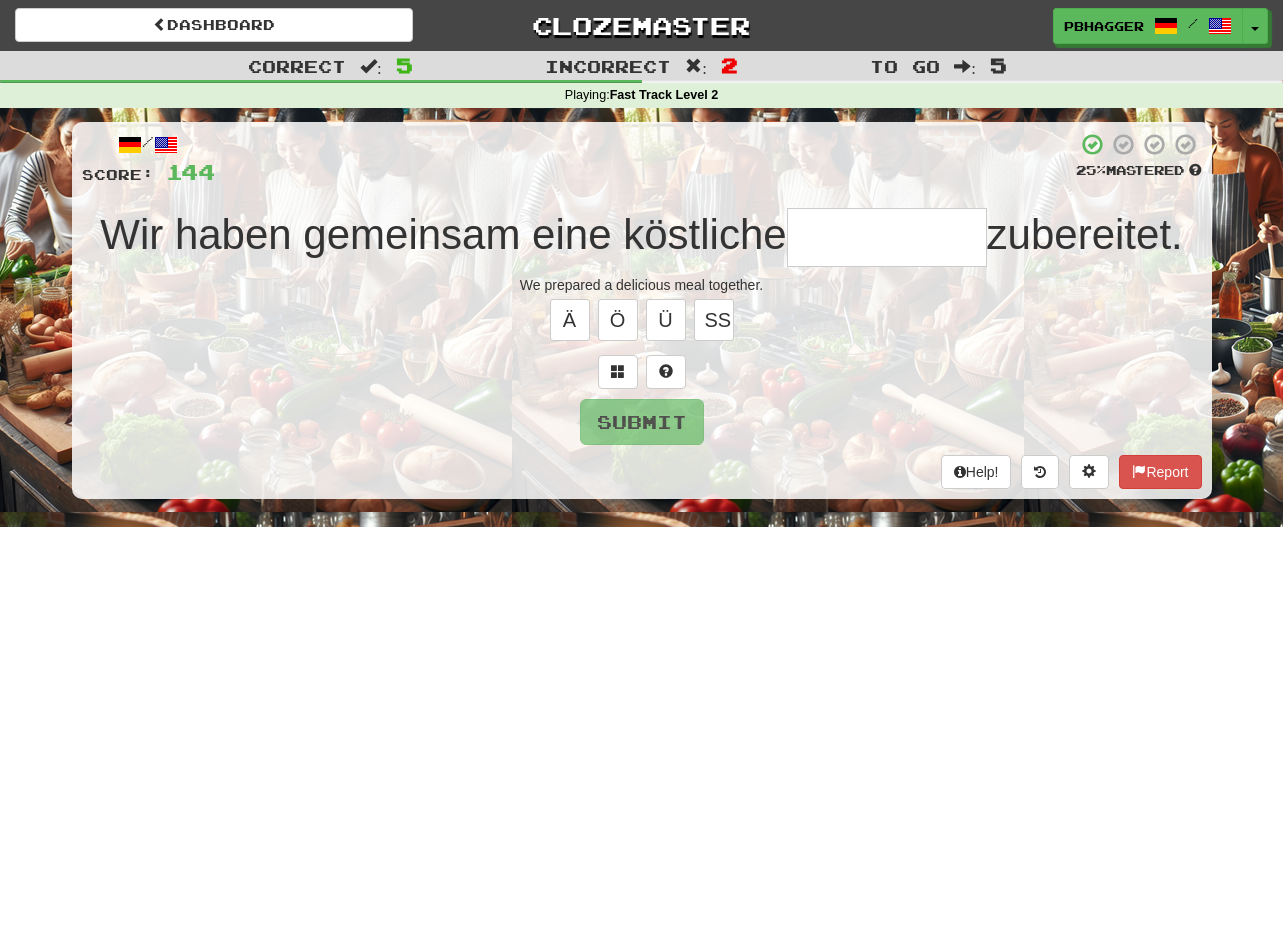 type on "*" 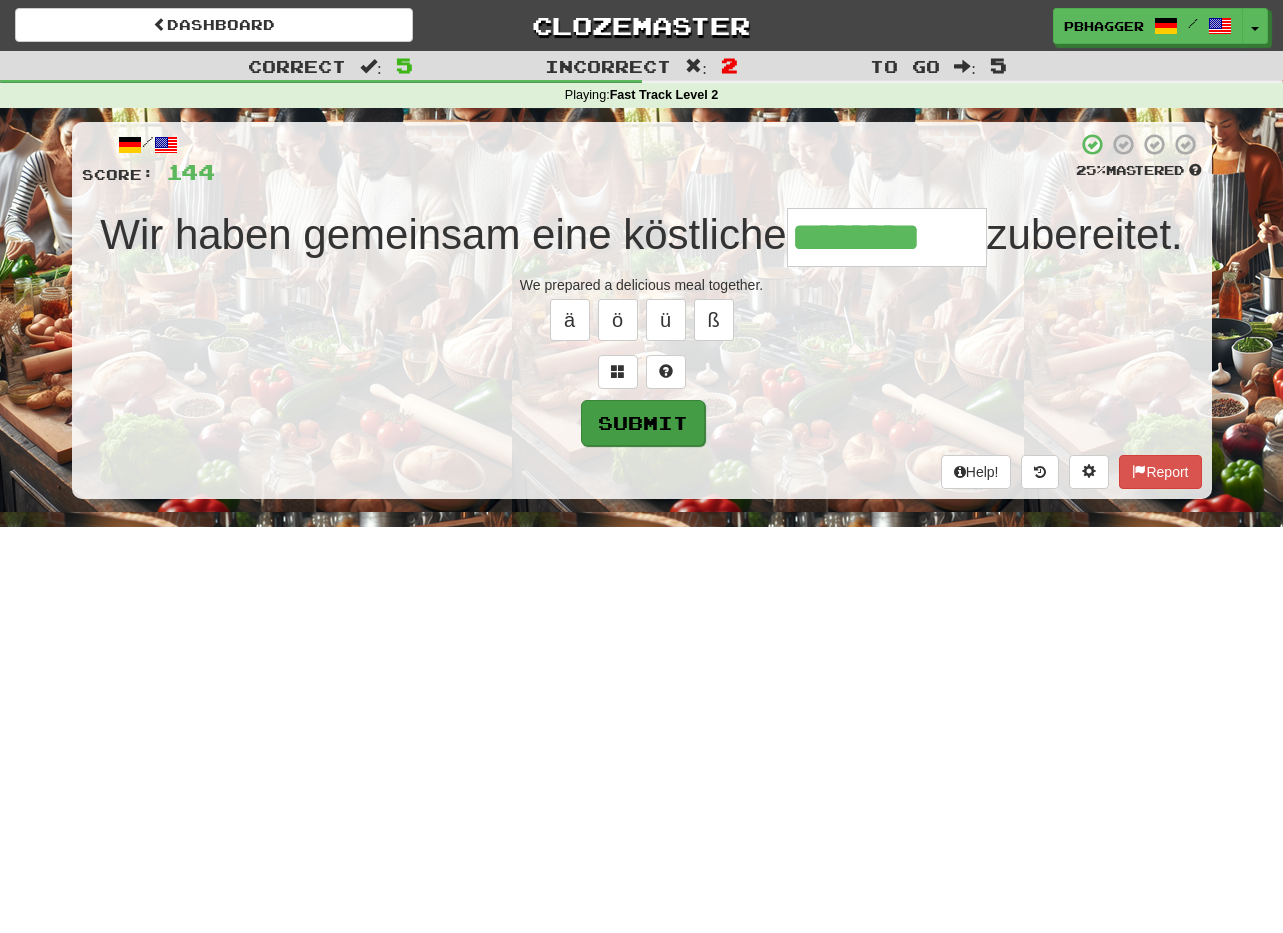 type on "********" 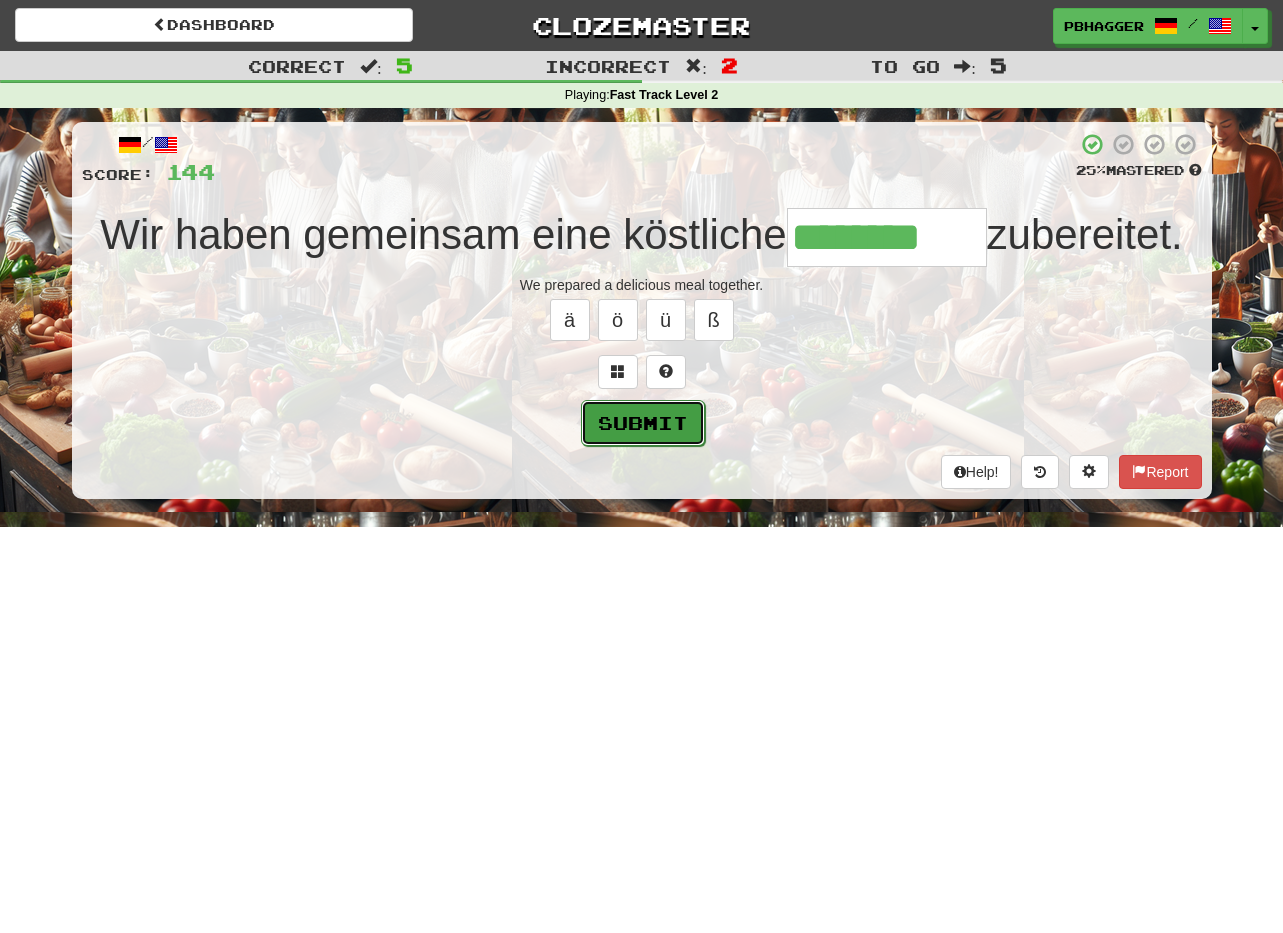 click on "Submit" at bounding box center (643, 423) 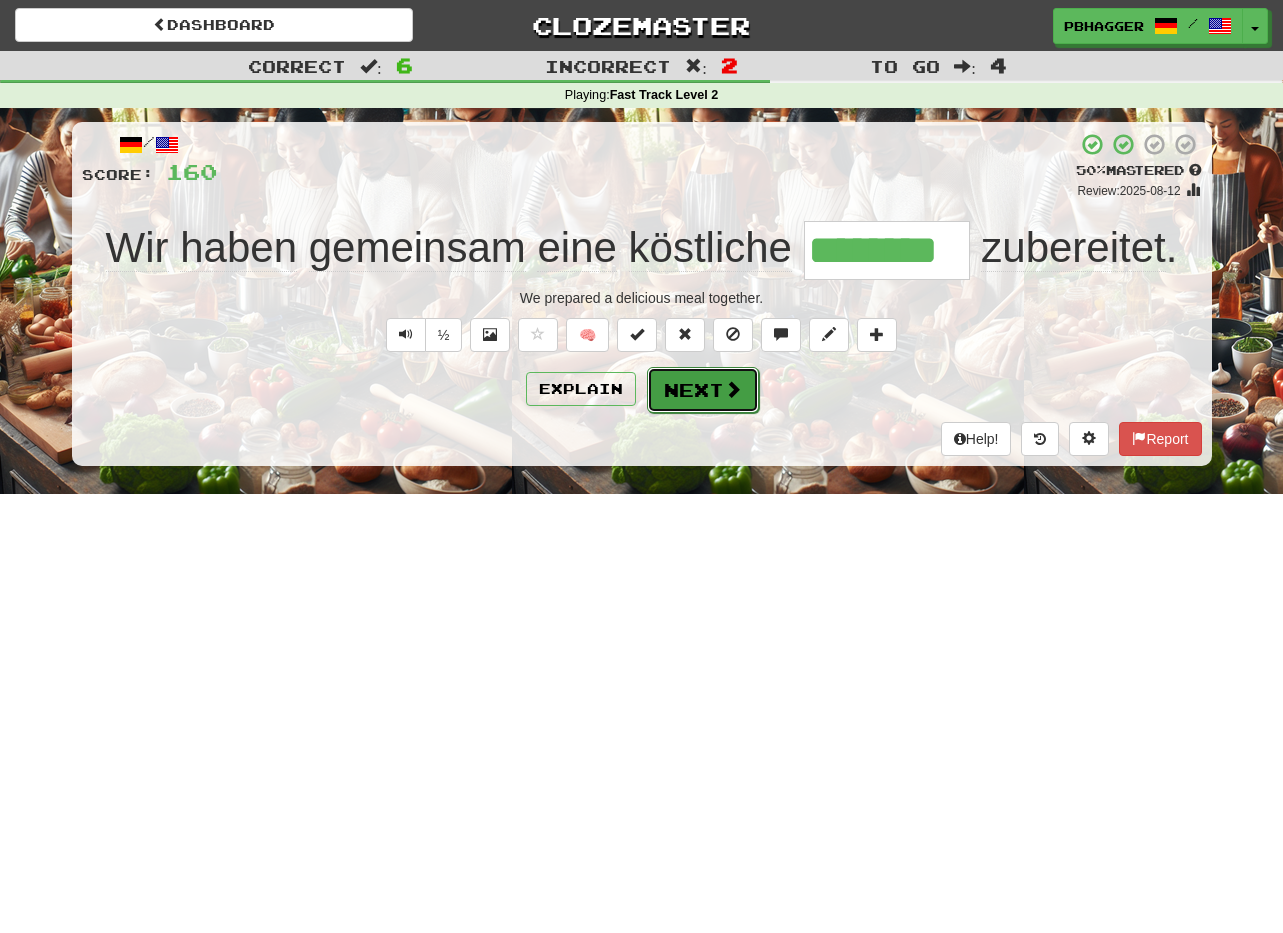 click on "Next" at bounding box center [703, 390] 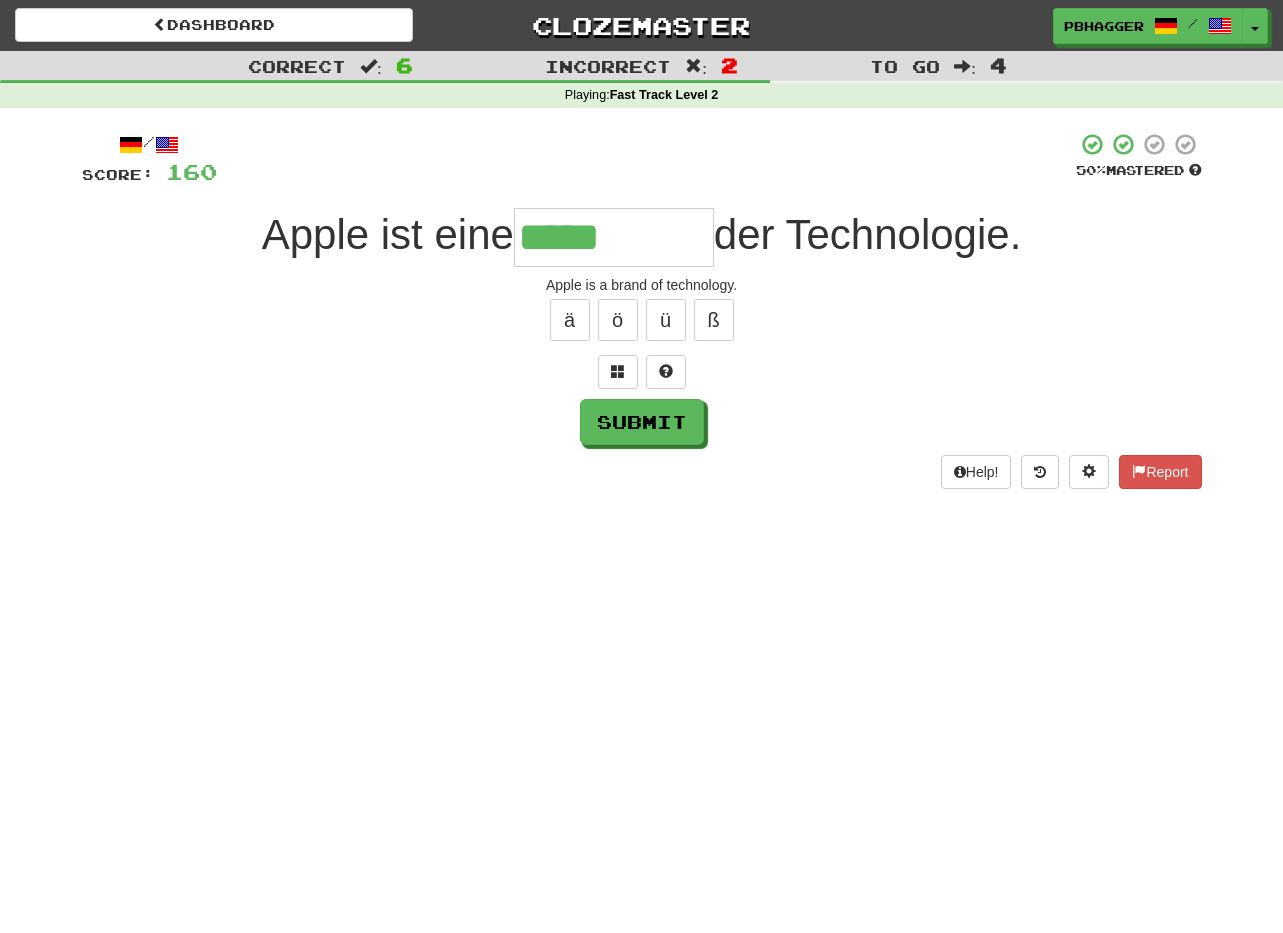 type on "*****" 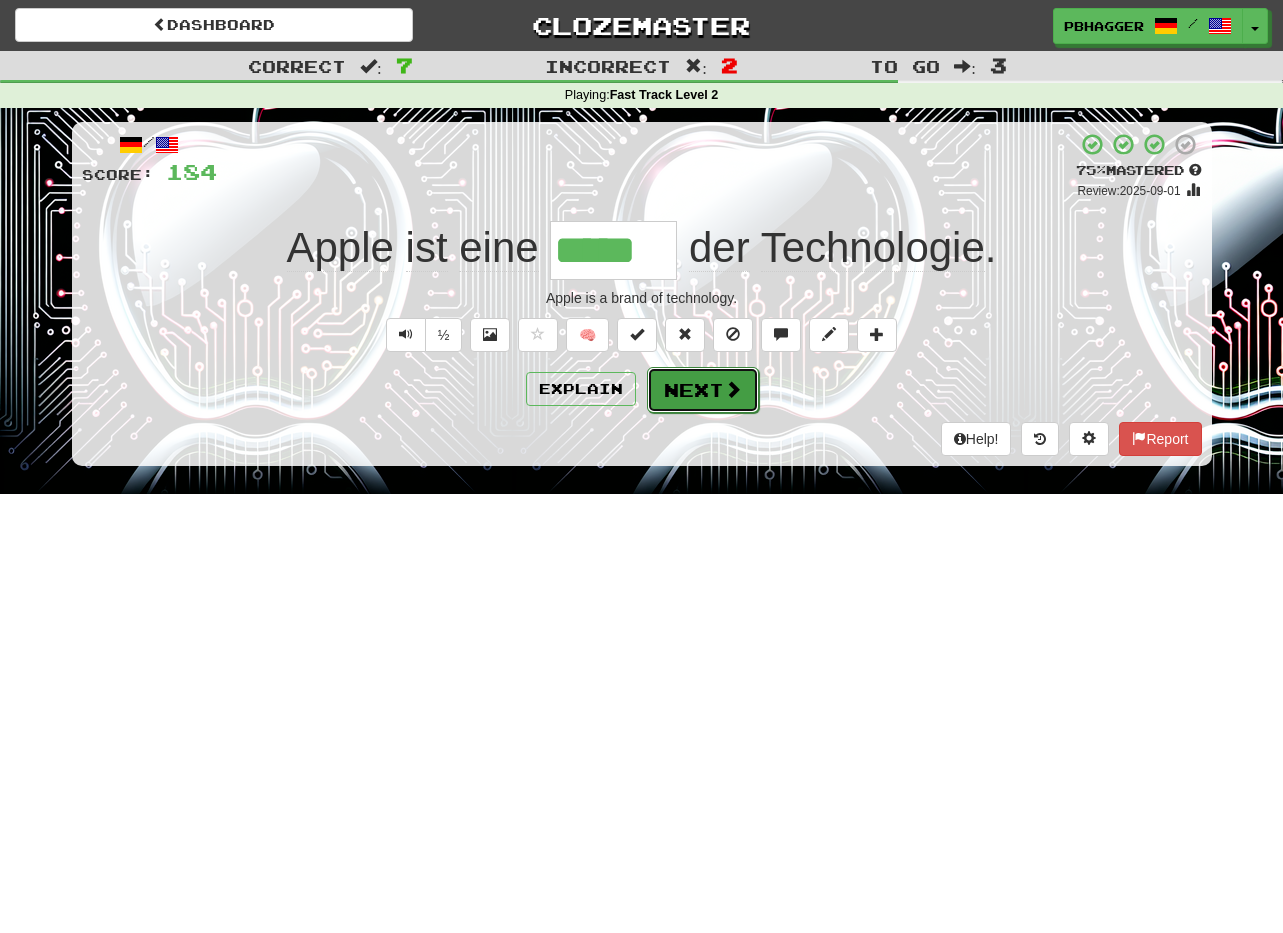 click on "Next" at bounding box center (703, 390) 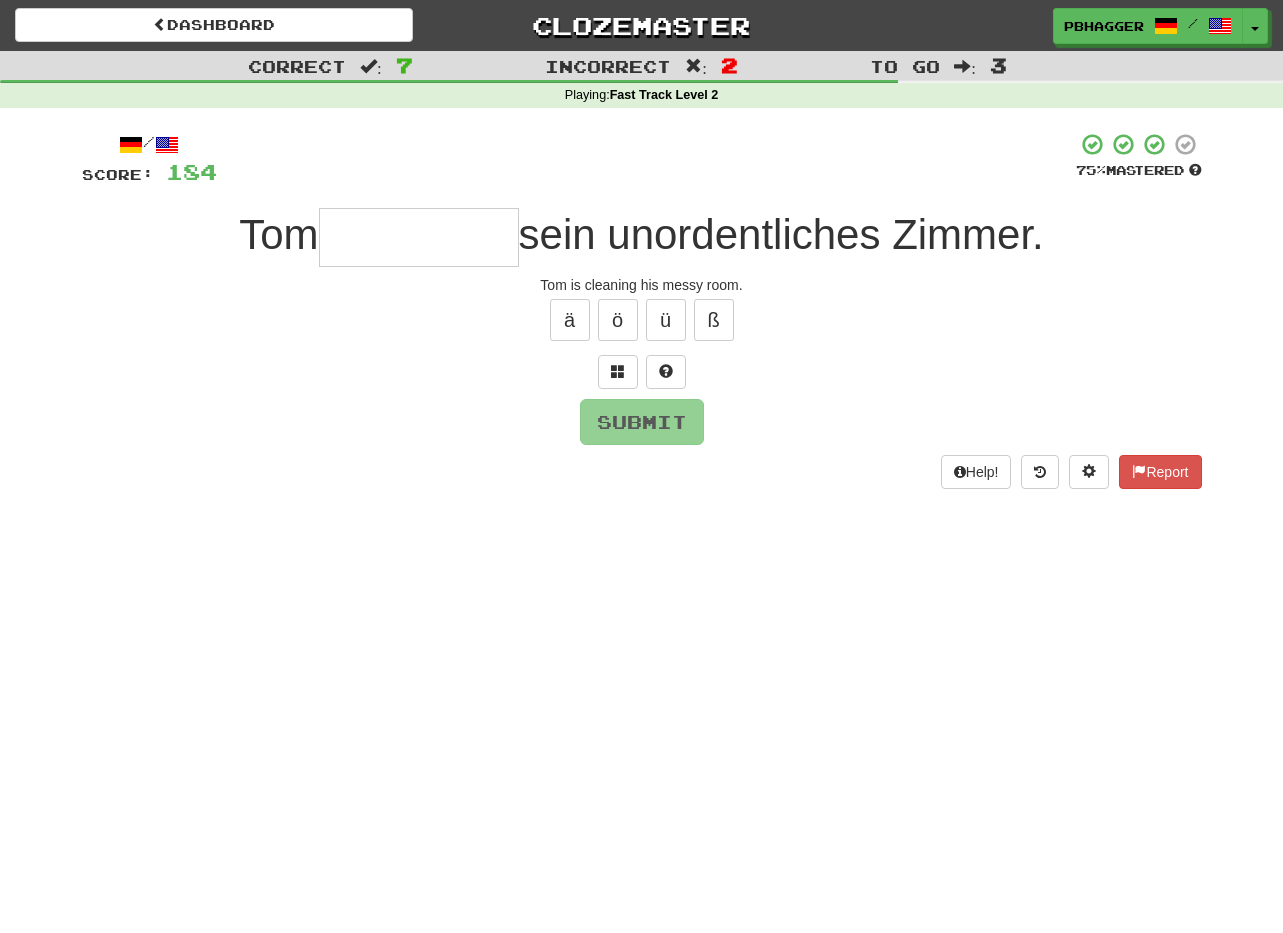 type on "*" 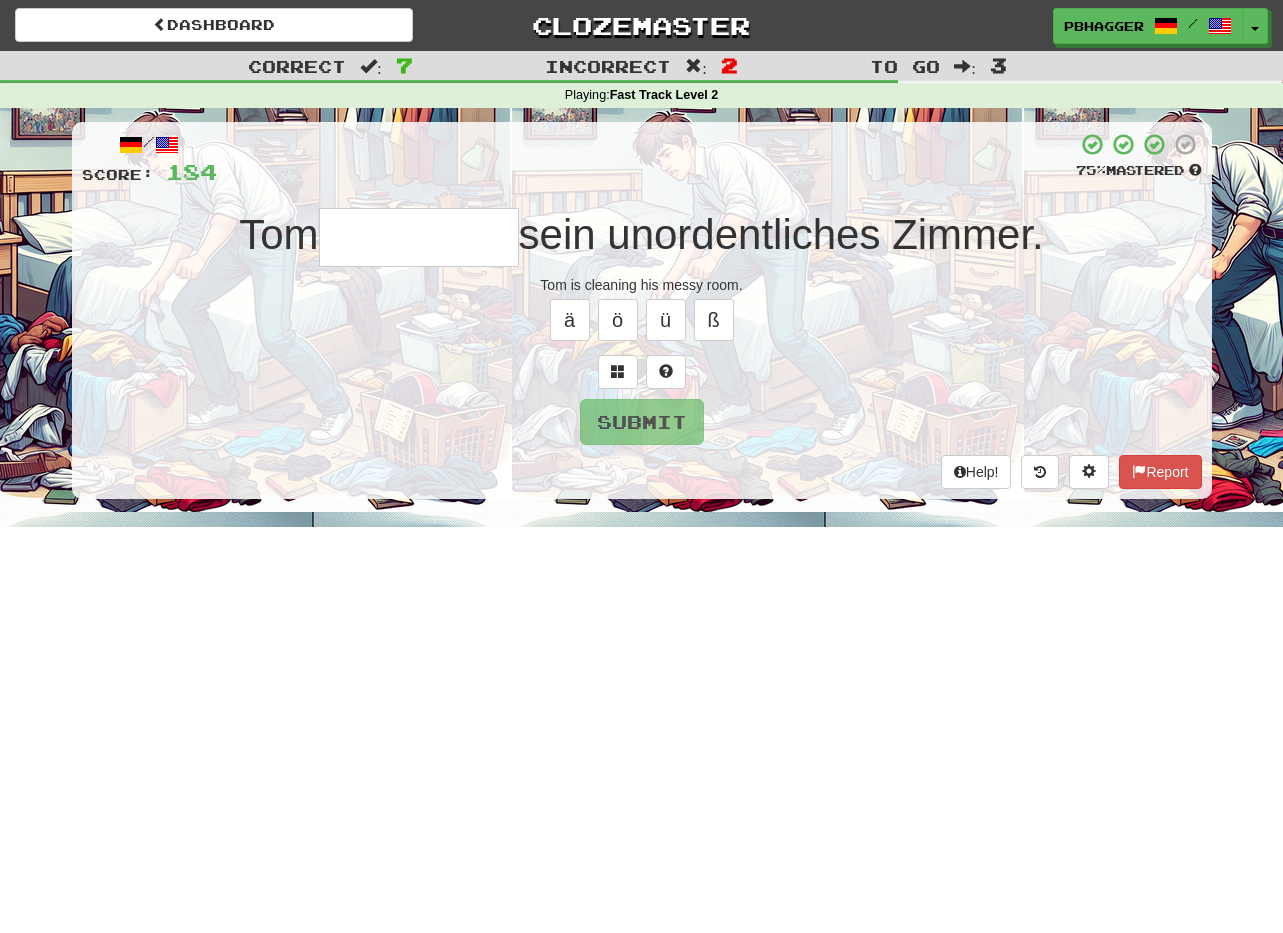type on "*" 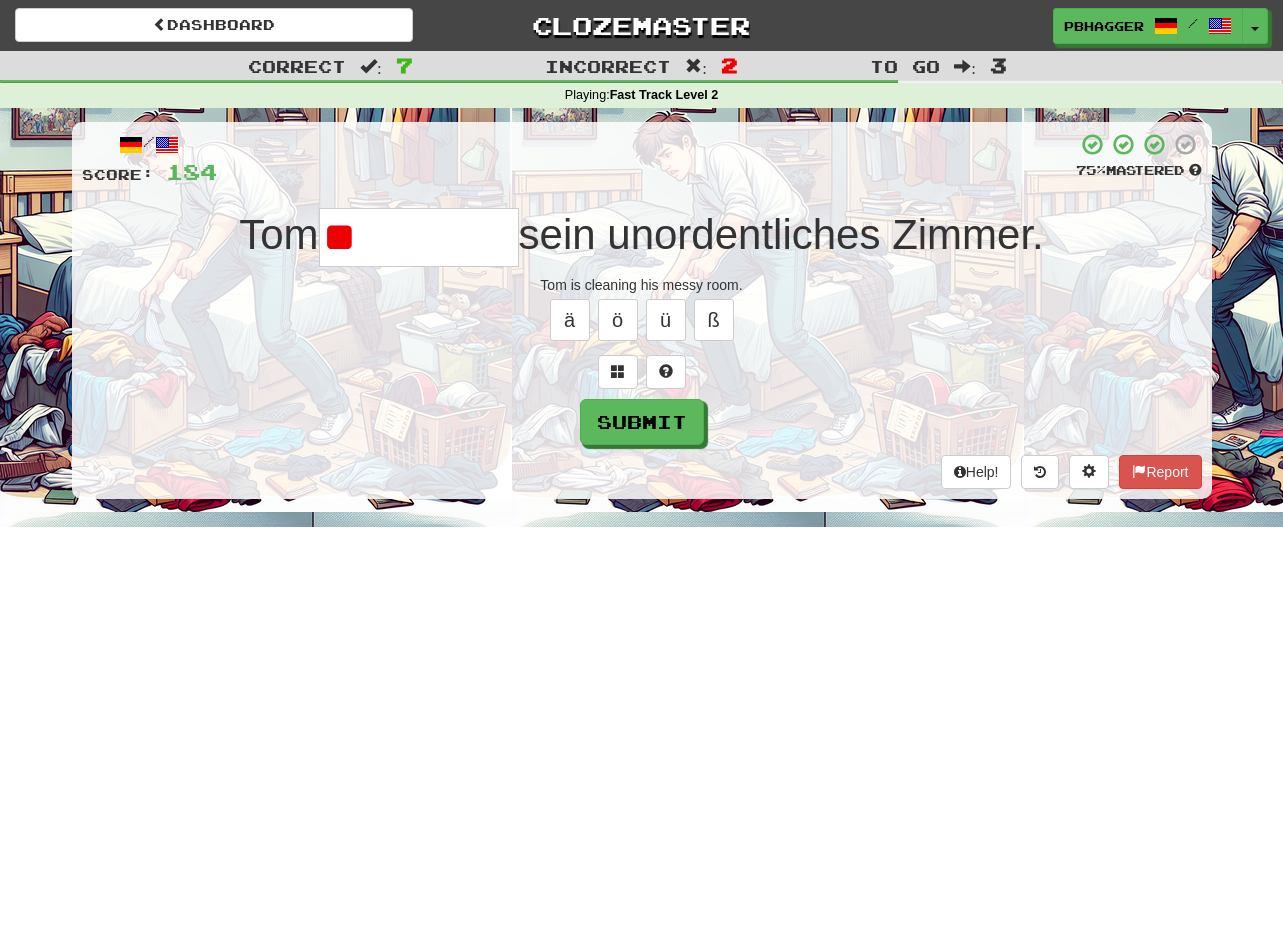 type on "*" 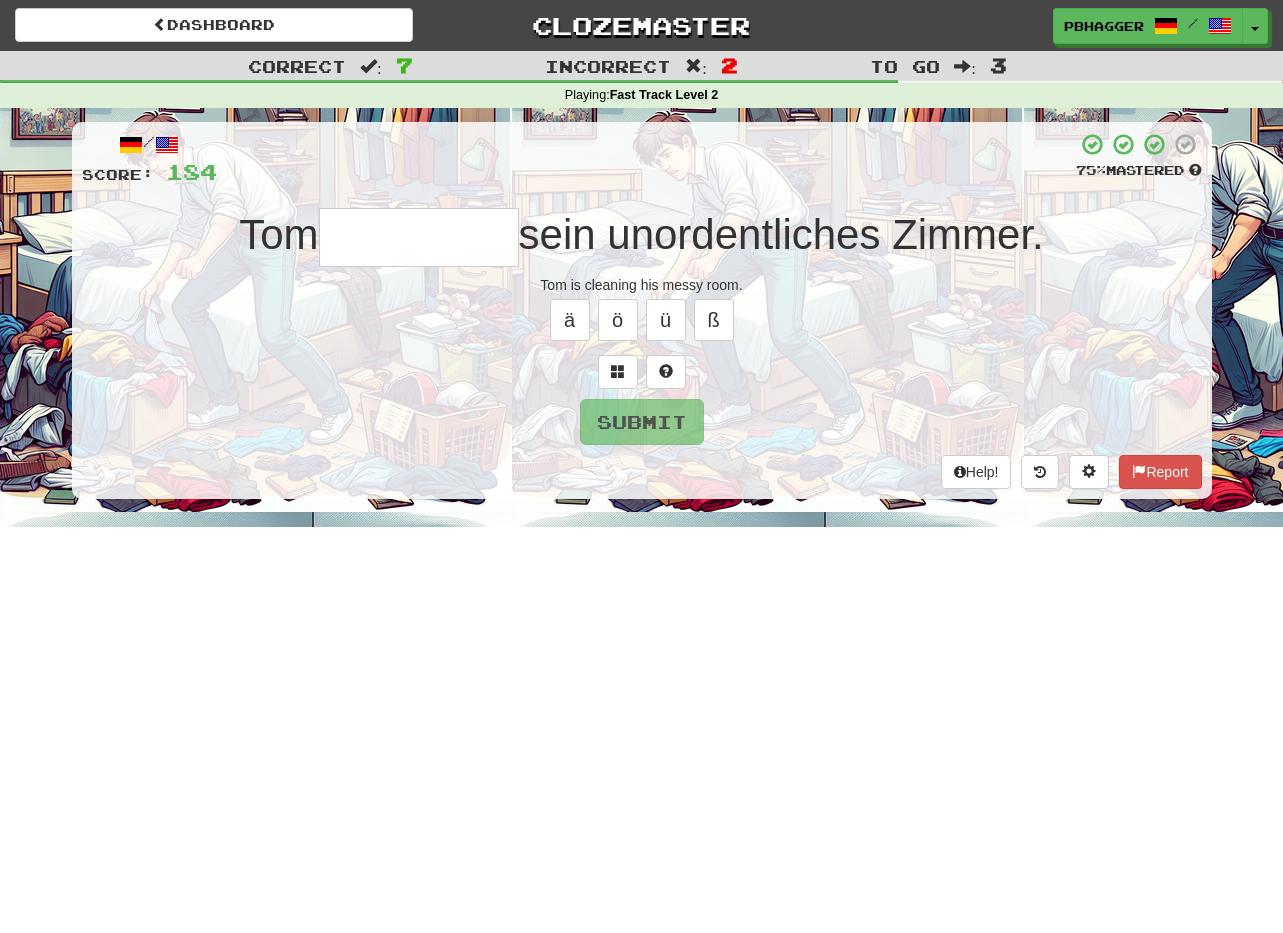 type on "*" 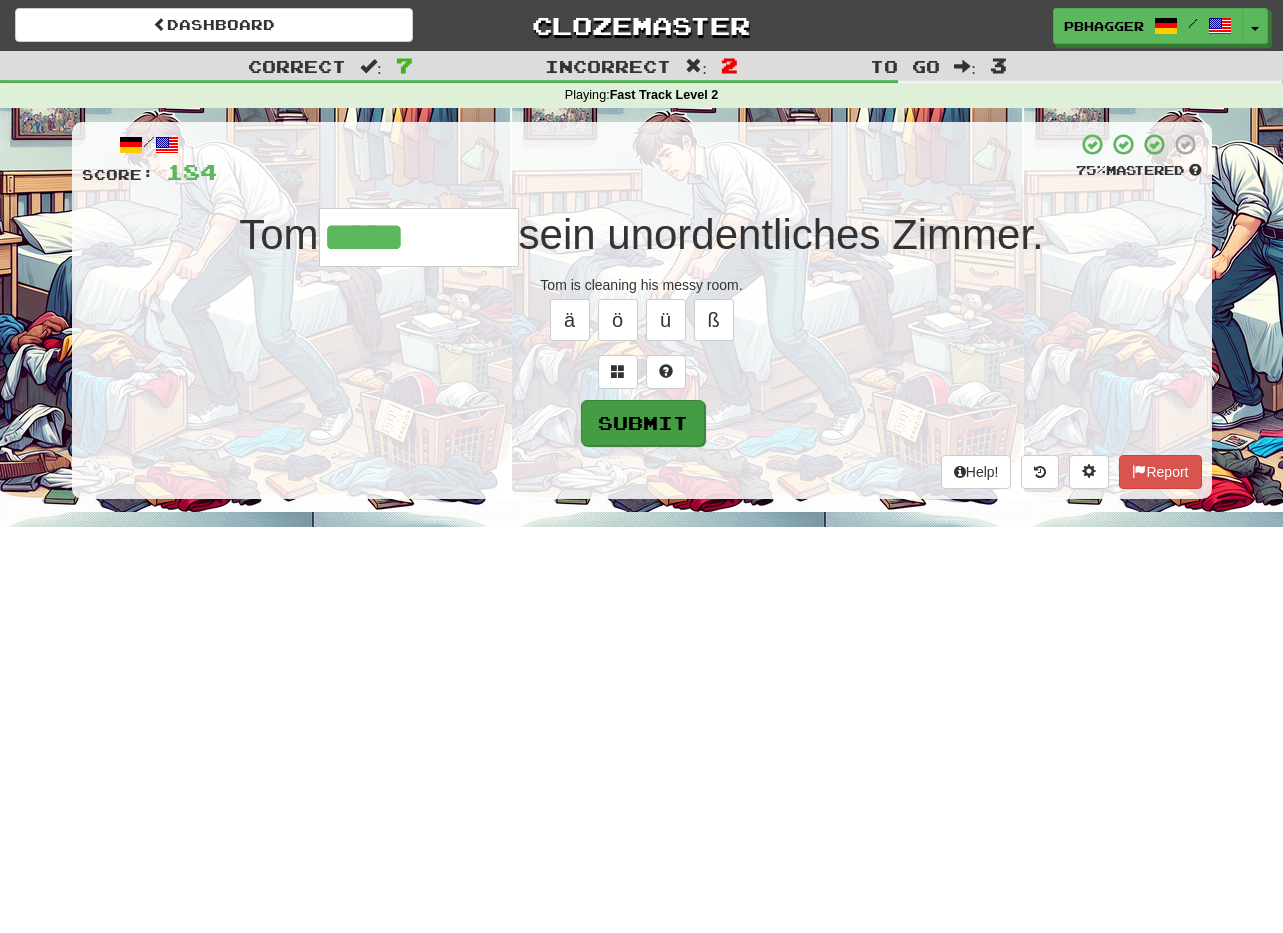 type on "*****" 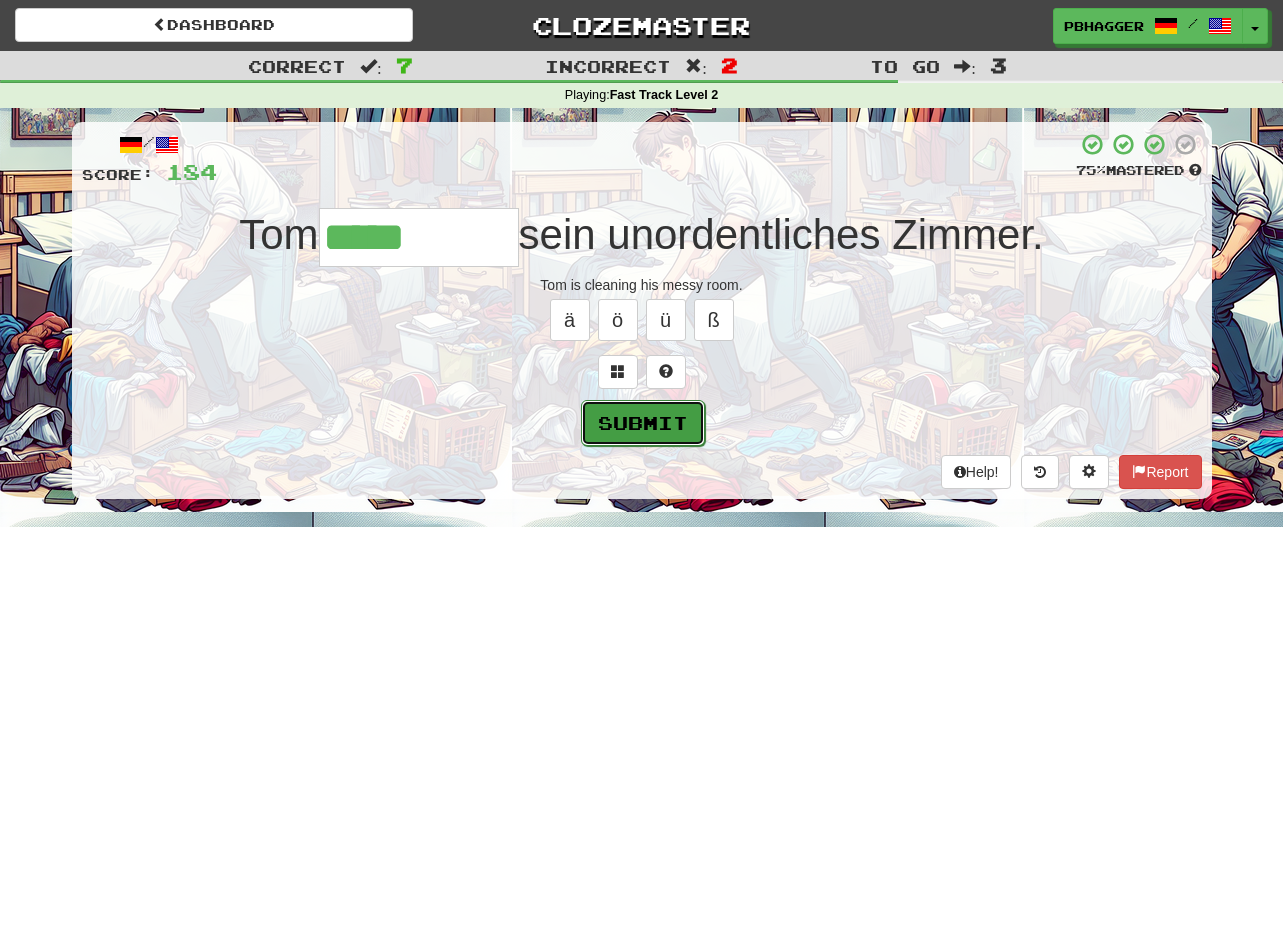 click on "Submit" at bounding box center [643, 423] 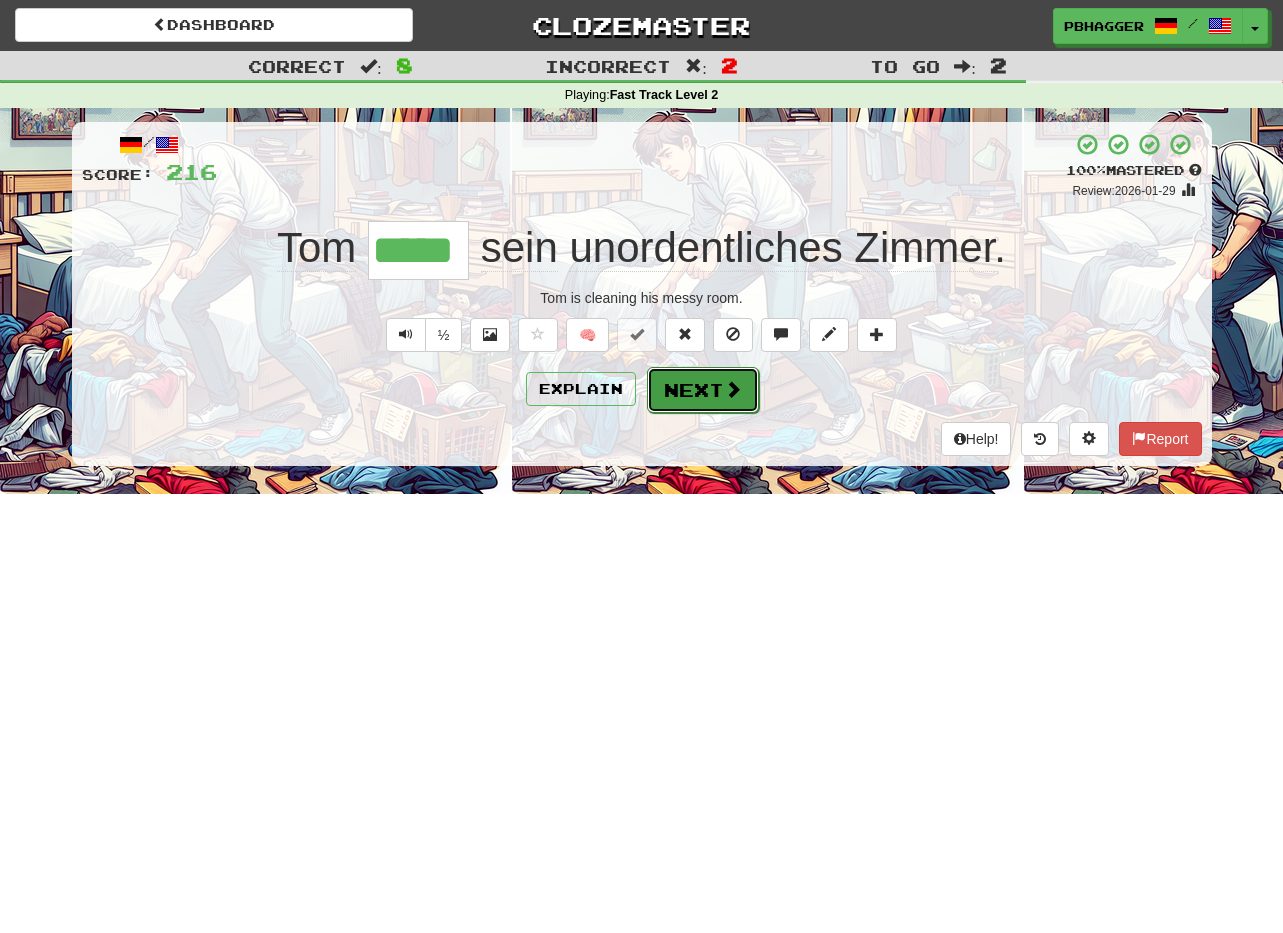 click on "Next" at bounding box center (703, 390) 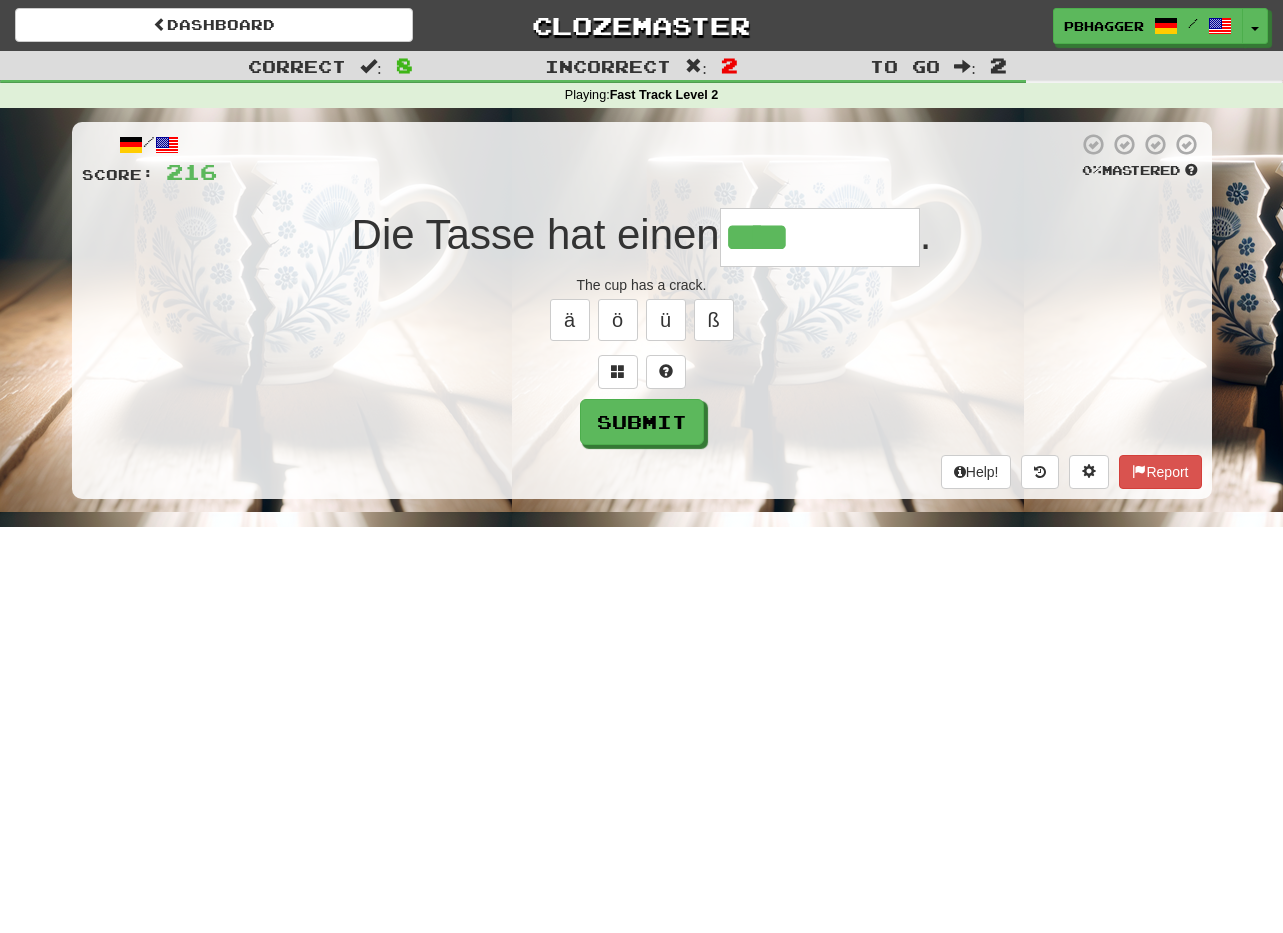 type on "****" 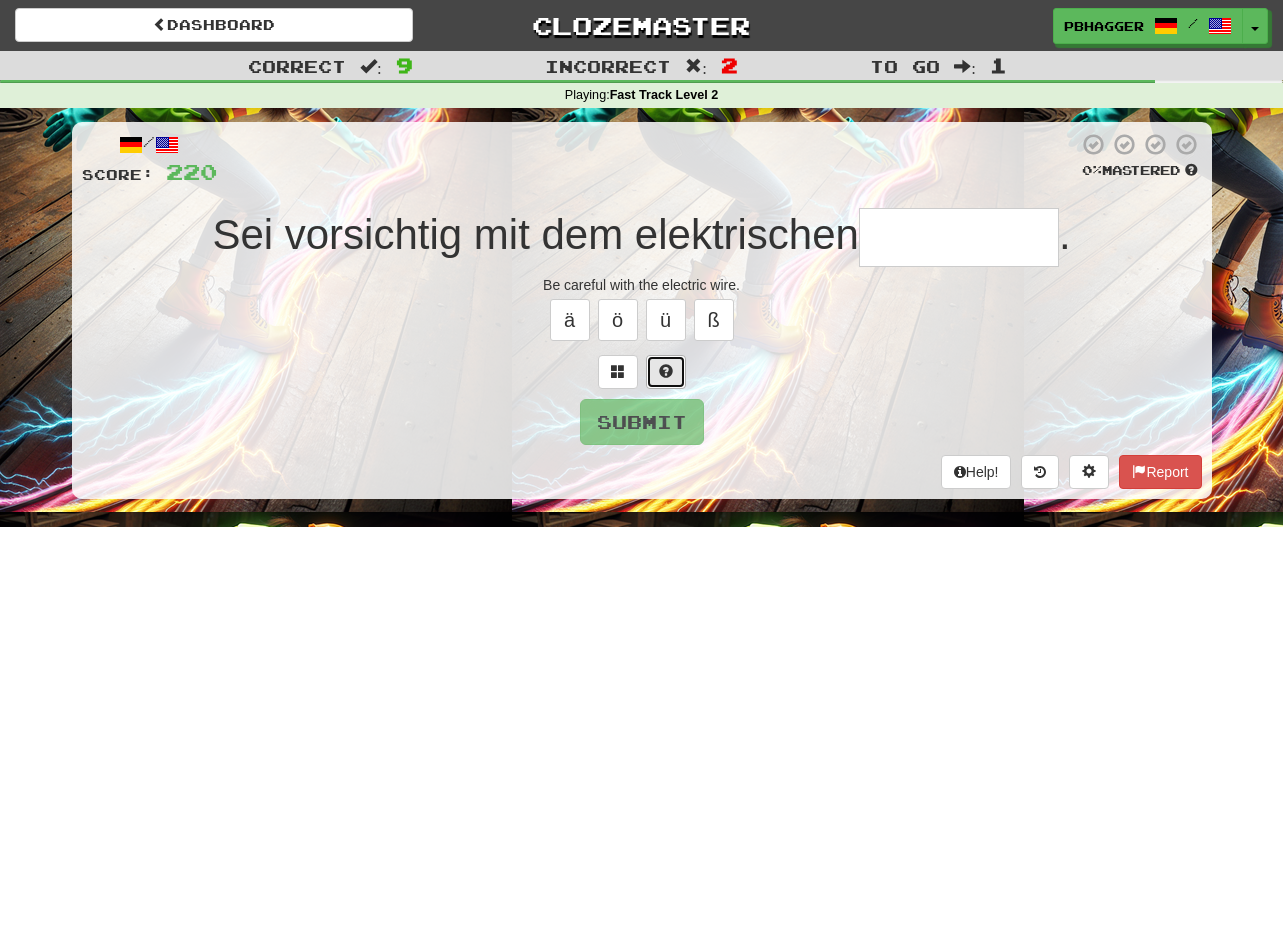 click at bounding box center [666, 371] 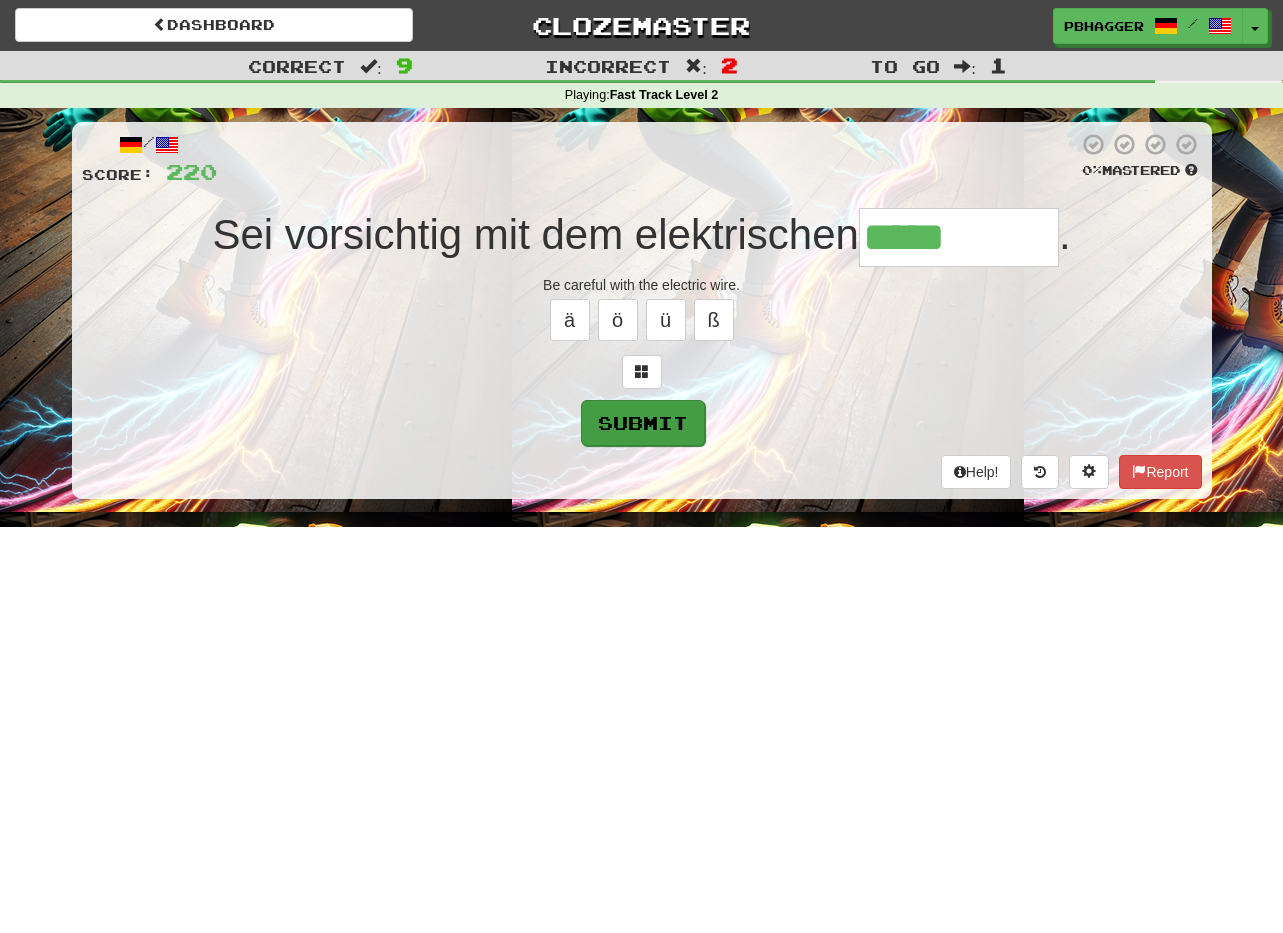 type on "*****" 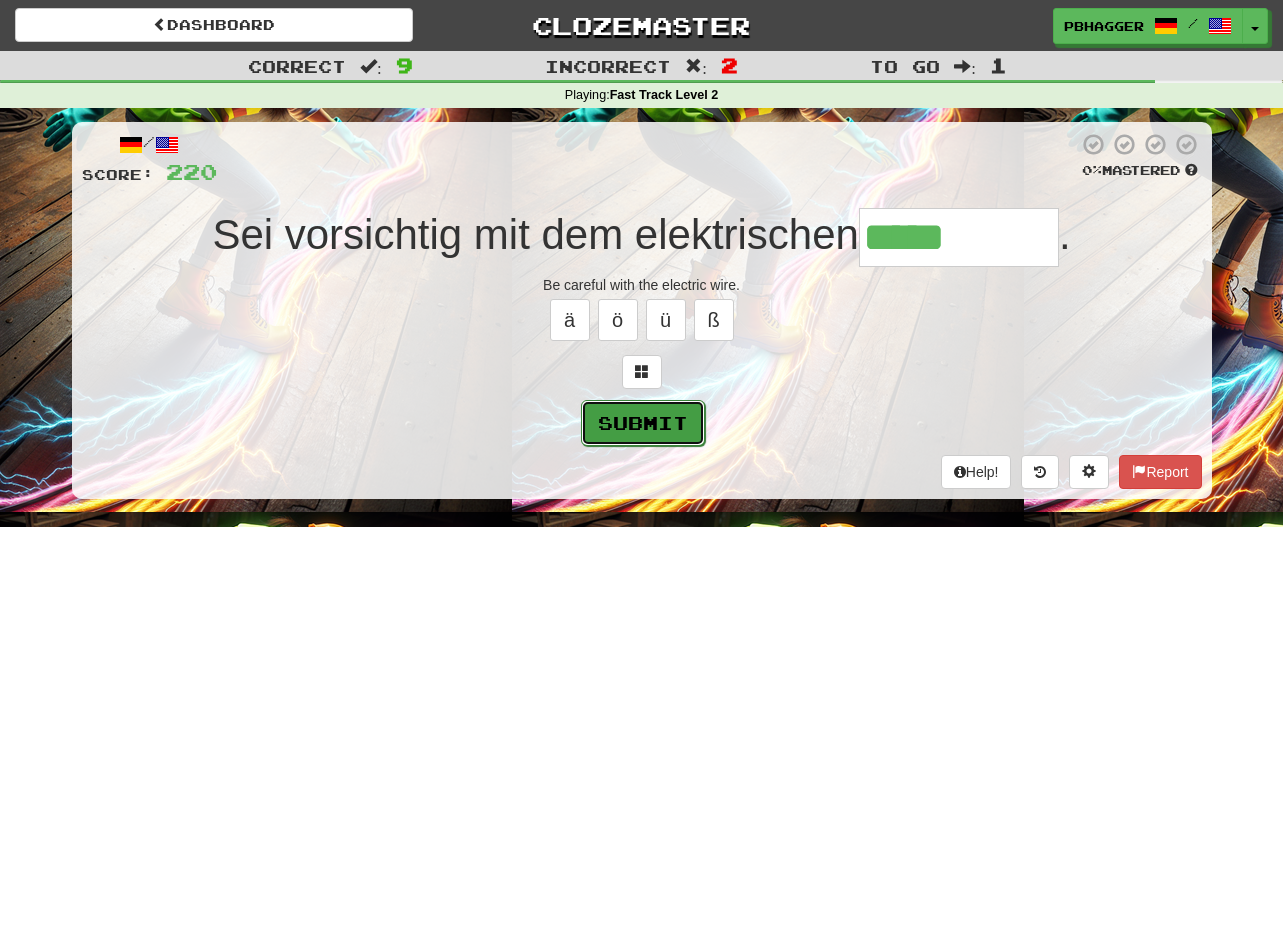 click on "Submit" at bounding box center [643, 423] 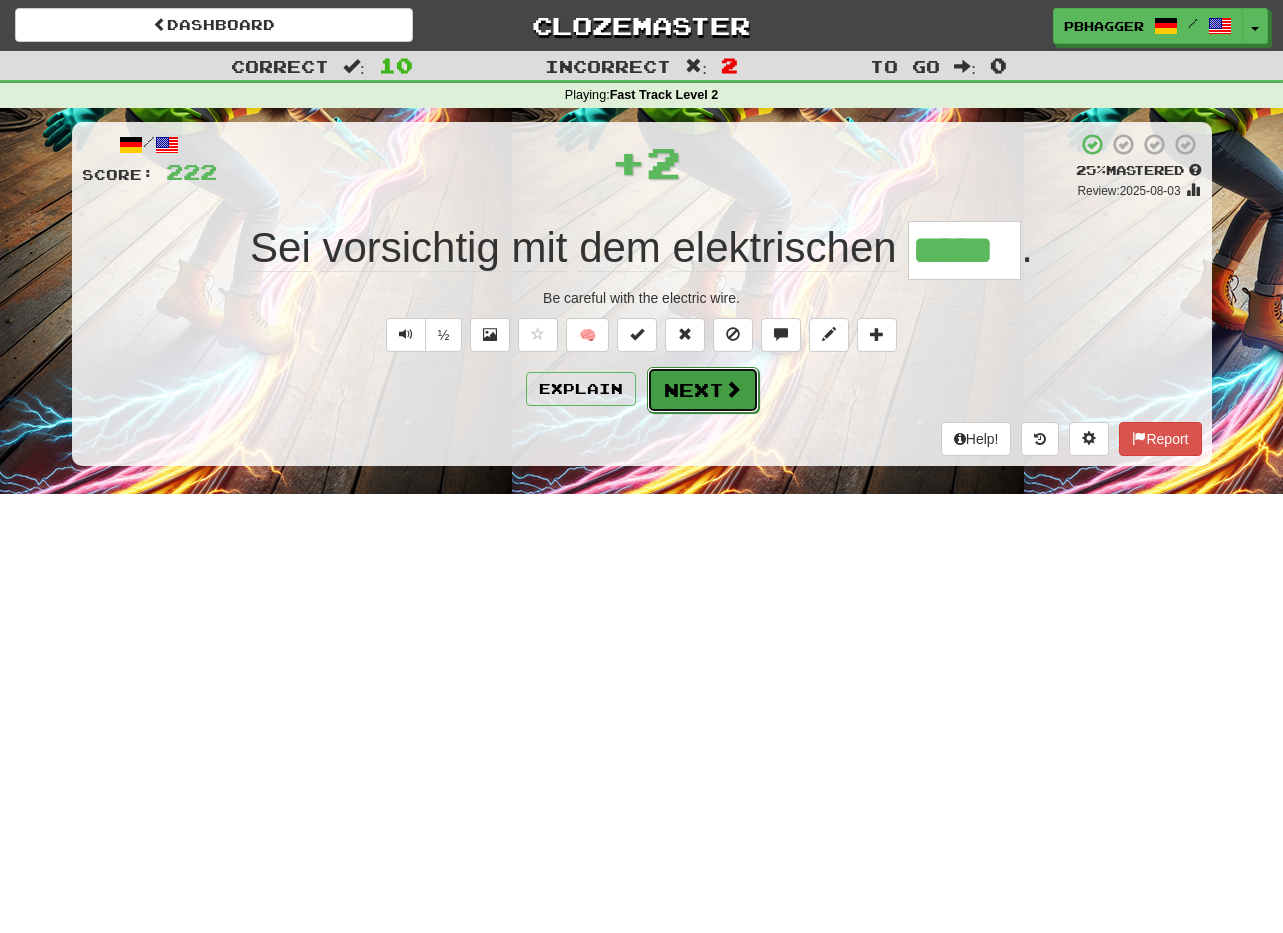 click on "Next" at bounding box center [703, 390] 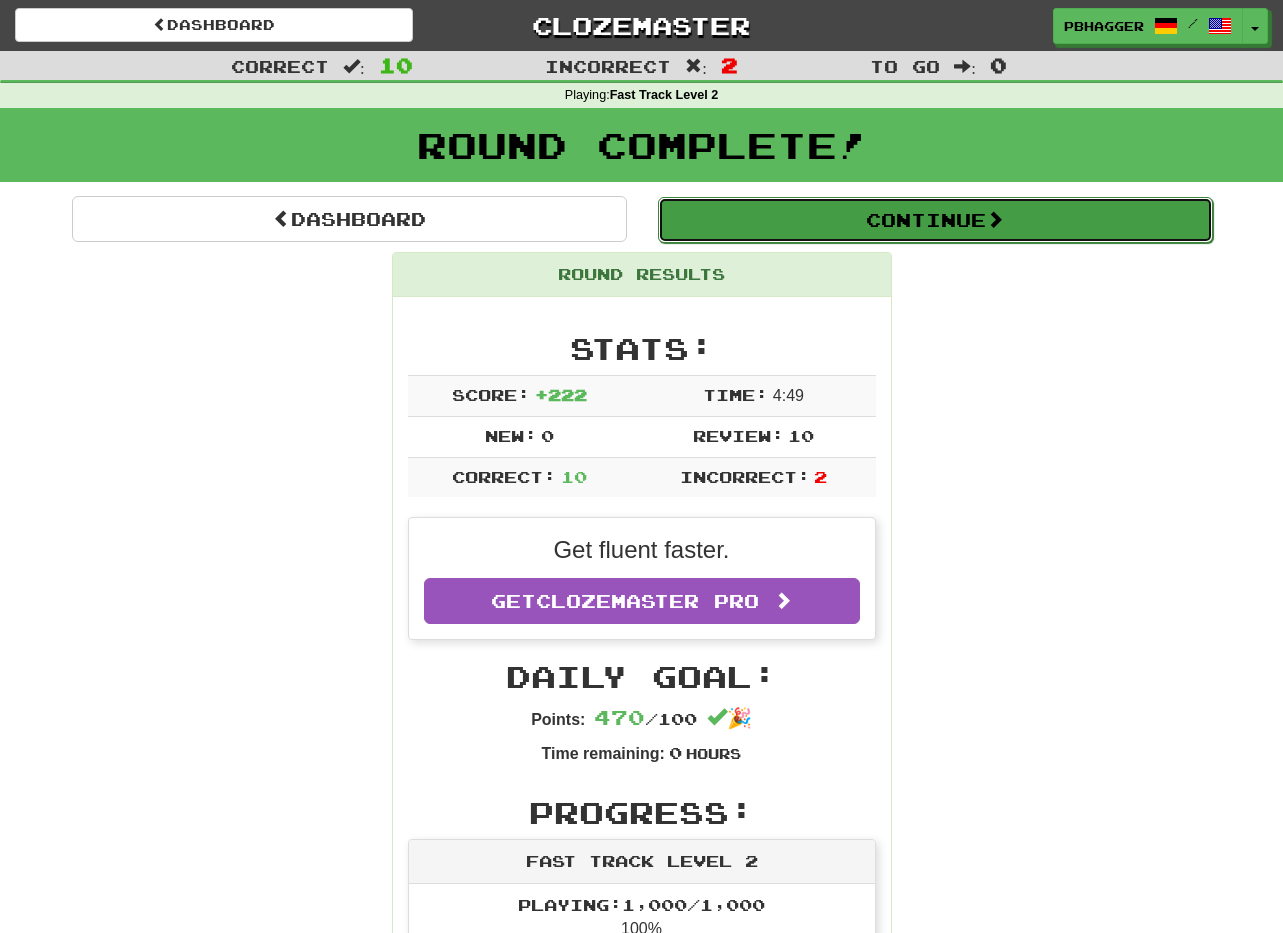 click on "Continue" at bounding box center [935, 220] 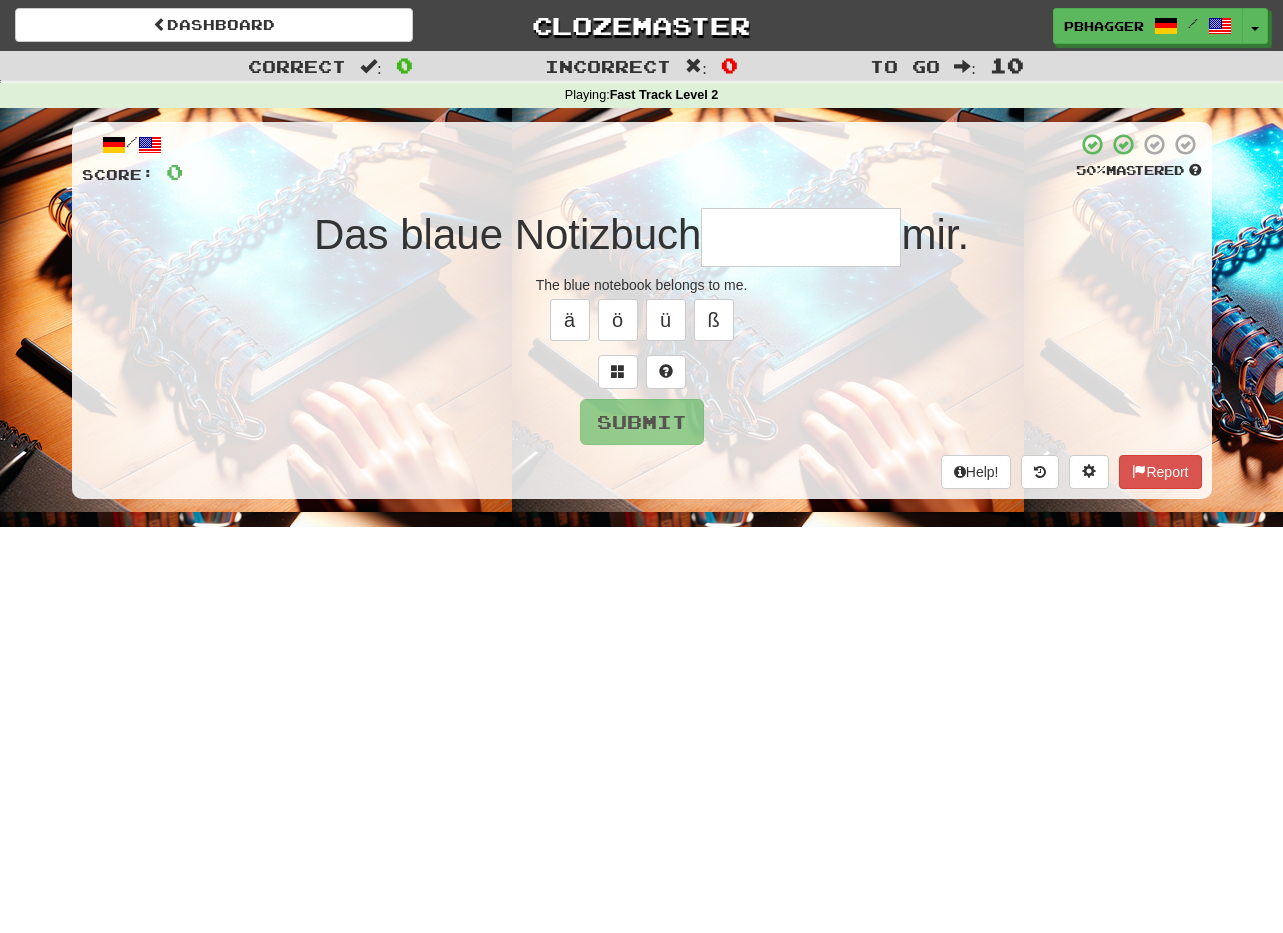 type on "*" 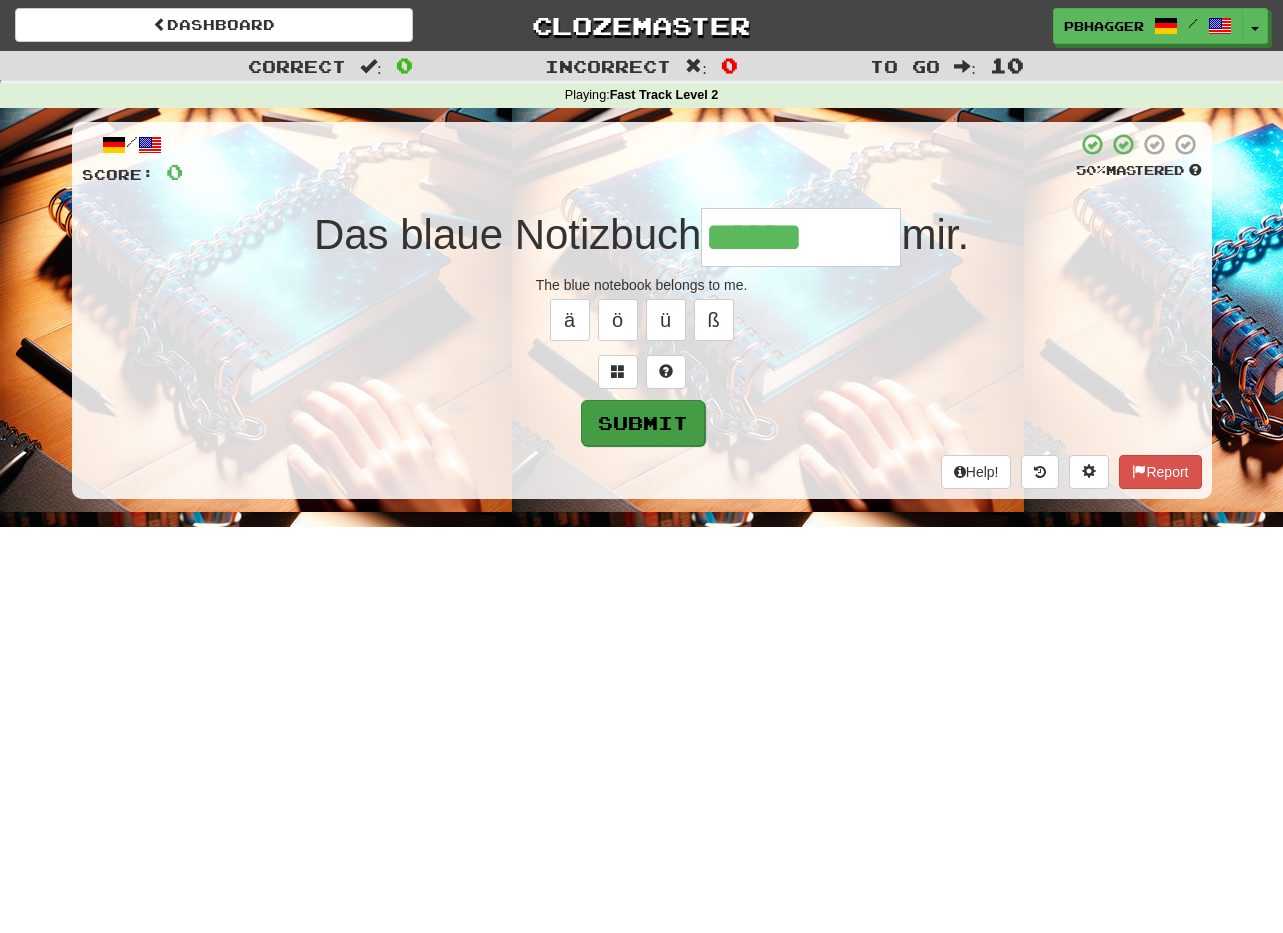 type on "******" 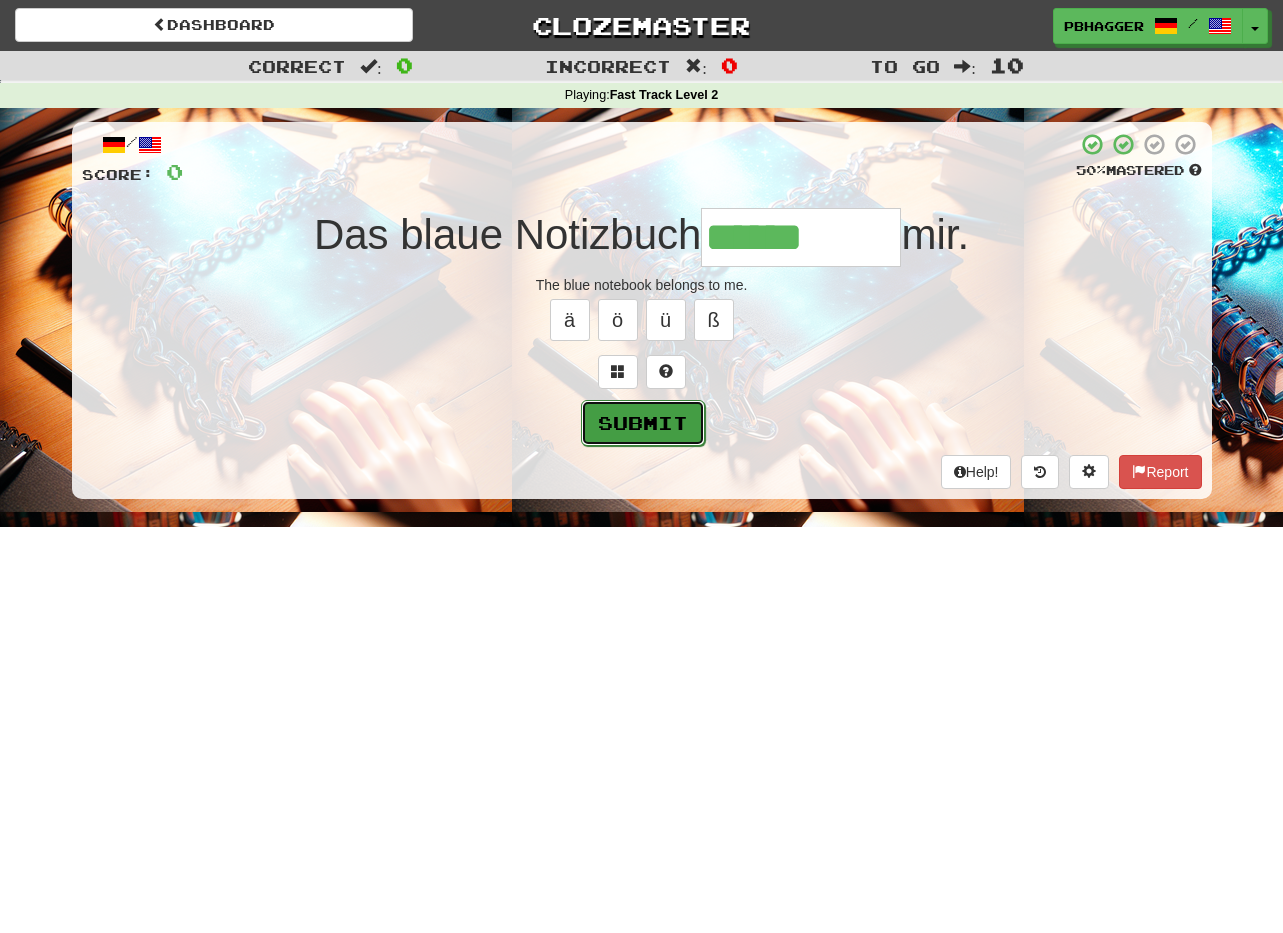 click on "Submit" at bounding box center (643, 423) 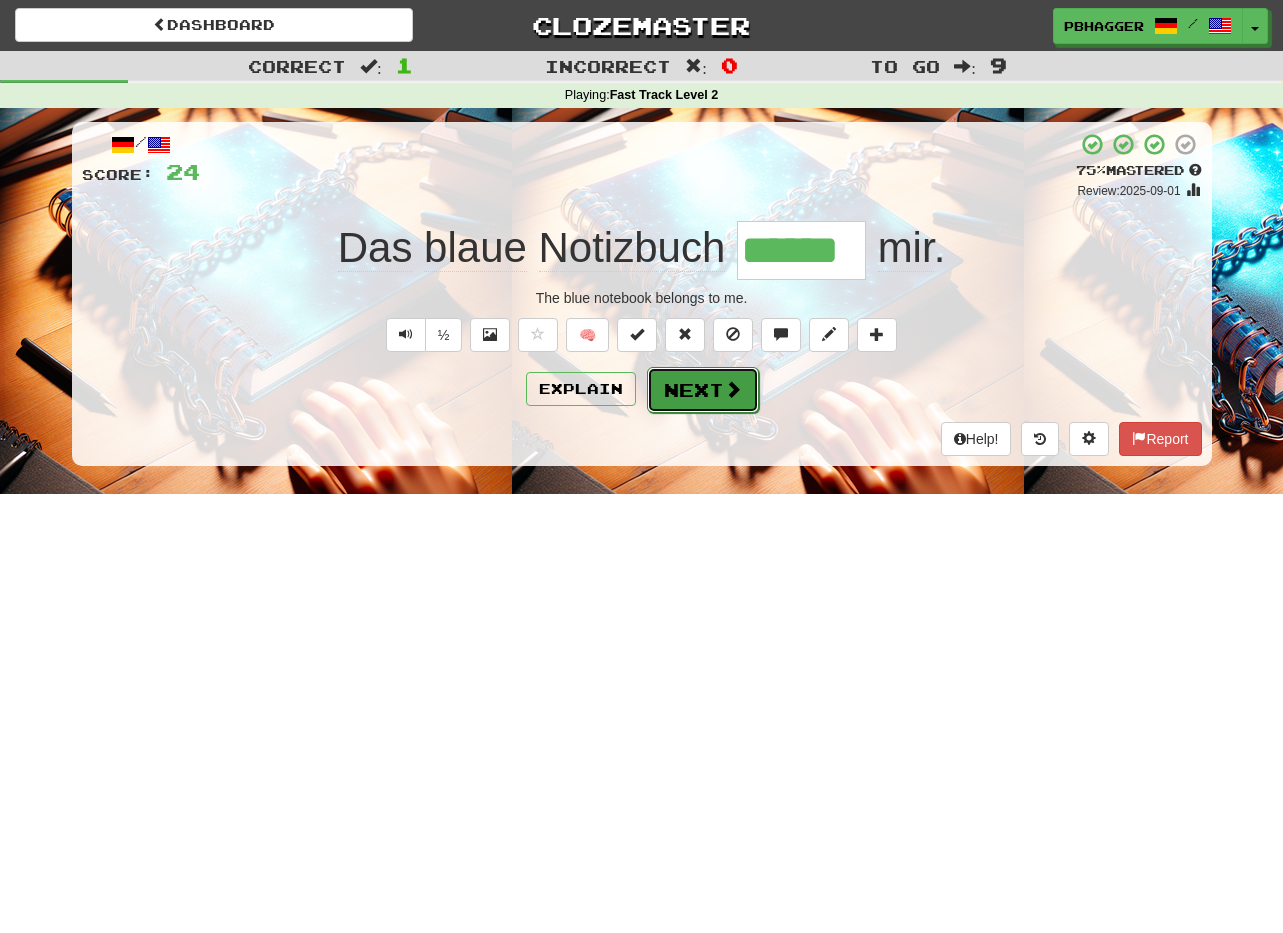 click on "Next" at bounding box center [703, 390] 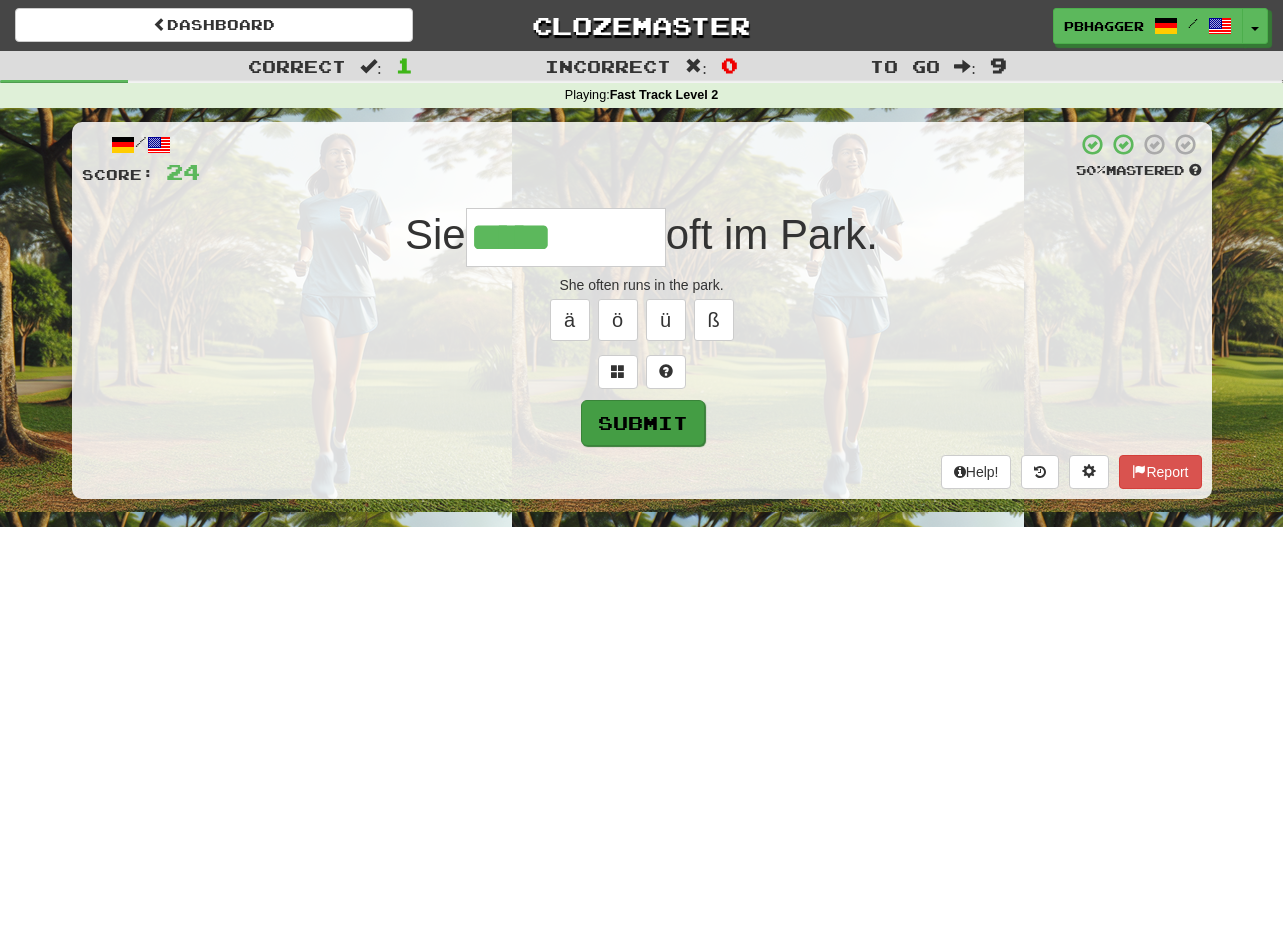 type on "*****" 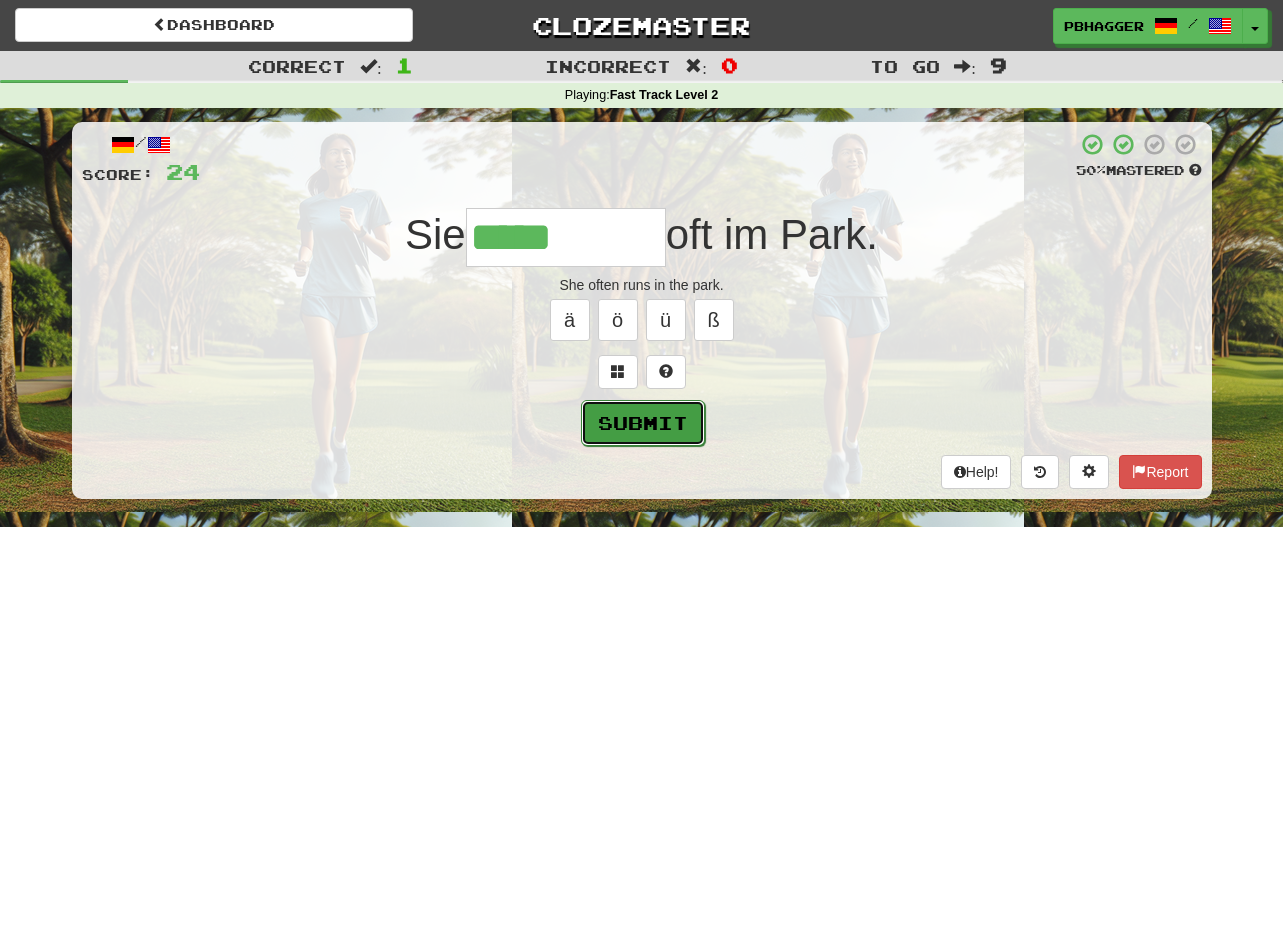 click on "Submit" at bounding box center [643, 423] 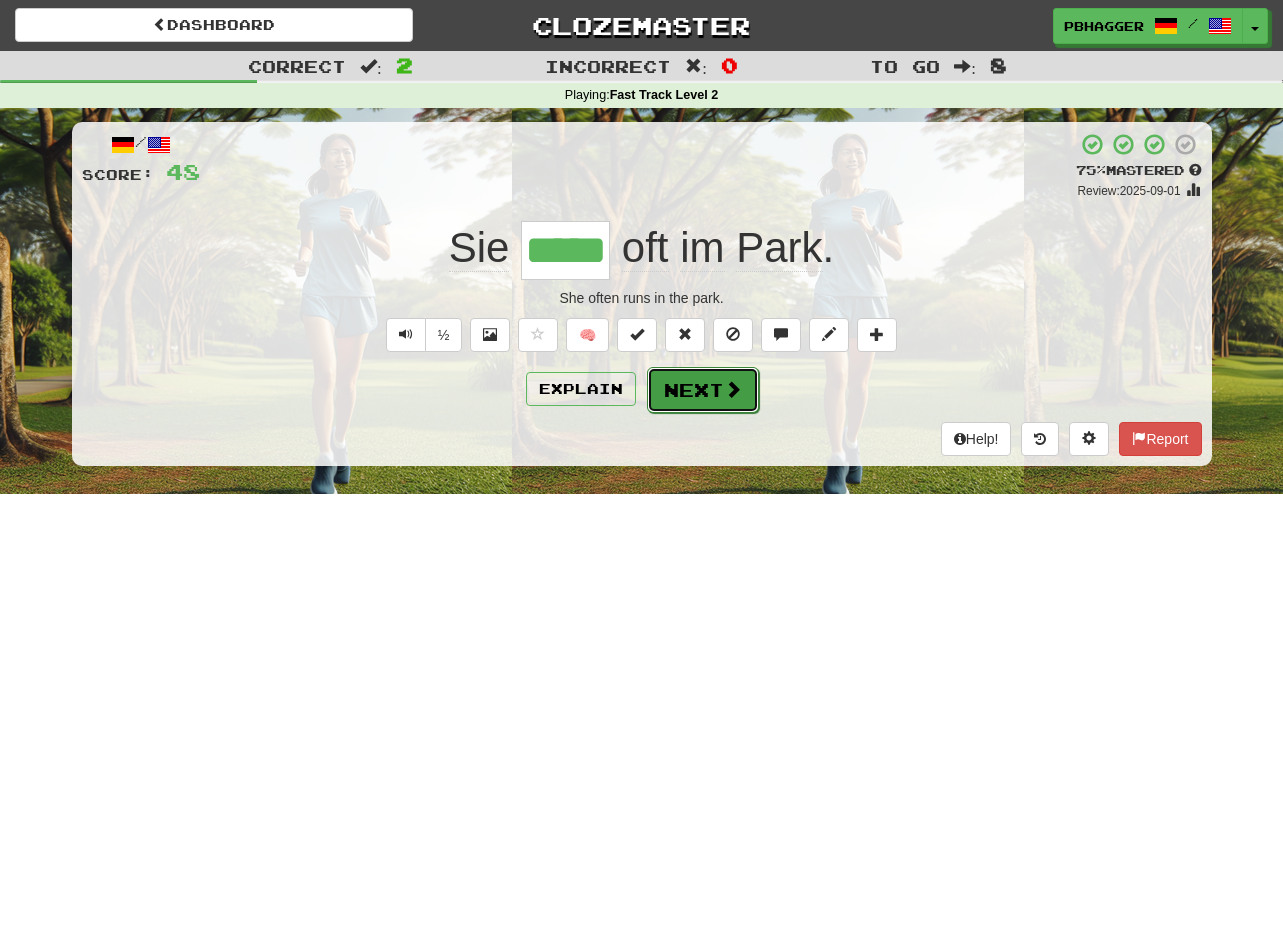 click at bounding box center (733, 389) 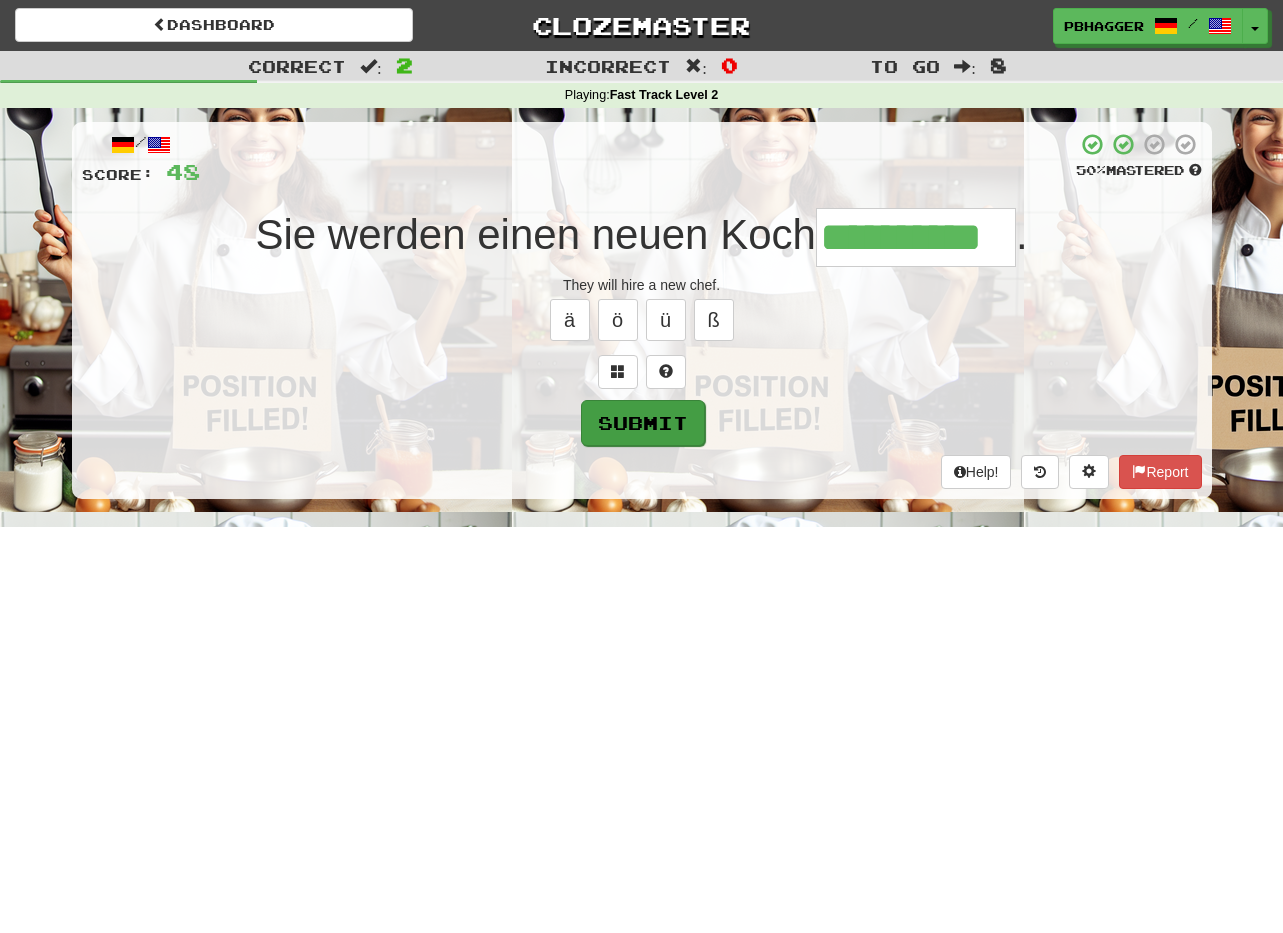 type on "**********" 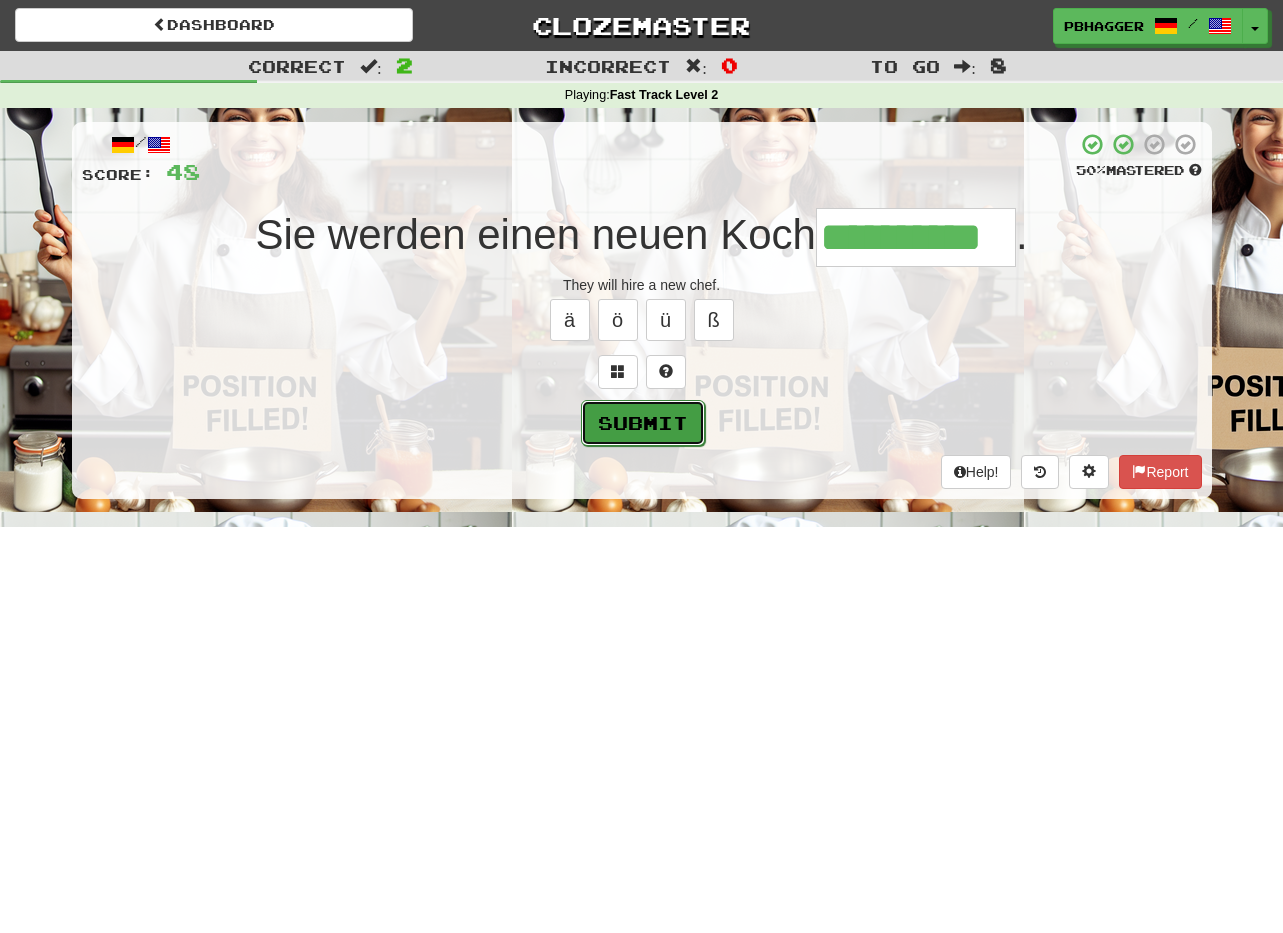 click on "Submit" at bounding box center [643, 423] 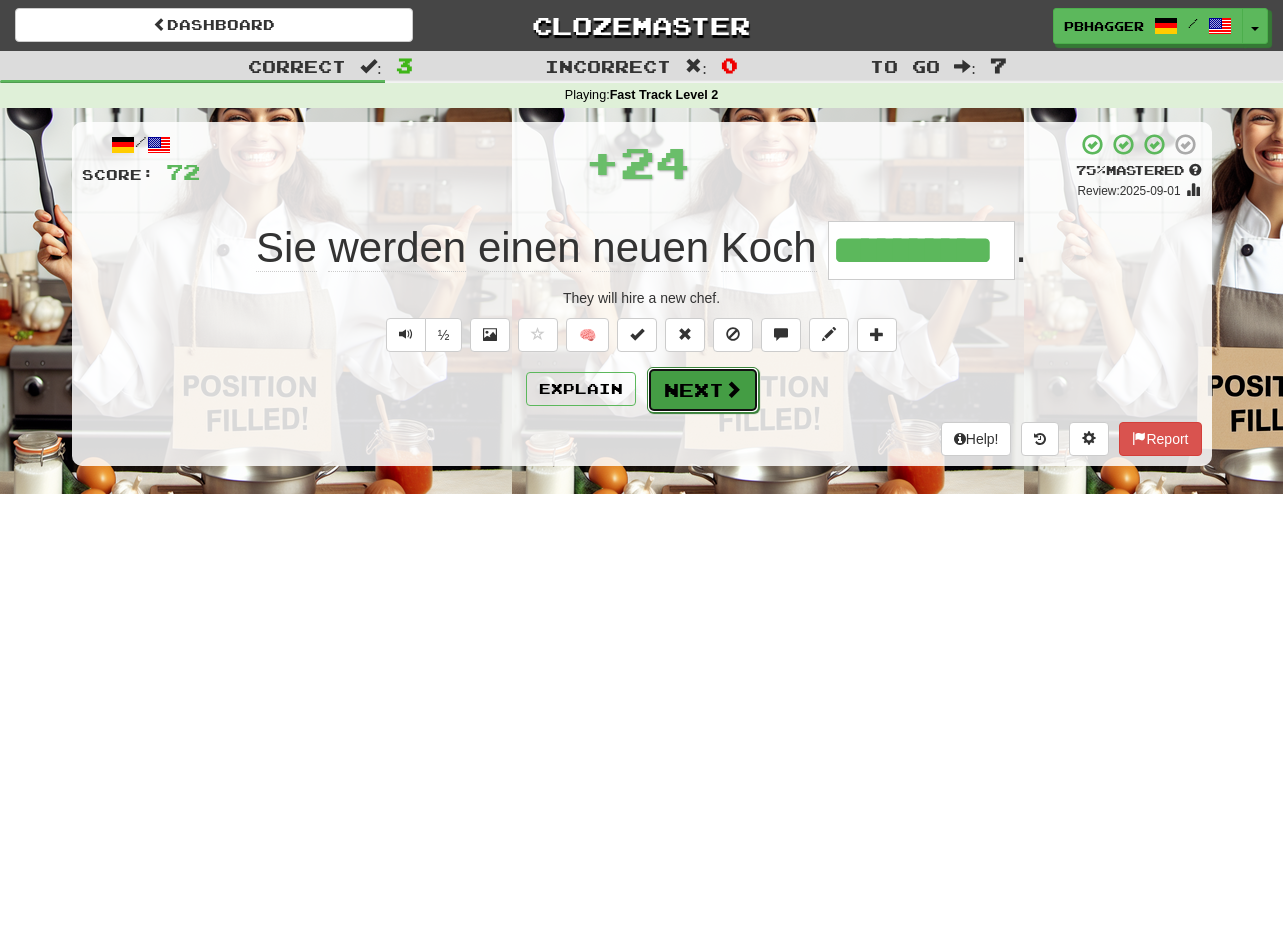 click on "Next" at bounding box center (703, 390) 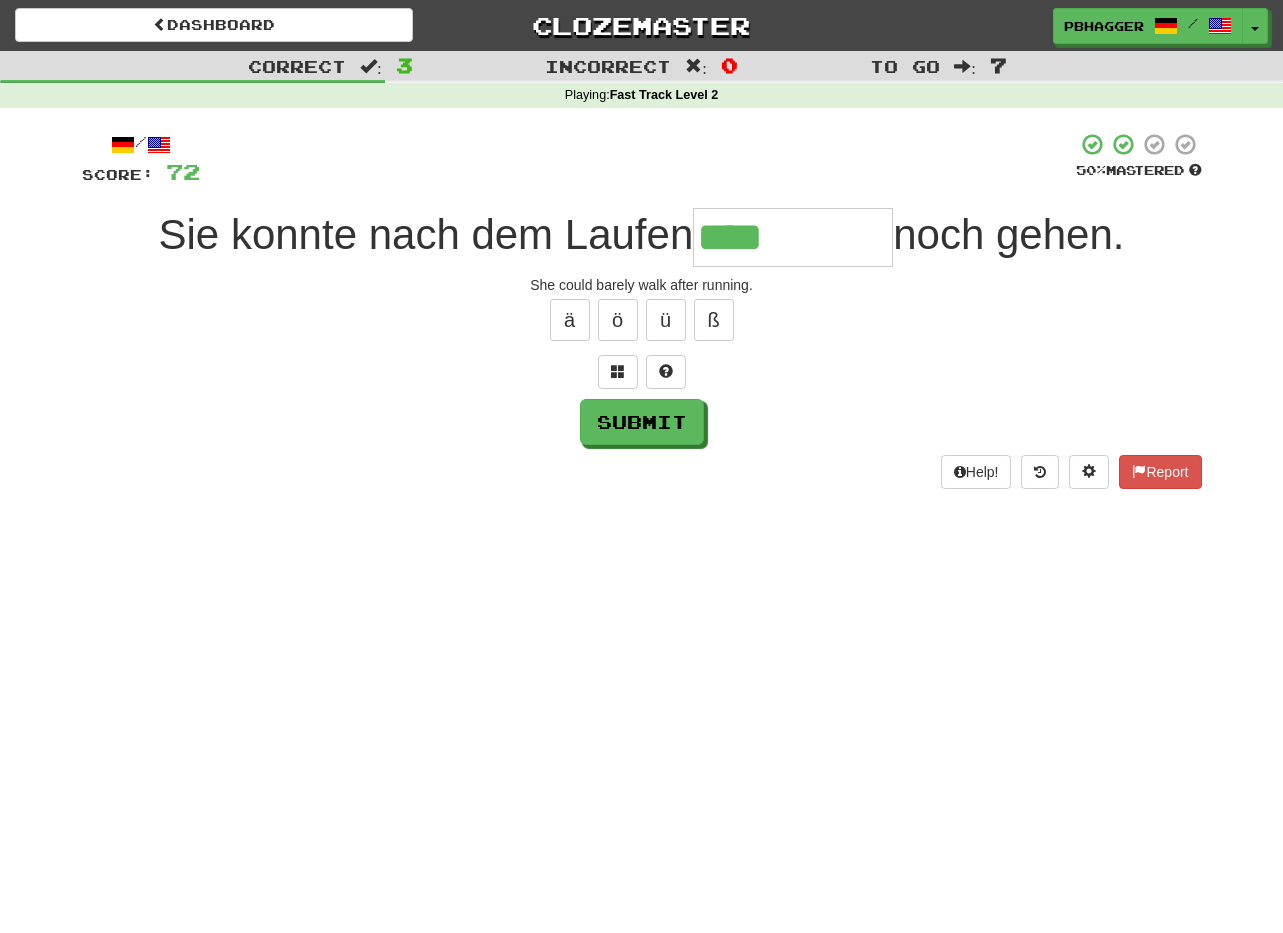 type on "****" 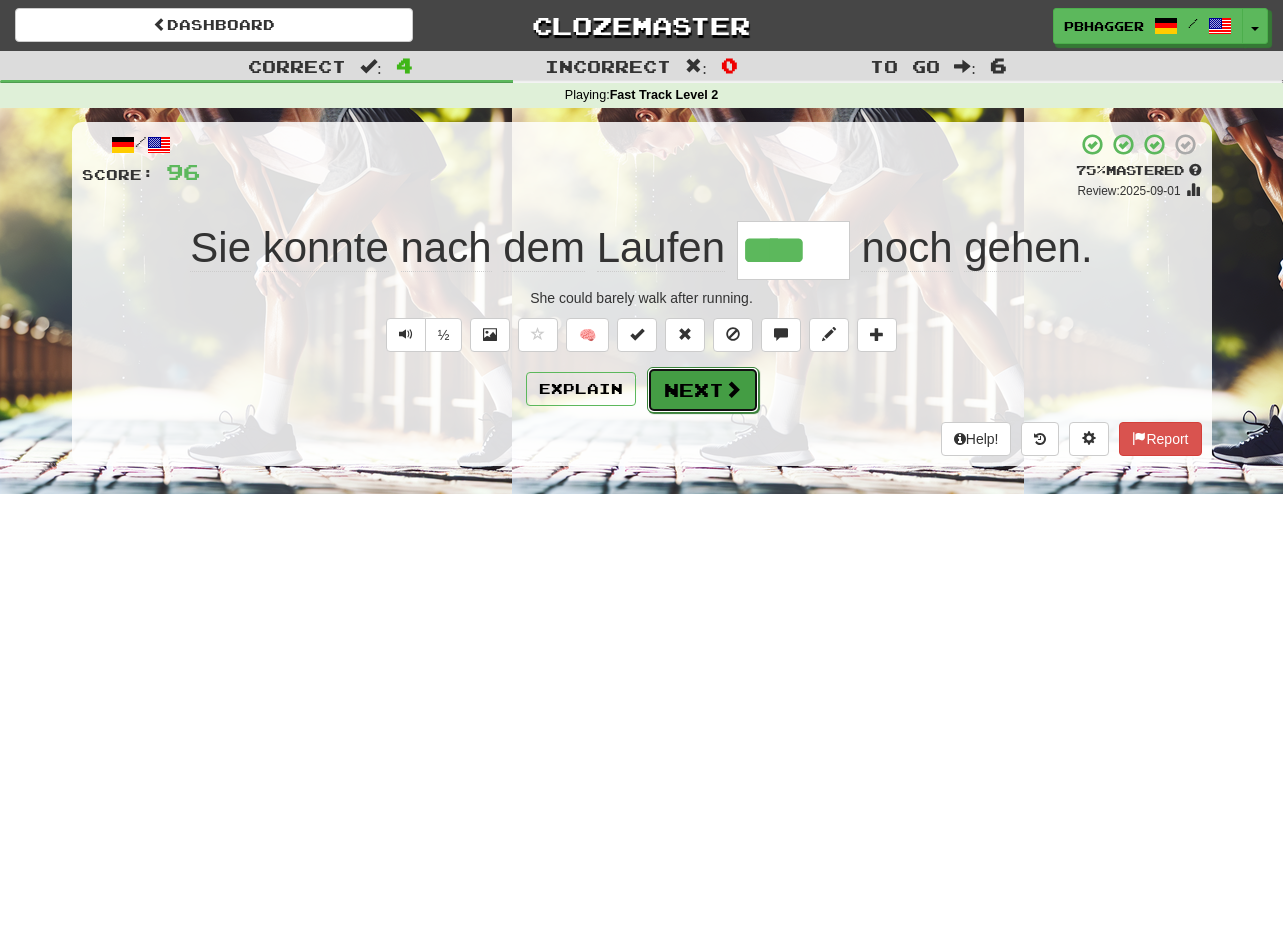 click on "Next" at bounding box center (703, 390) 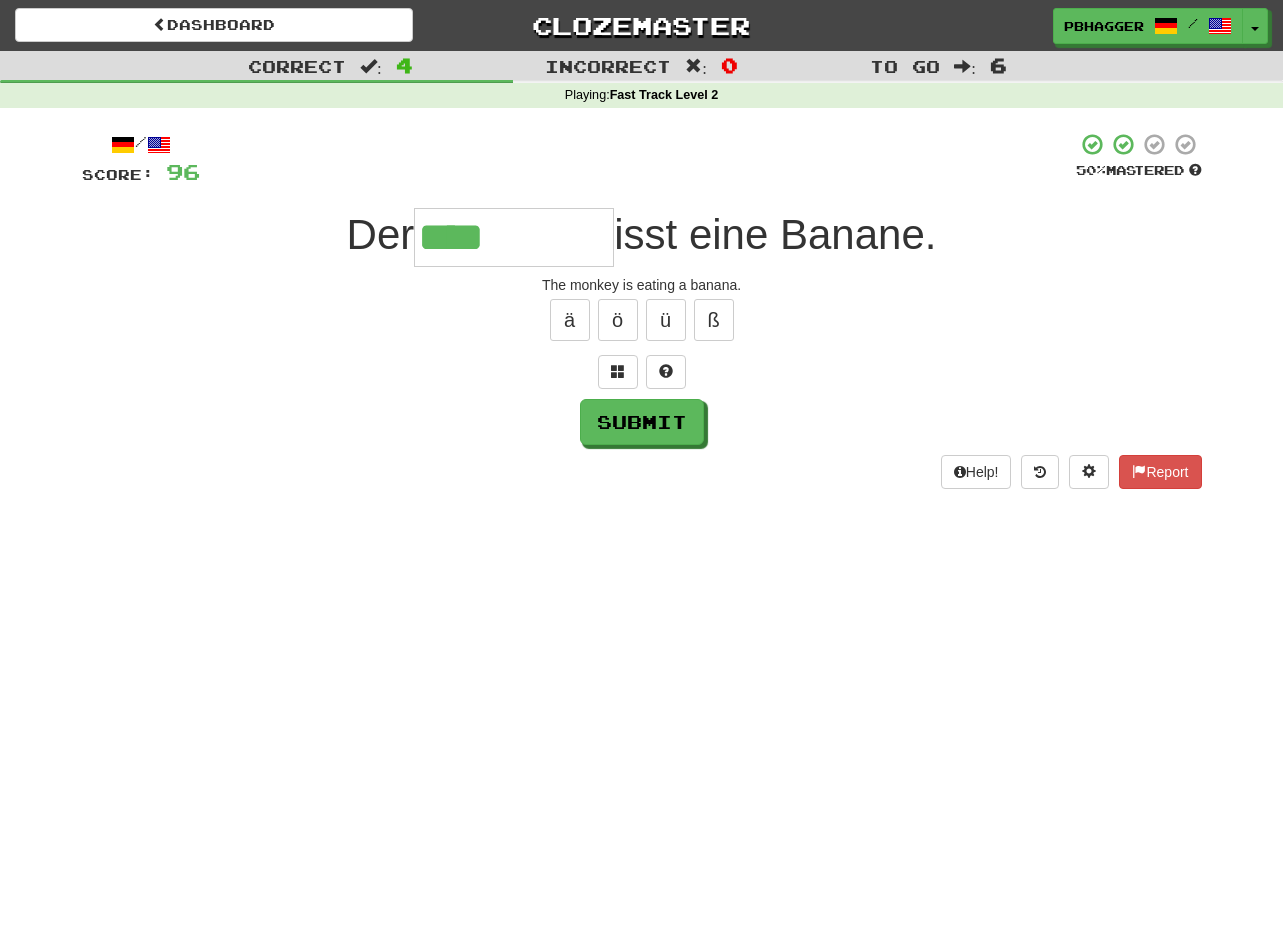 type on "****" 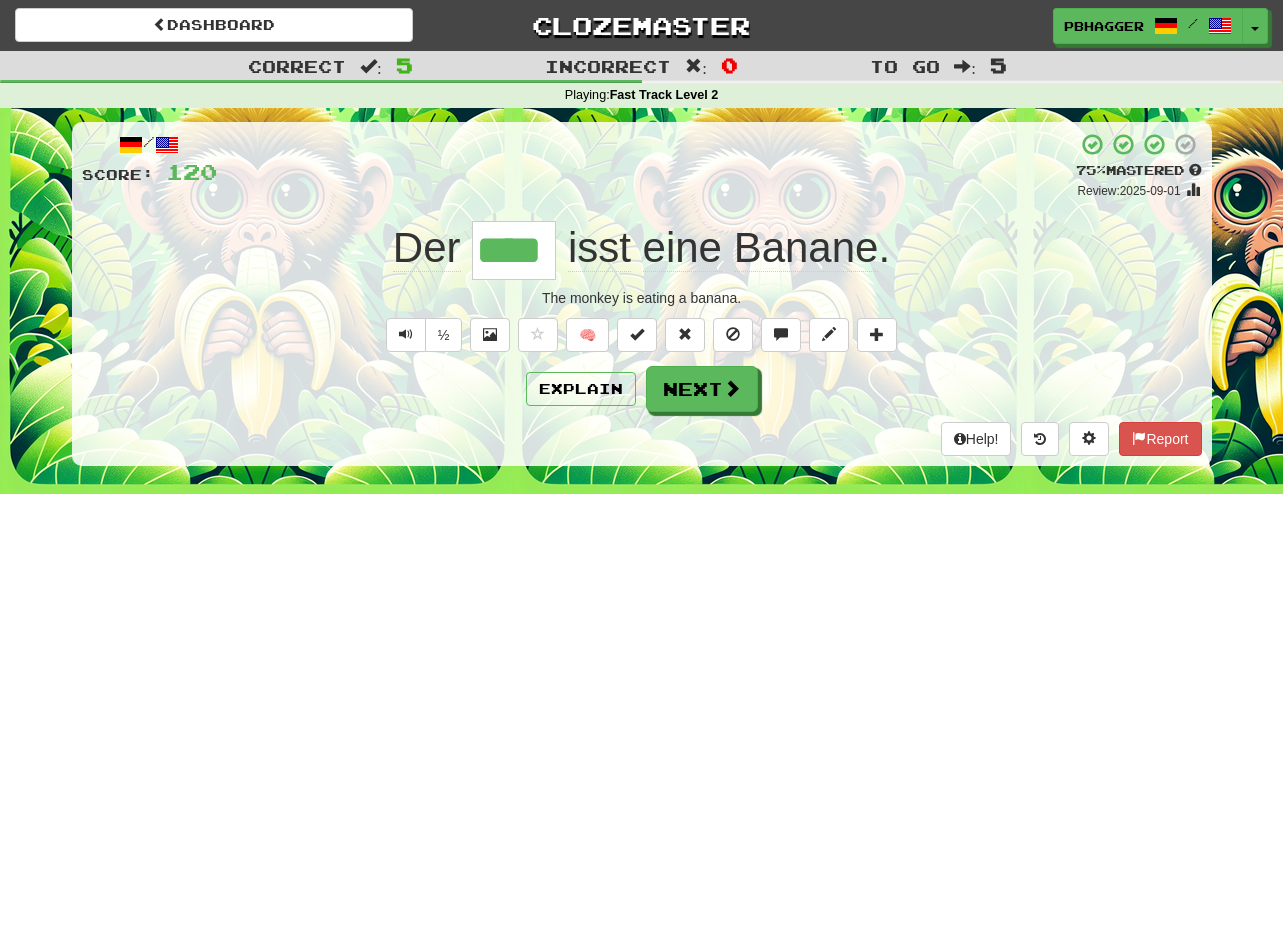 type 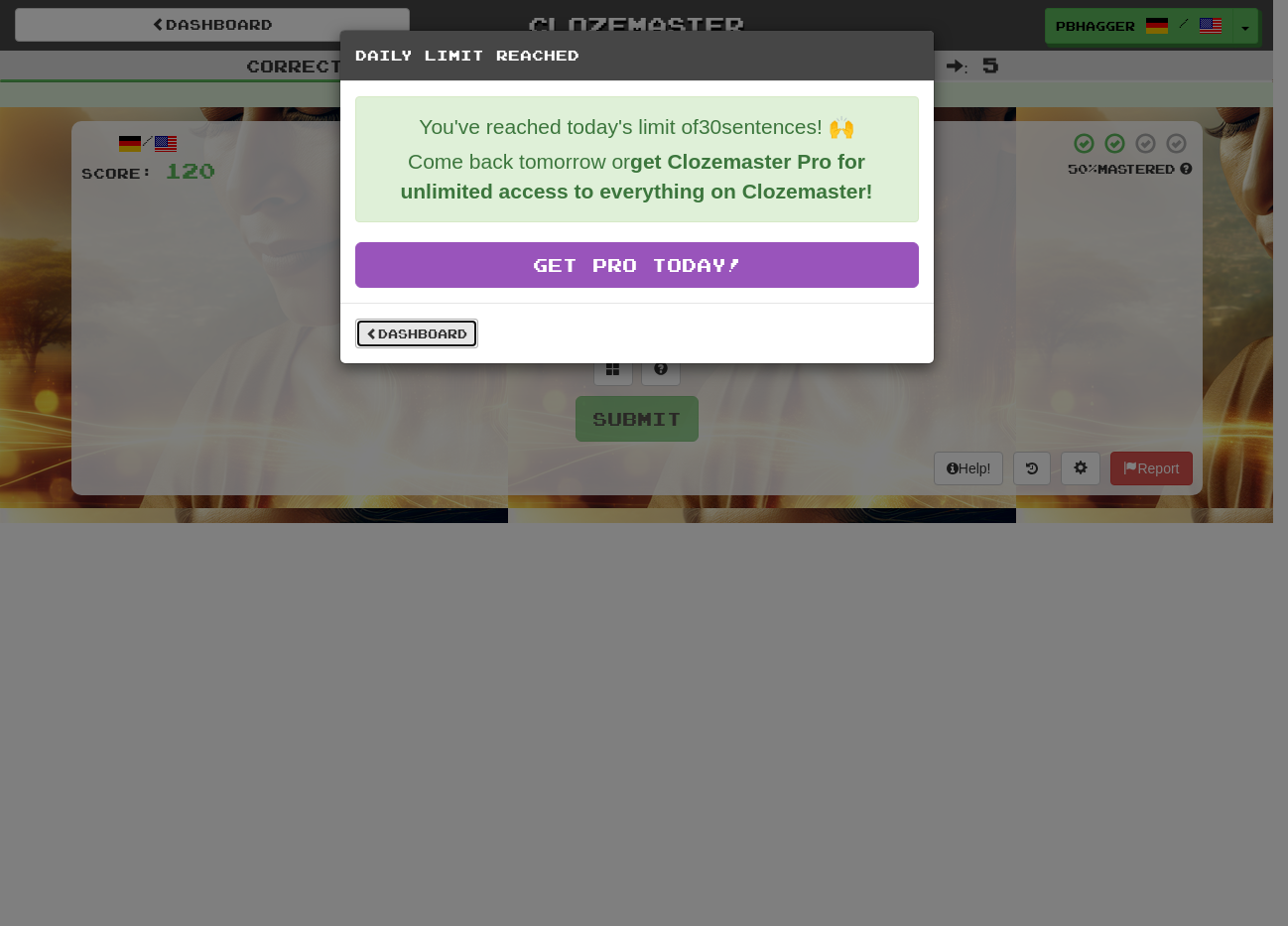click on "Dashboard" at bounding box center (417, 333) 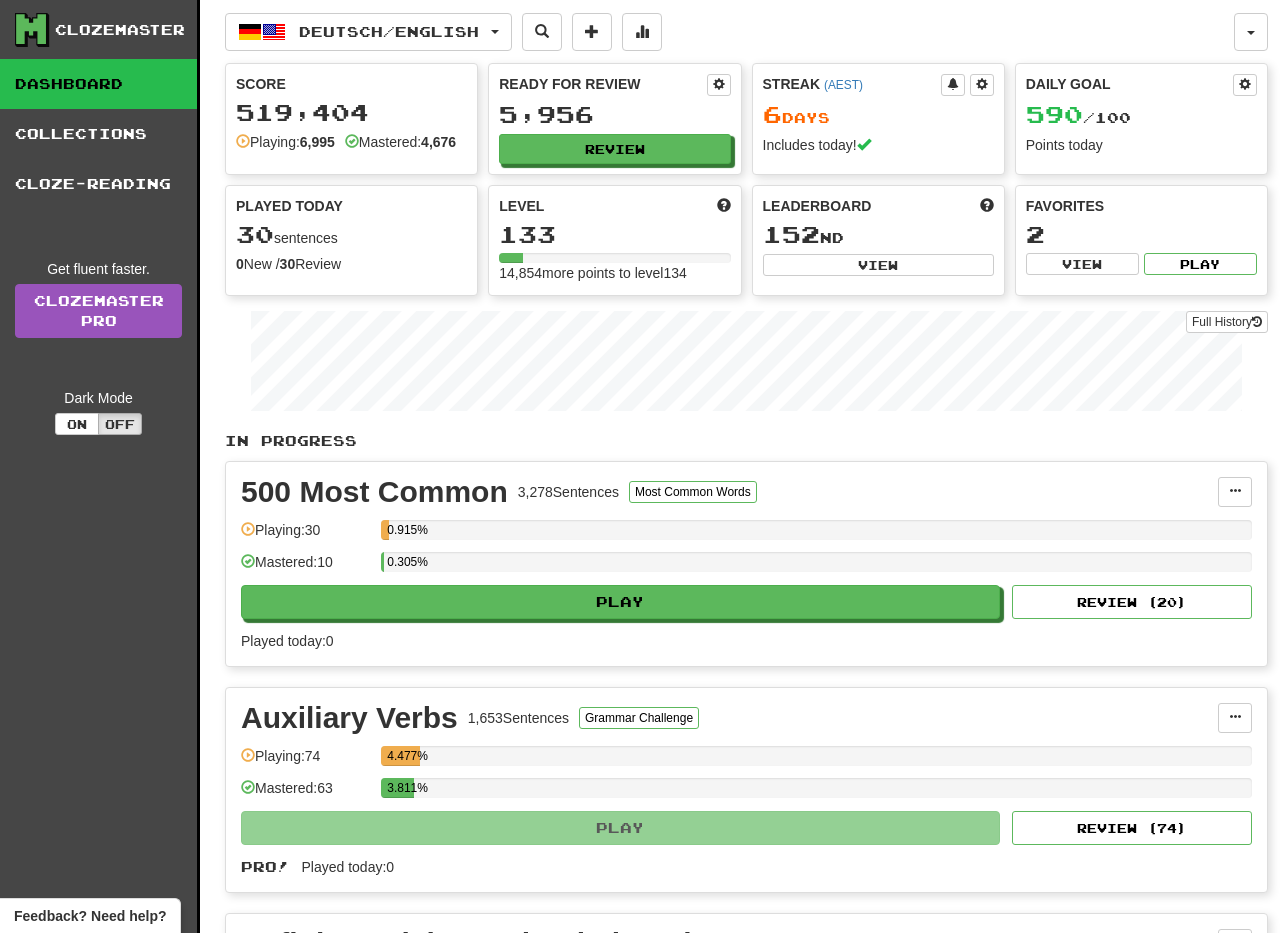 scroll, scrollTop: 0, scrollLeft: 0, axis: both 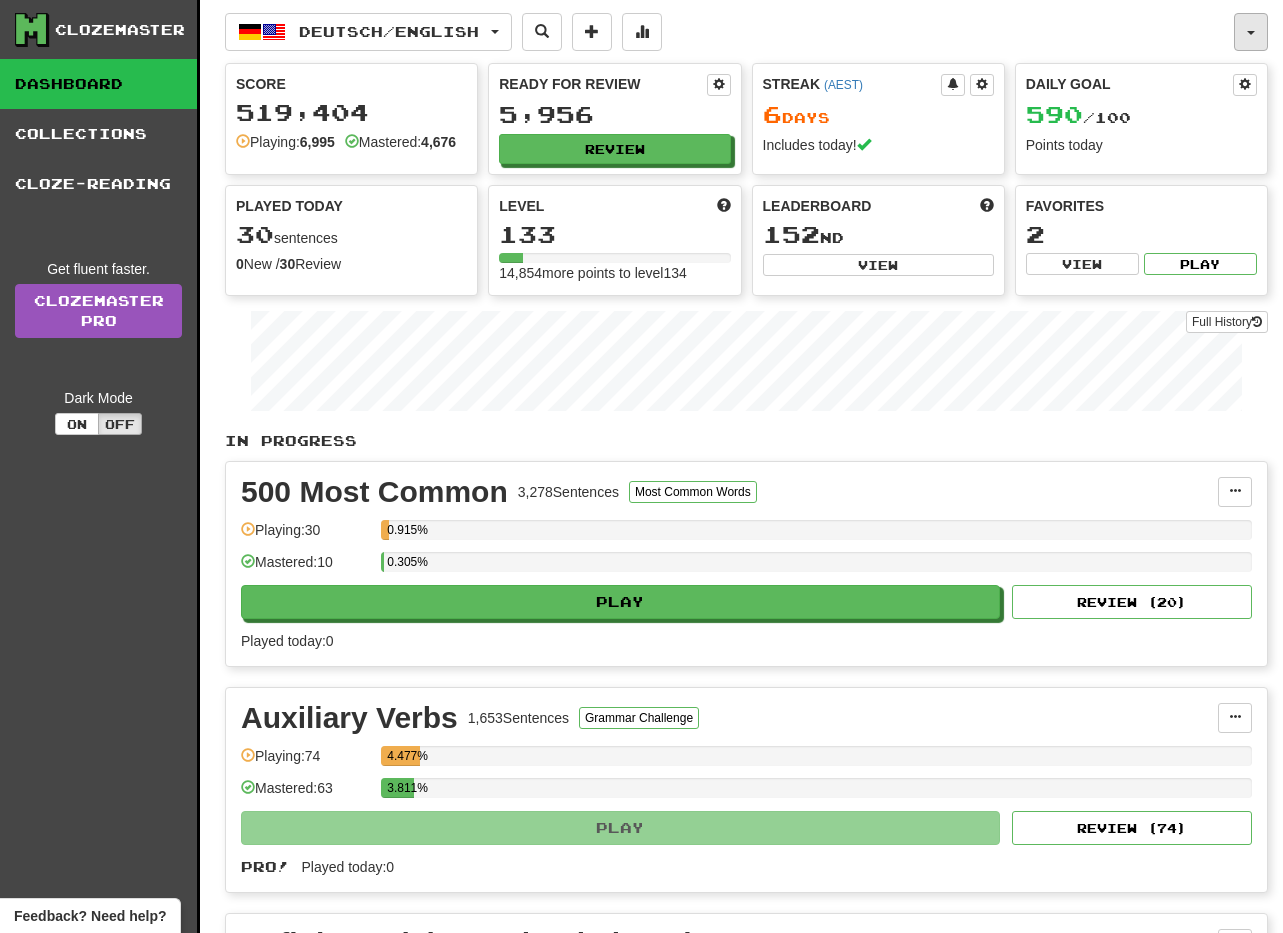 click at bounding box center [1251, 33] 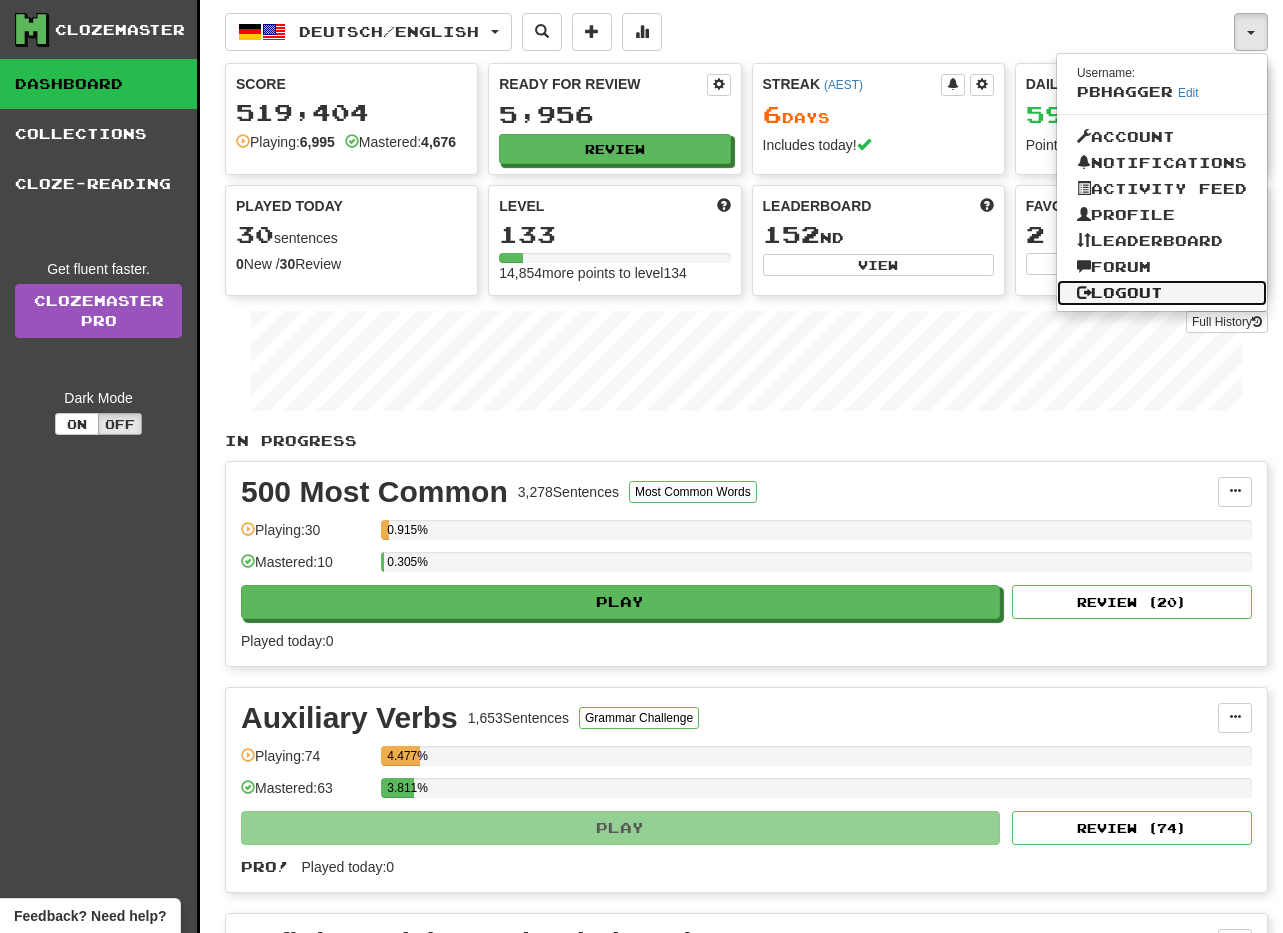 click on "Logout" at bounding box center [1162, 293] 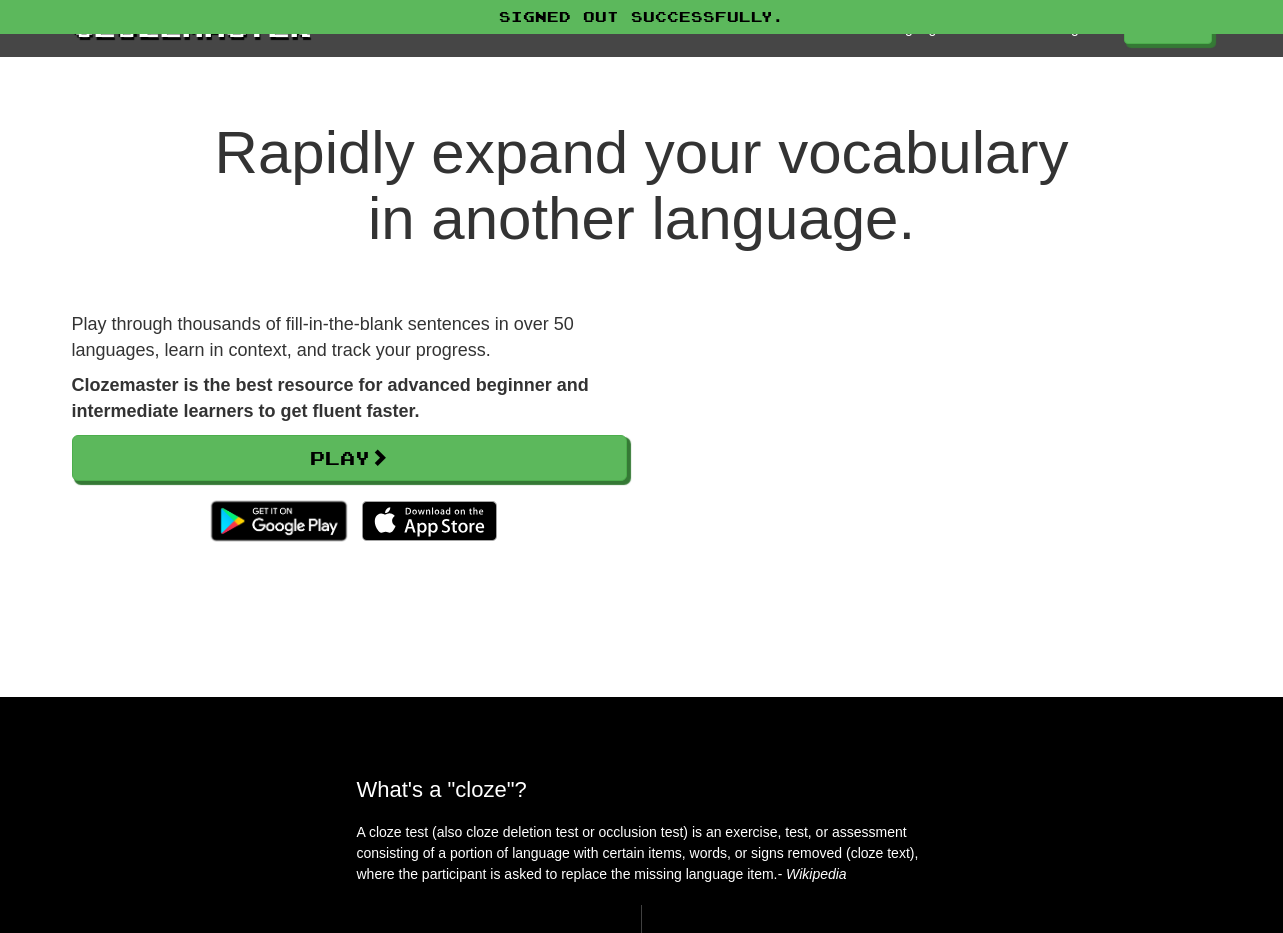 scroll, scrollTop: 0, scrollLeft: 0, axis: both 